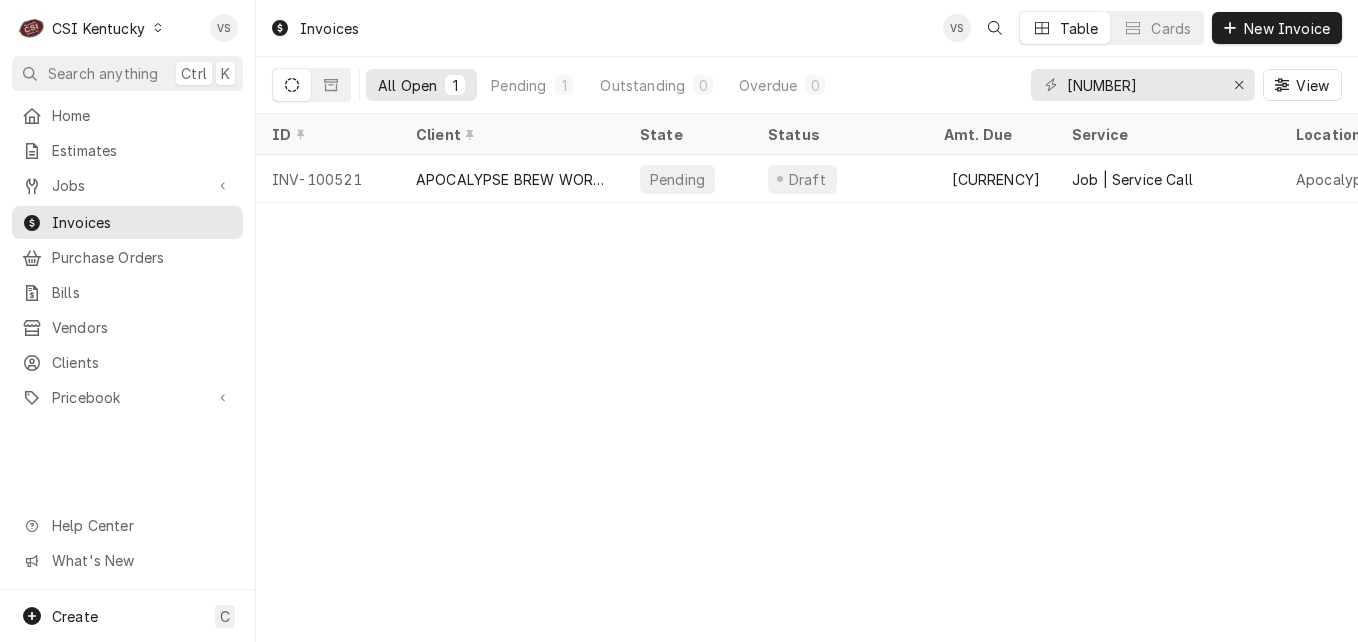scroll, scrollTop: 0, scrollLeft: 0, axis: both 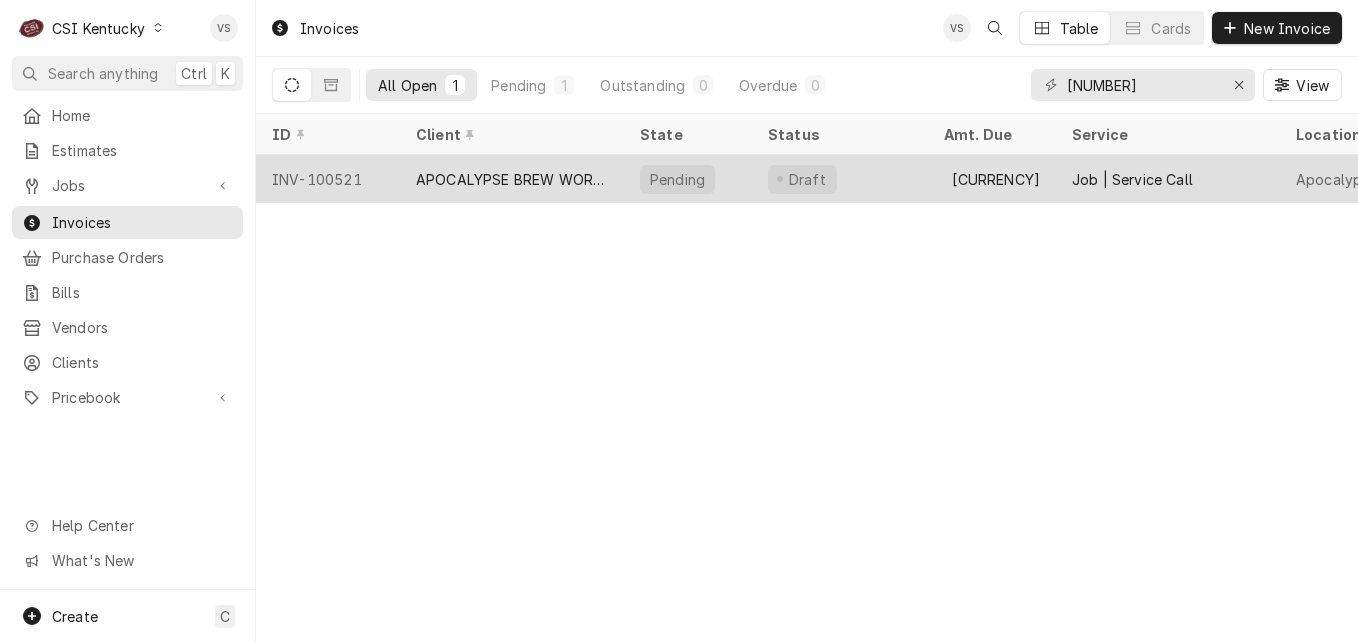 click on "APOCALYPSE BREW WORKS" at bounding box center (512, 179) 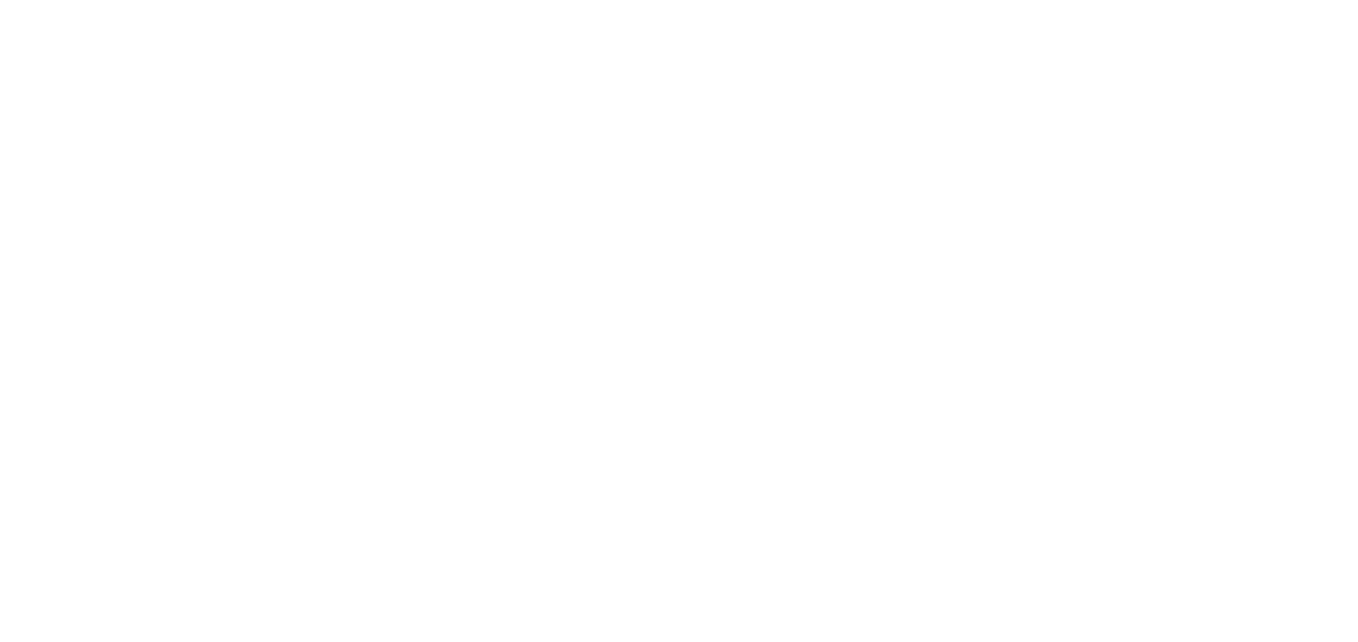 scroll, scrollTop: 0, scrollLeft: 0, axis: both 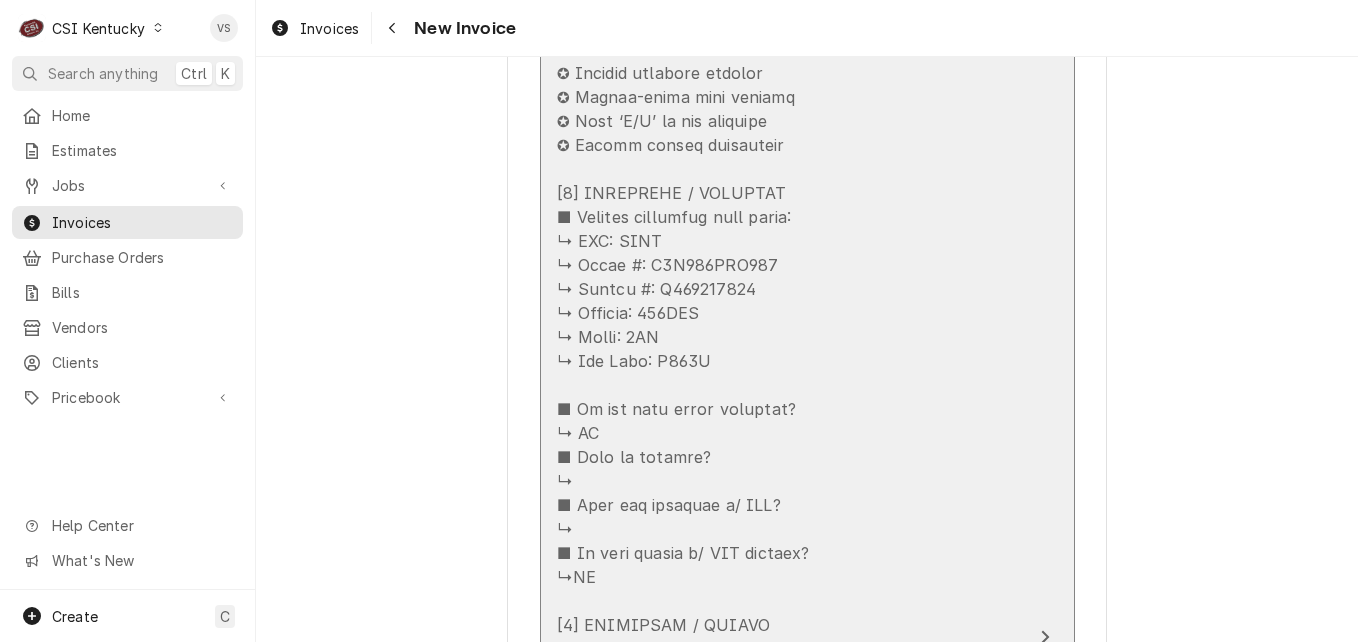 click at bounding box center [786, 805] 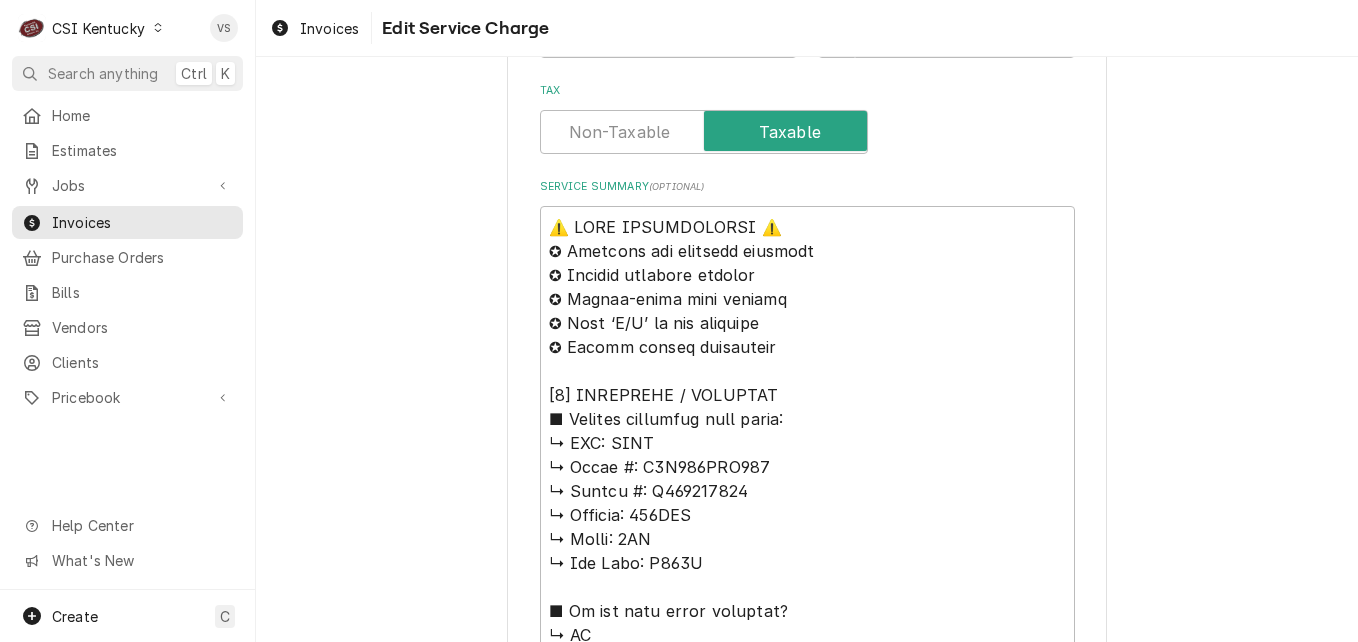 scroll, scrollTop: 945, scrollLeft: 0, axis: vertical 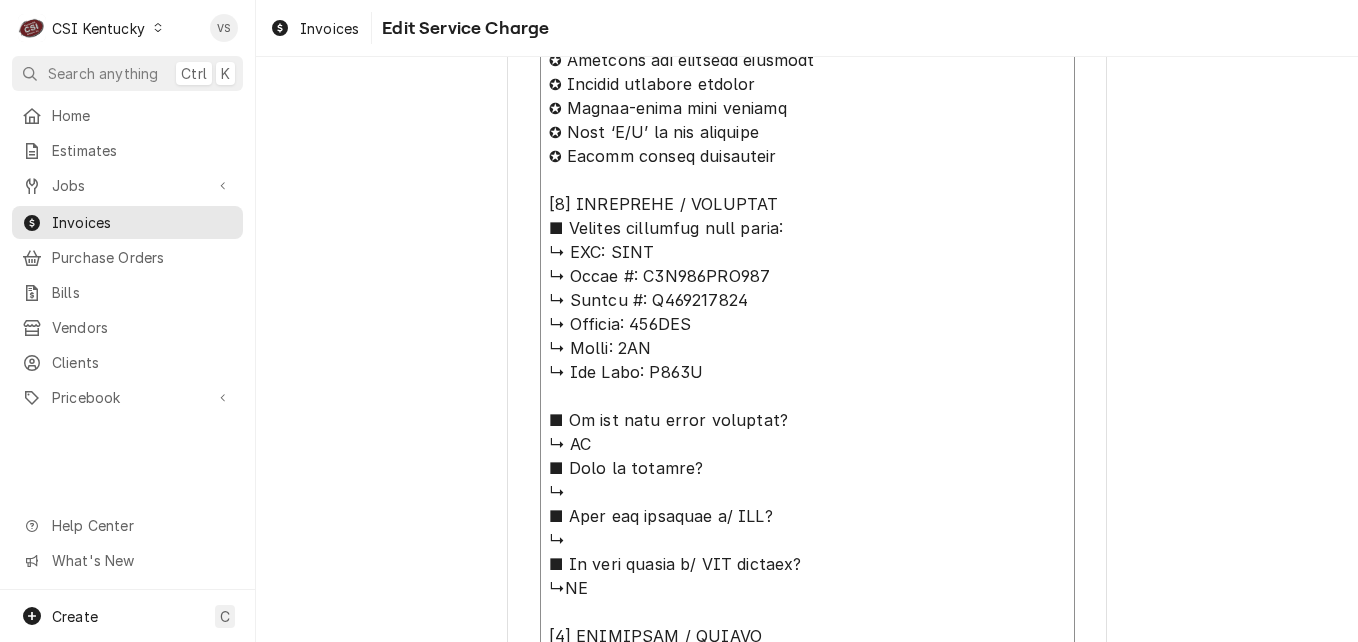 drag, startPoint x: 557, startPoint y: 251, endPoint x: 624, endPoint y: 254, distance: 67.06713 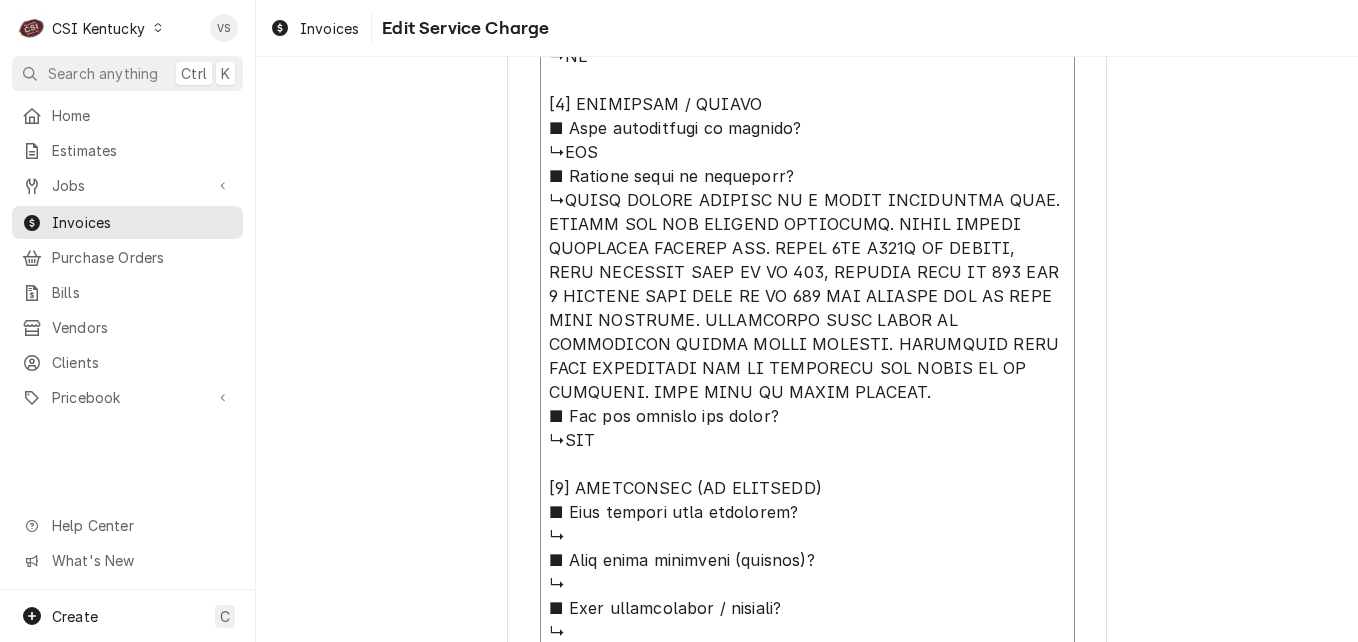 scroll, scrollTop: 1445, scrollLeft: 0, axis: vertical 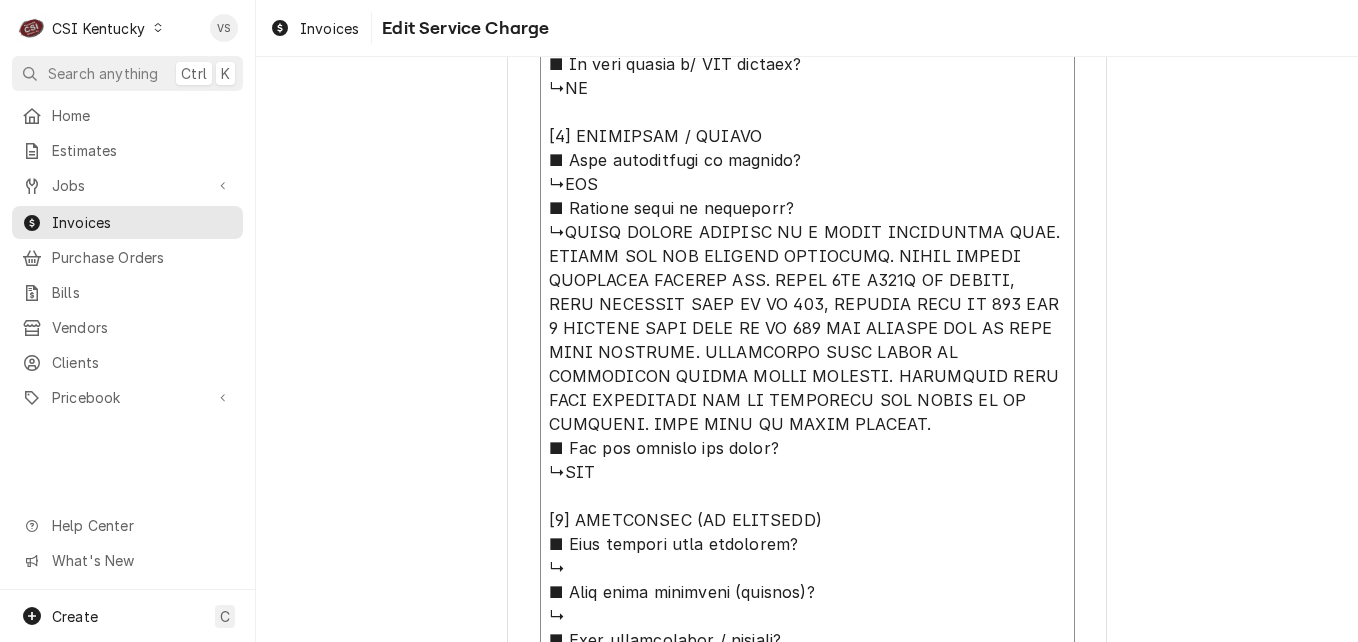 click on "Service Summary  ( optional )" at bounding box center (807, 292) 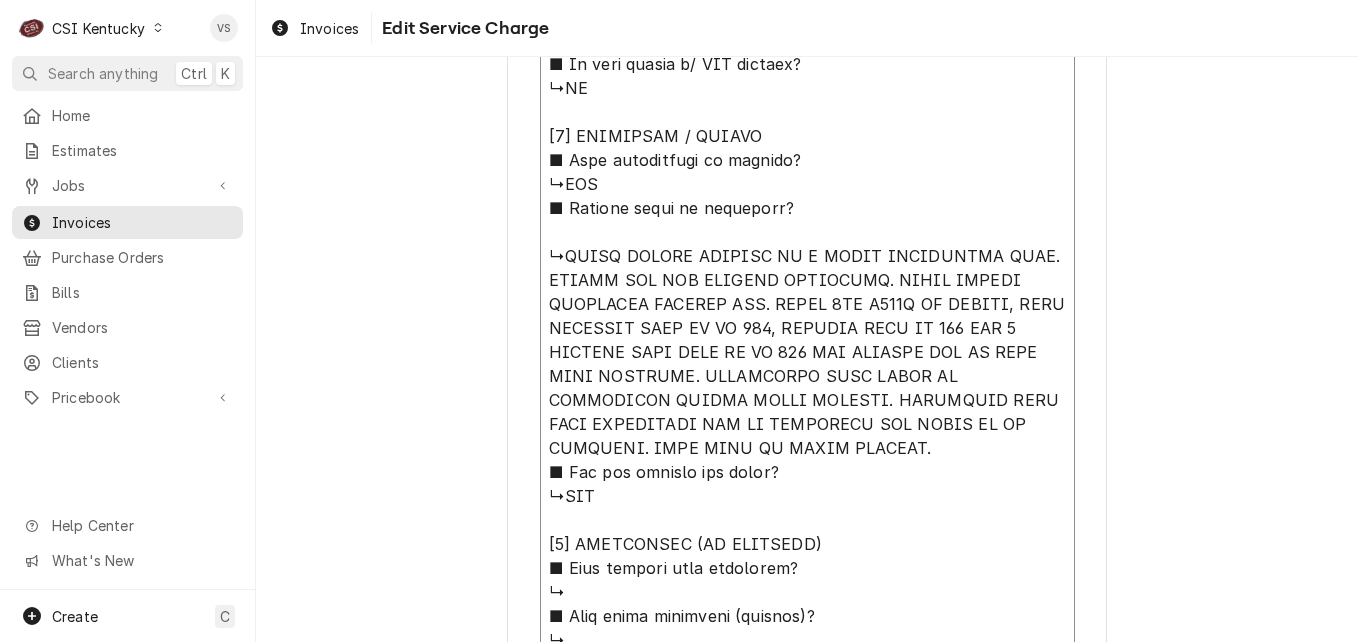 paste on "AHRI
↳ 𝗠𝗼𝗱𝗲𝗹 #: R4A324AKC100
↳ 𝗦𝗲𝗿𝗶𝗮𝗹 #: X142960606" 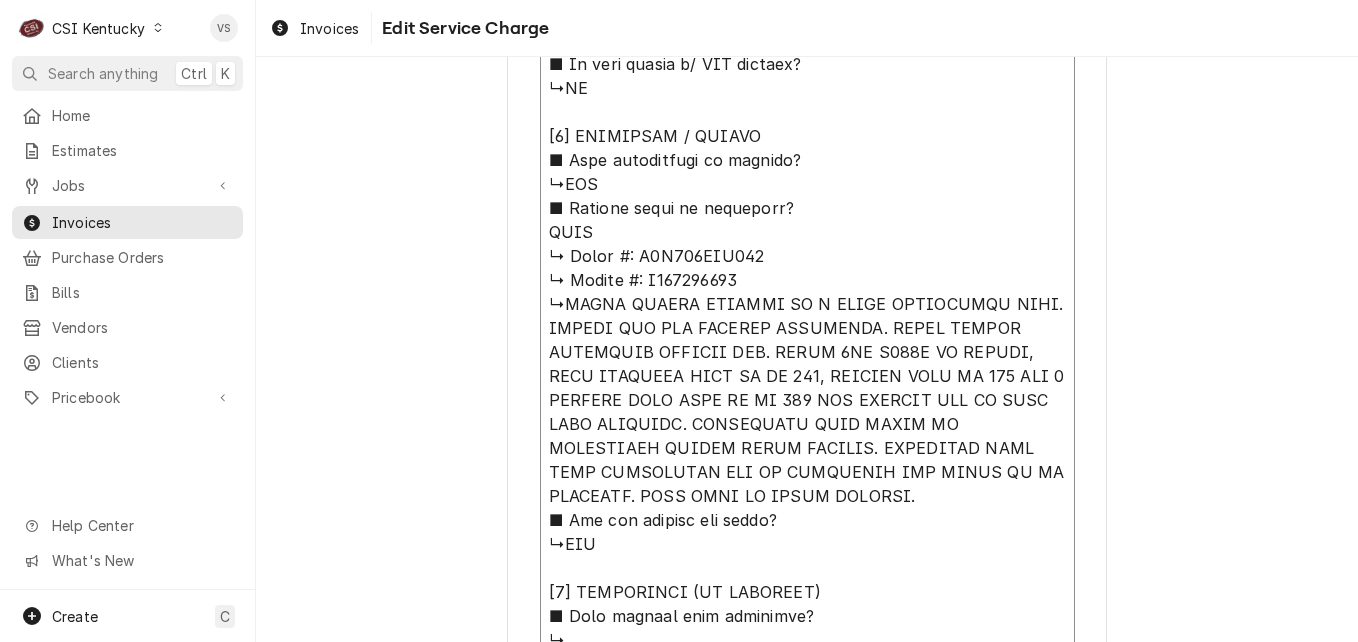 drag, startPoint x: 627, startPoint y: 258, endPoint x: 542, endPoint y: 259, distance: 85.00588 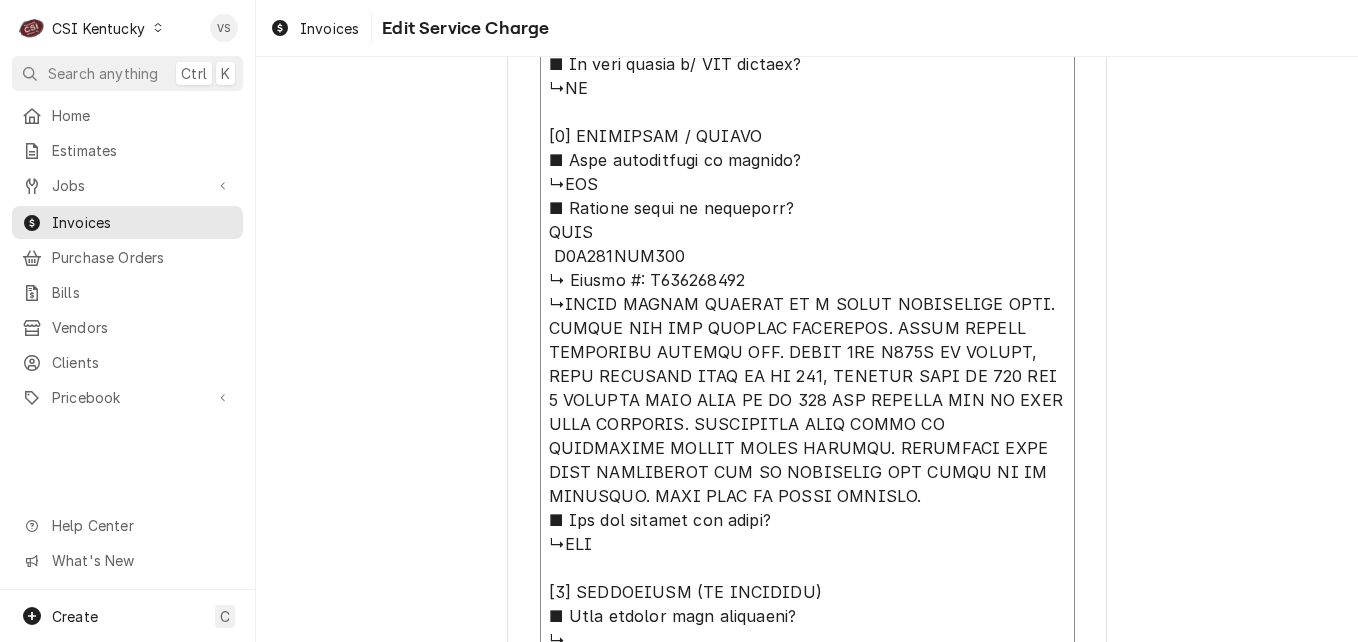 type on "x" 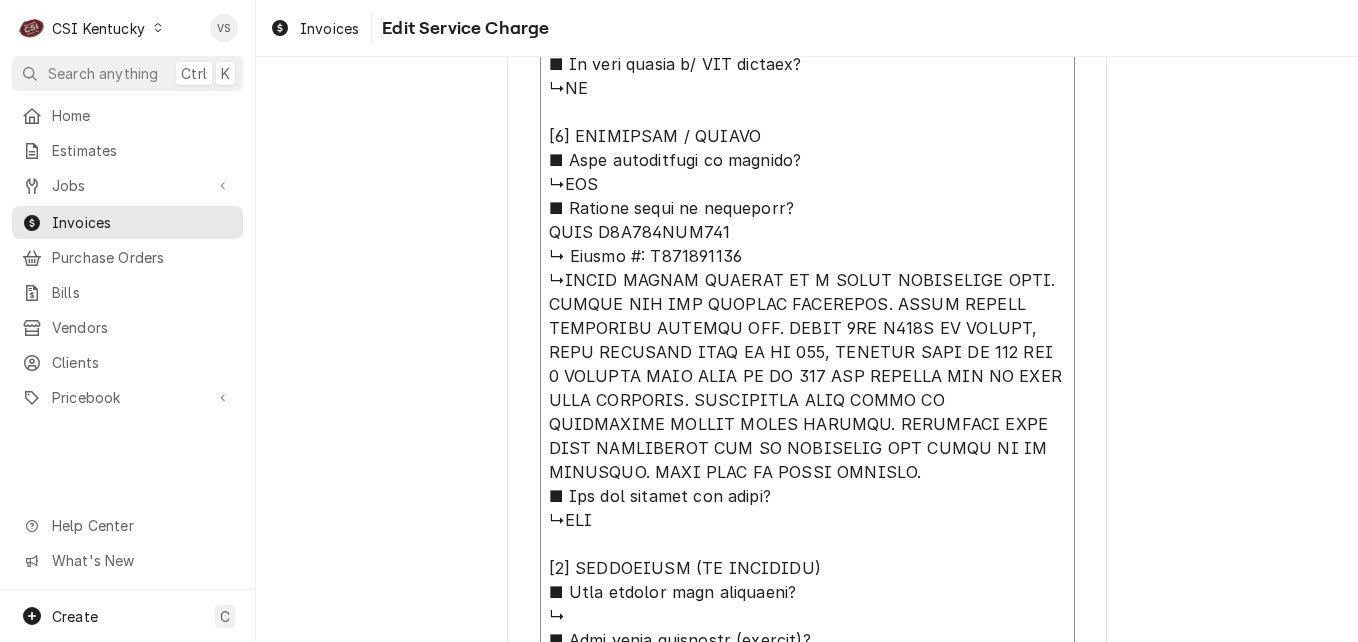 type on "x" 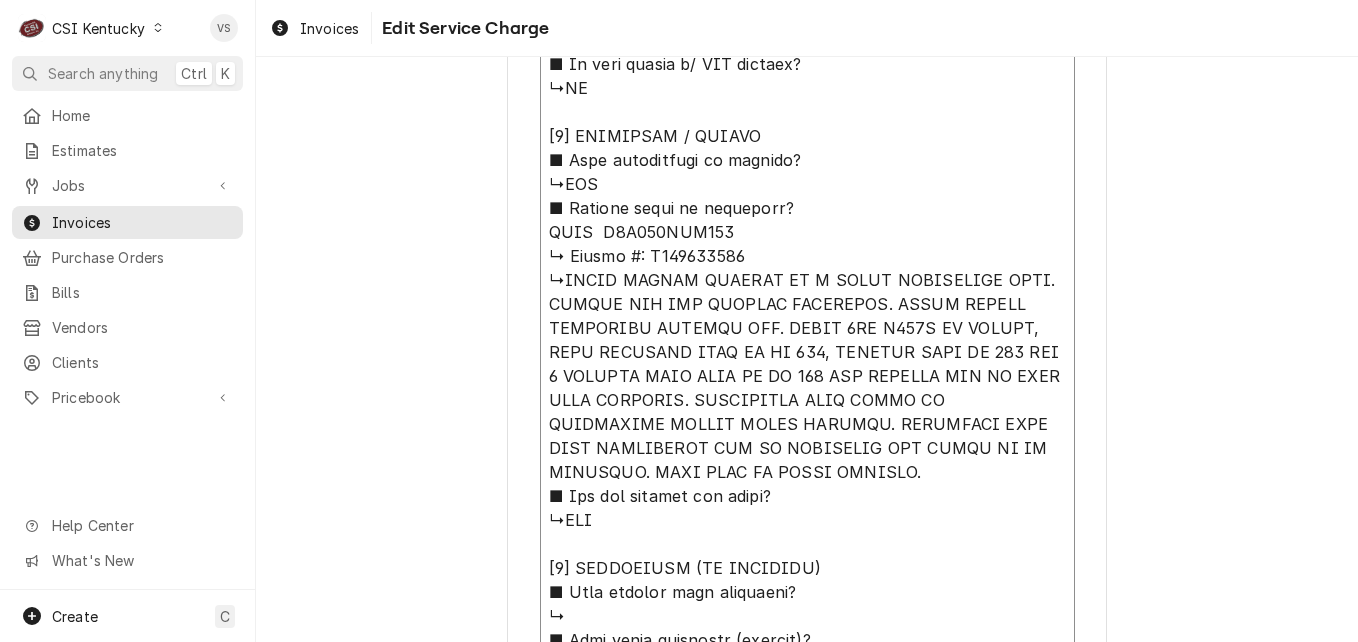 type on "x" 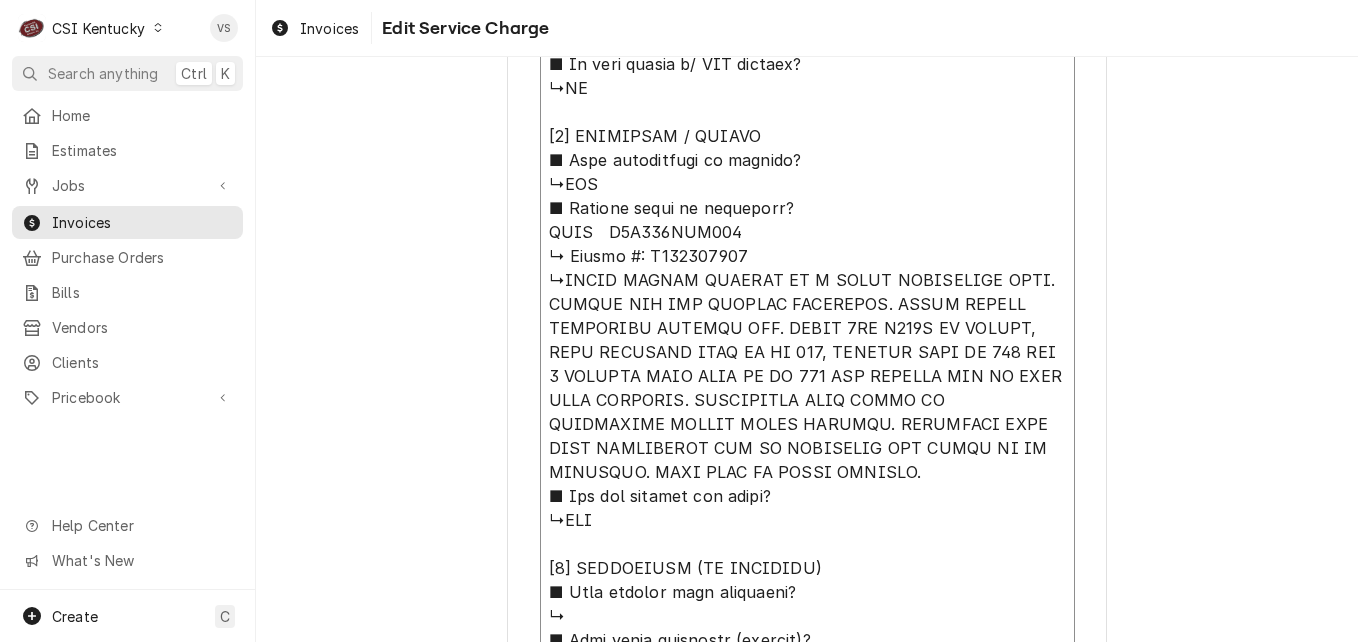 type on "x" 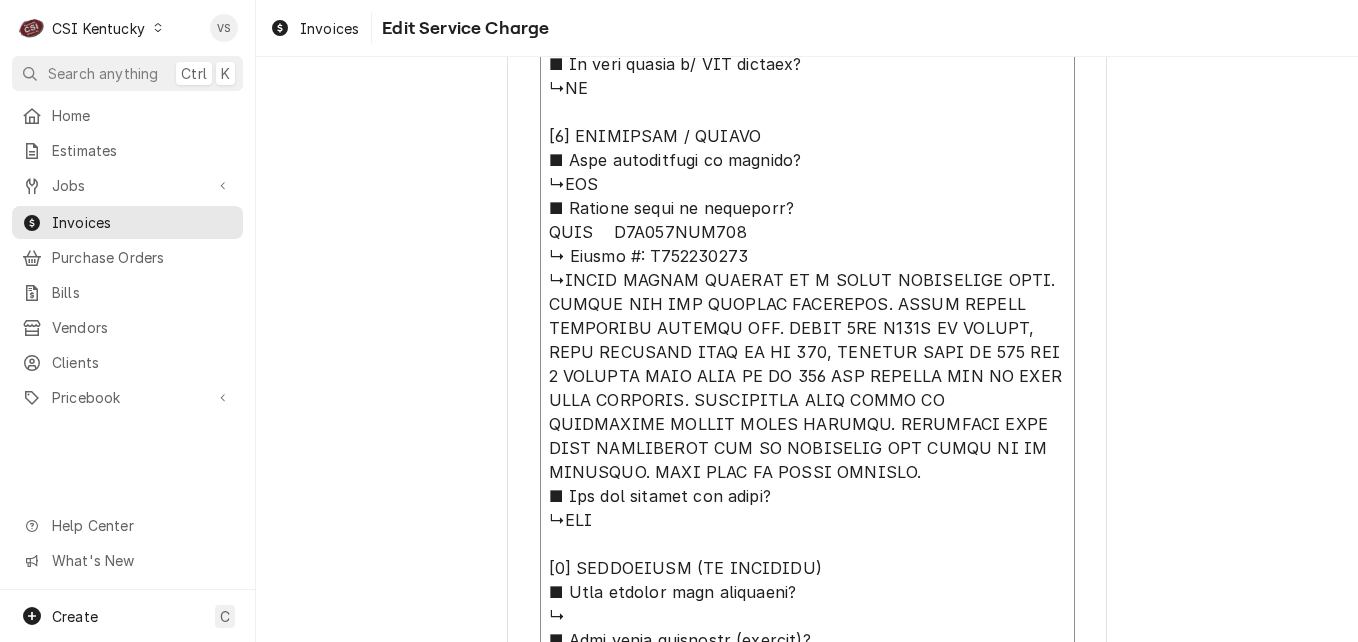 type on "x" 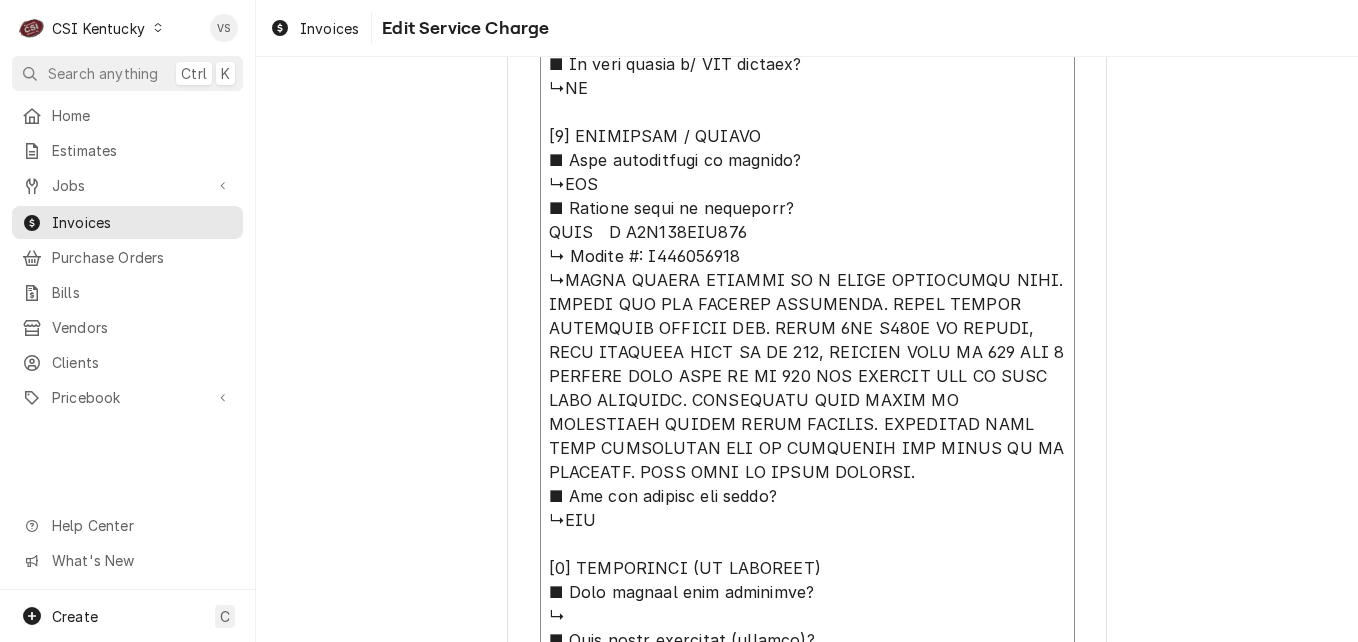 type on "x" 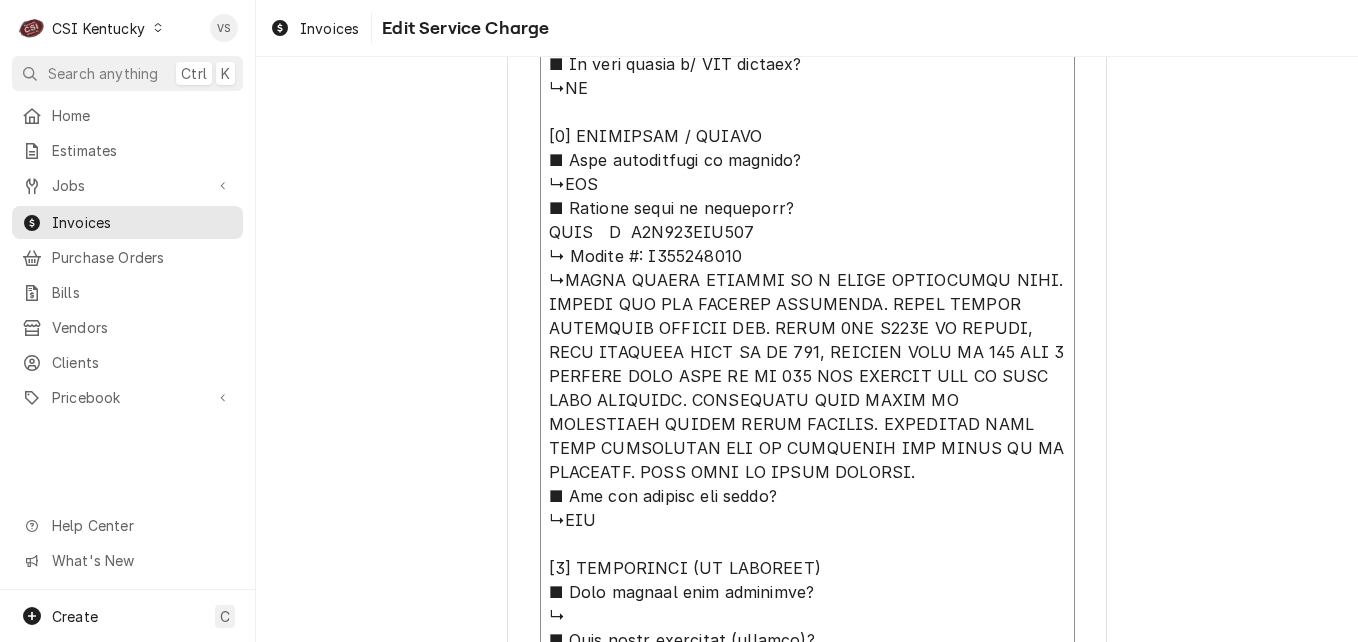 type on "x" 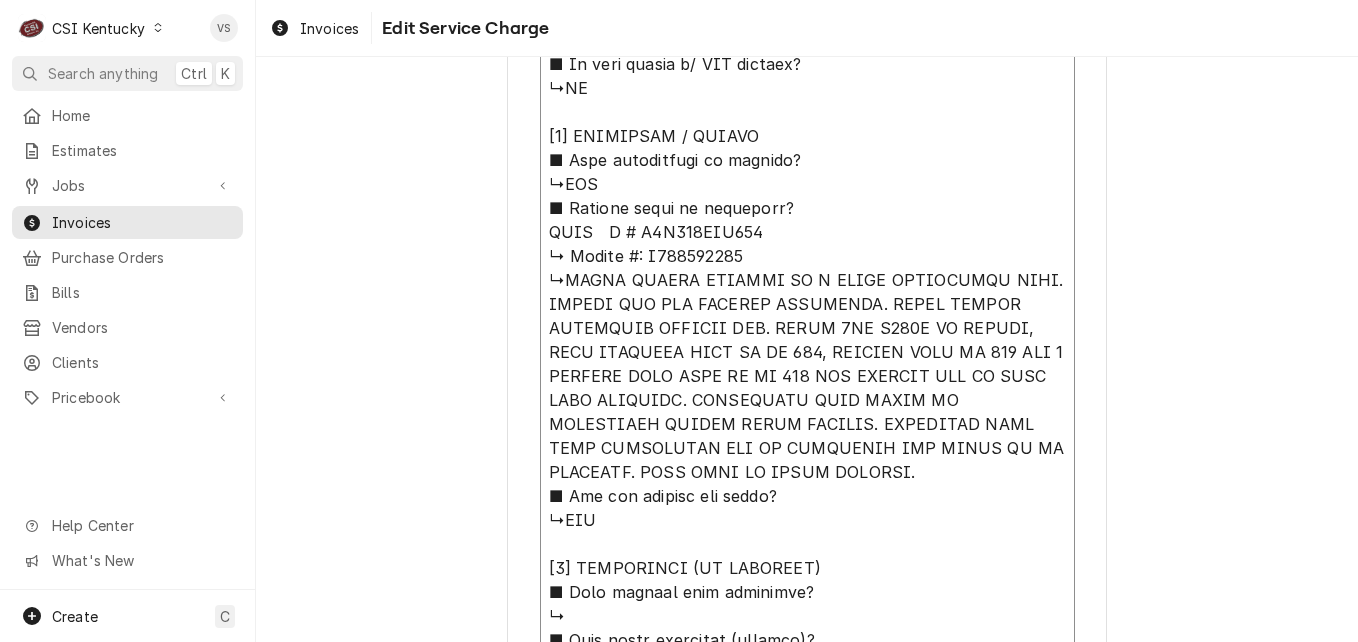 type on "x" 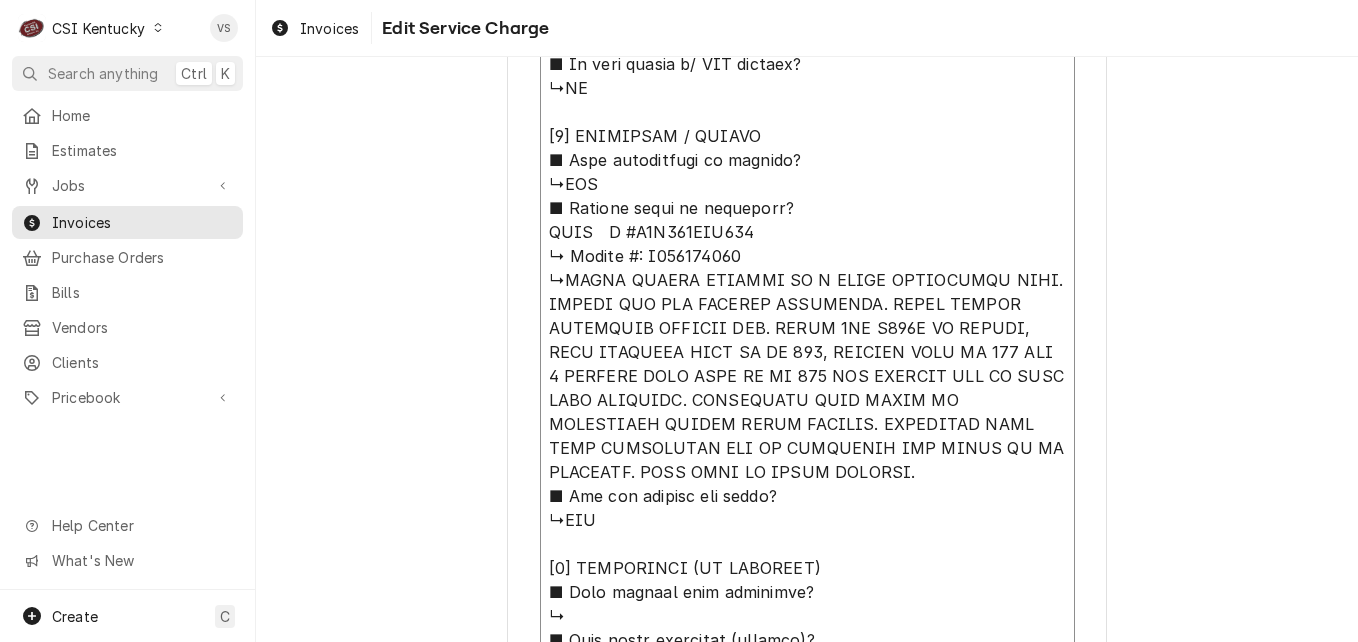 drag, startPoint x: 628, startPoint y: 255, endPoint x: 540, endPoint y: 257, distance: 88.02273 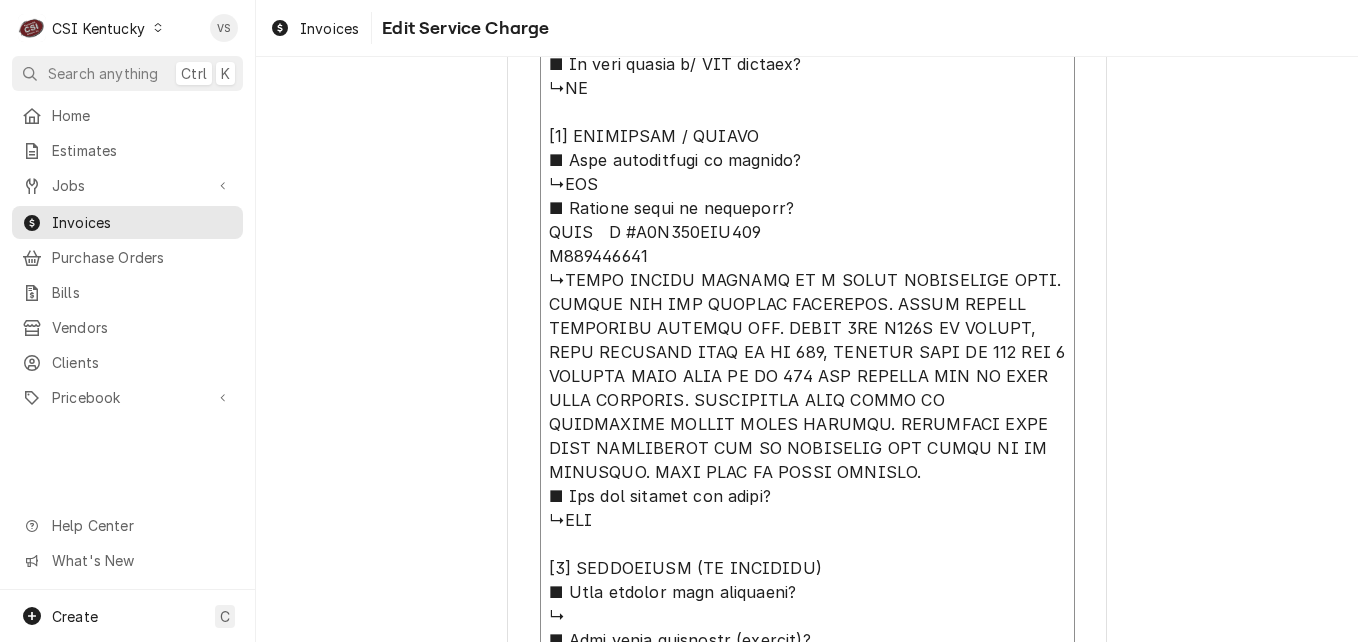 type on "x" 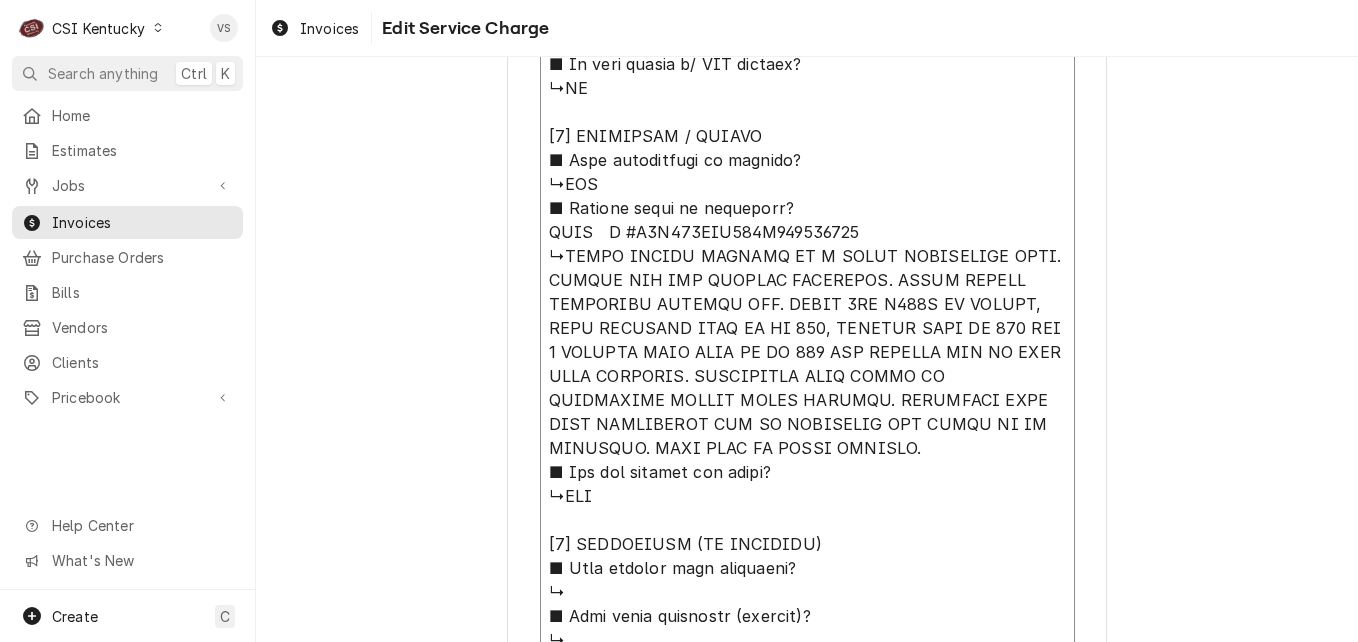 type on "x" 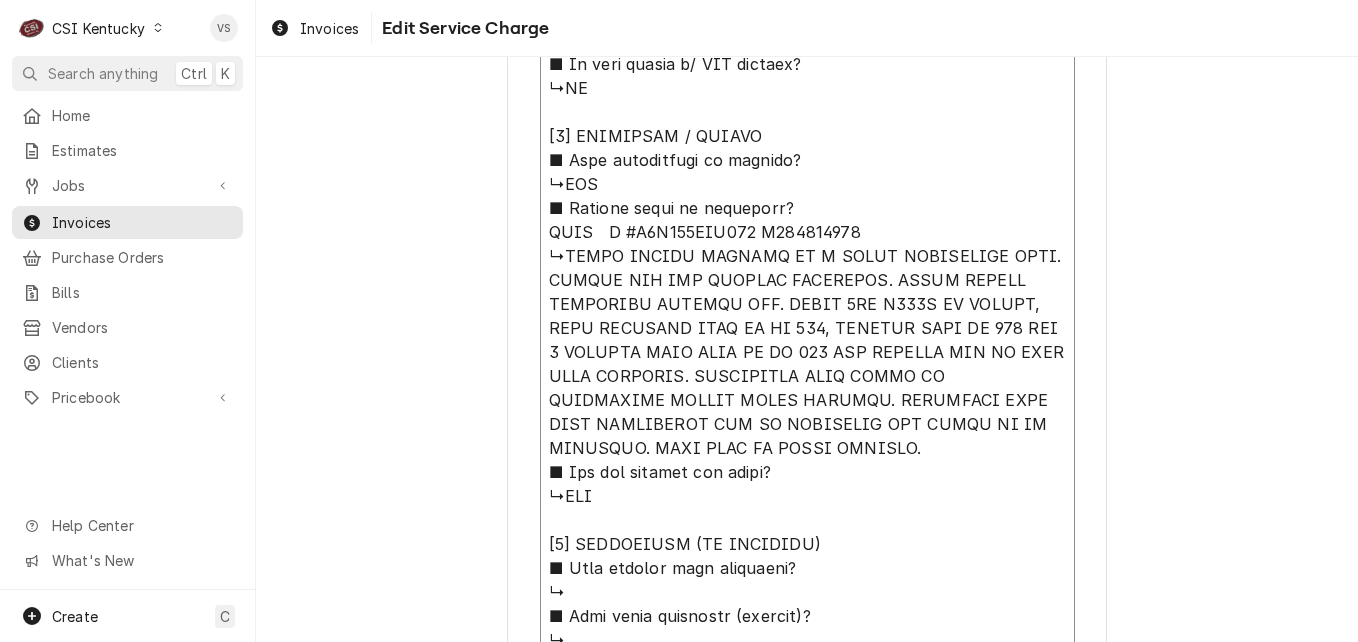 type on "x" 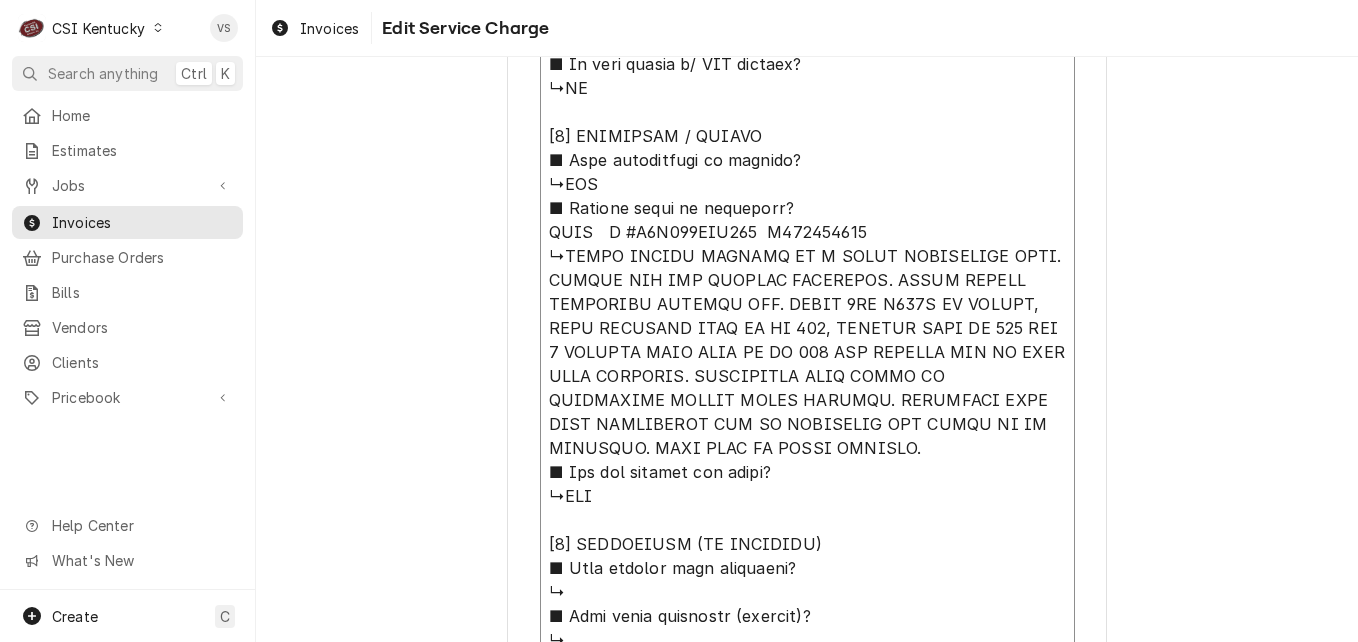 type on "x" 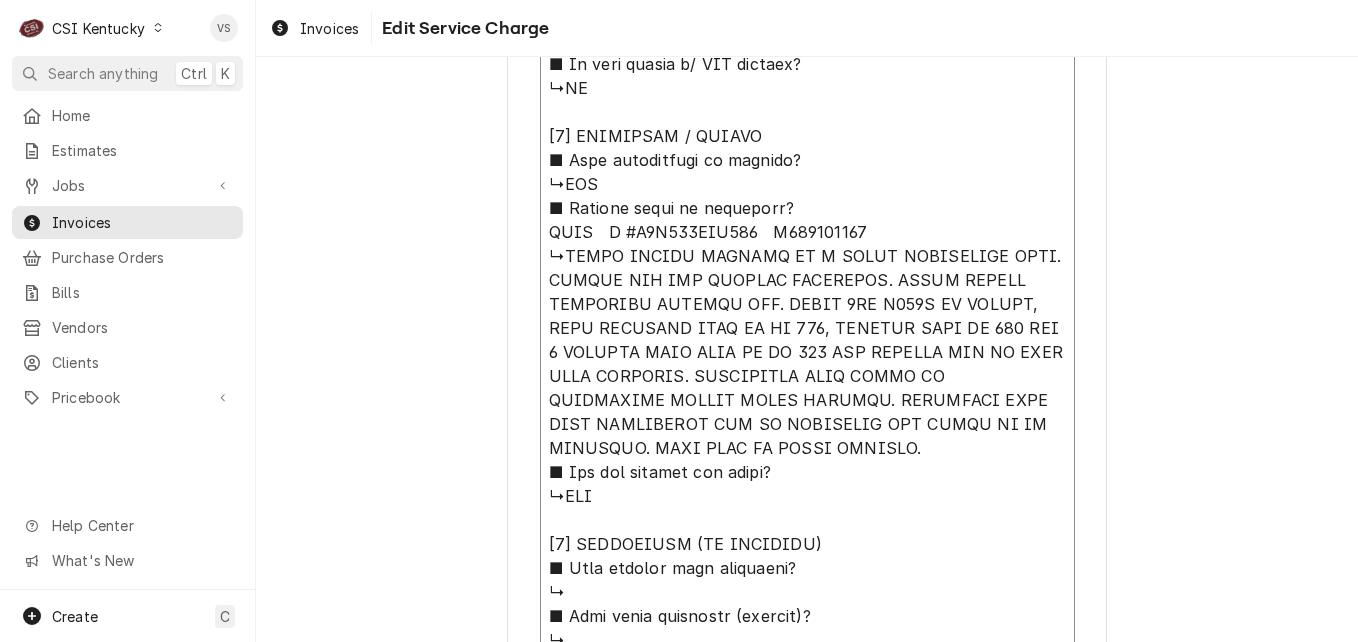 type on "x" 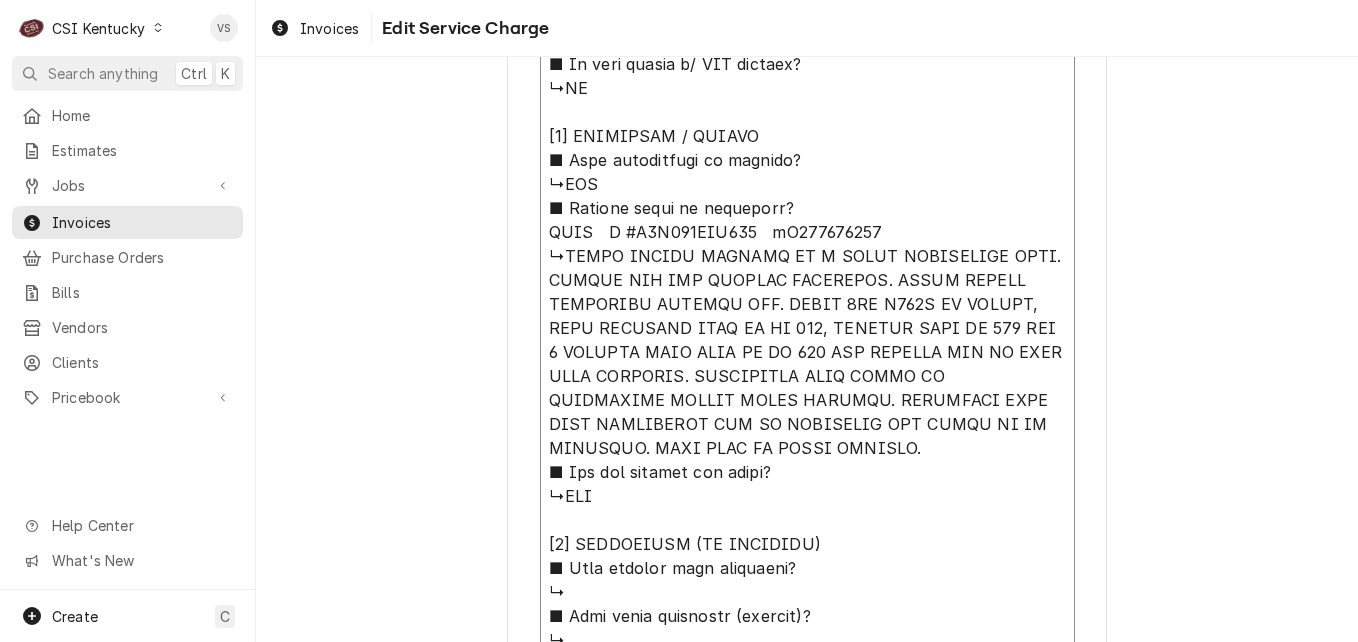 type on "x" 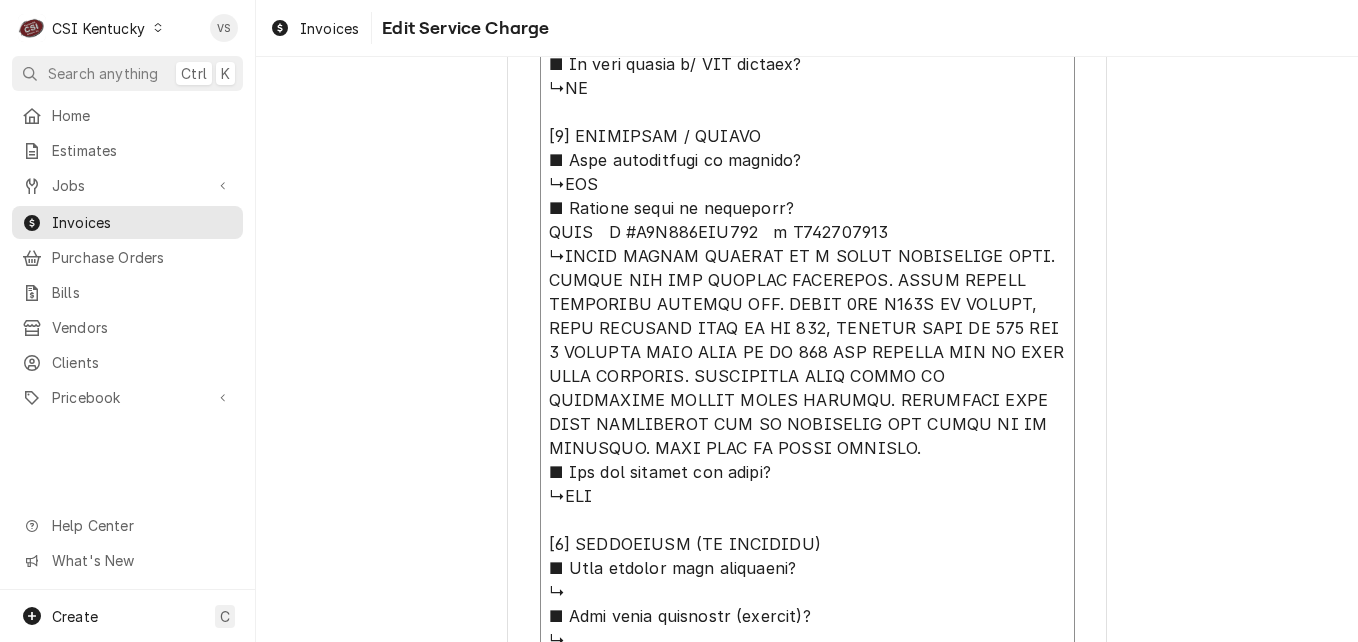 type on "x" 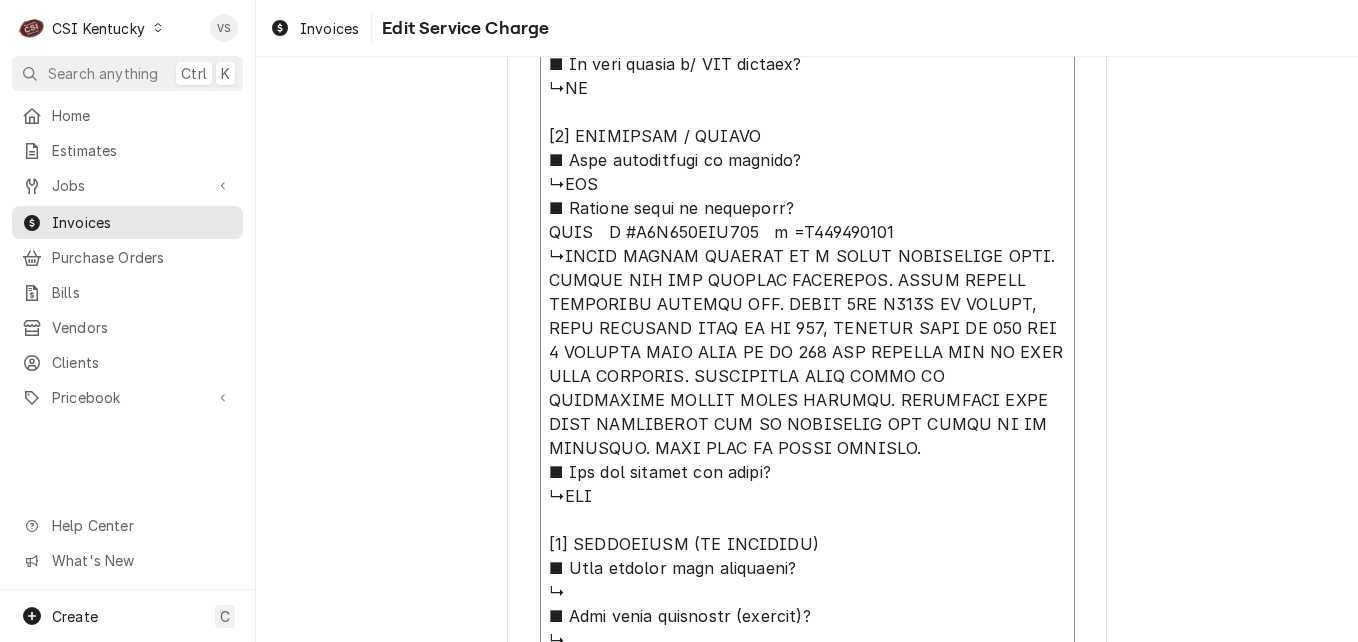 type on "x" 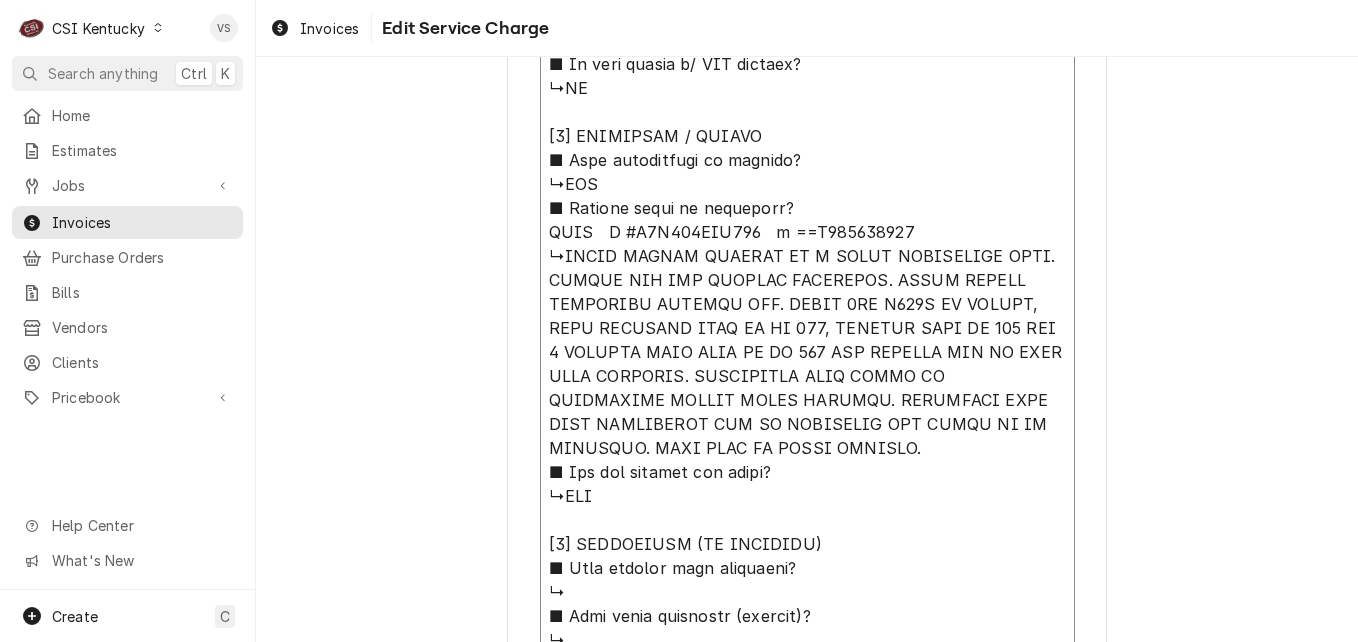 type on "x" 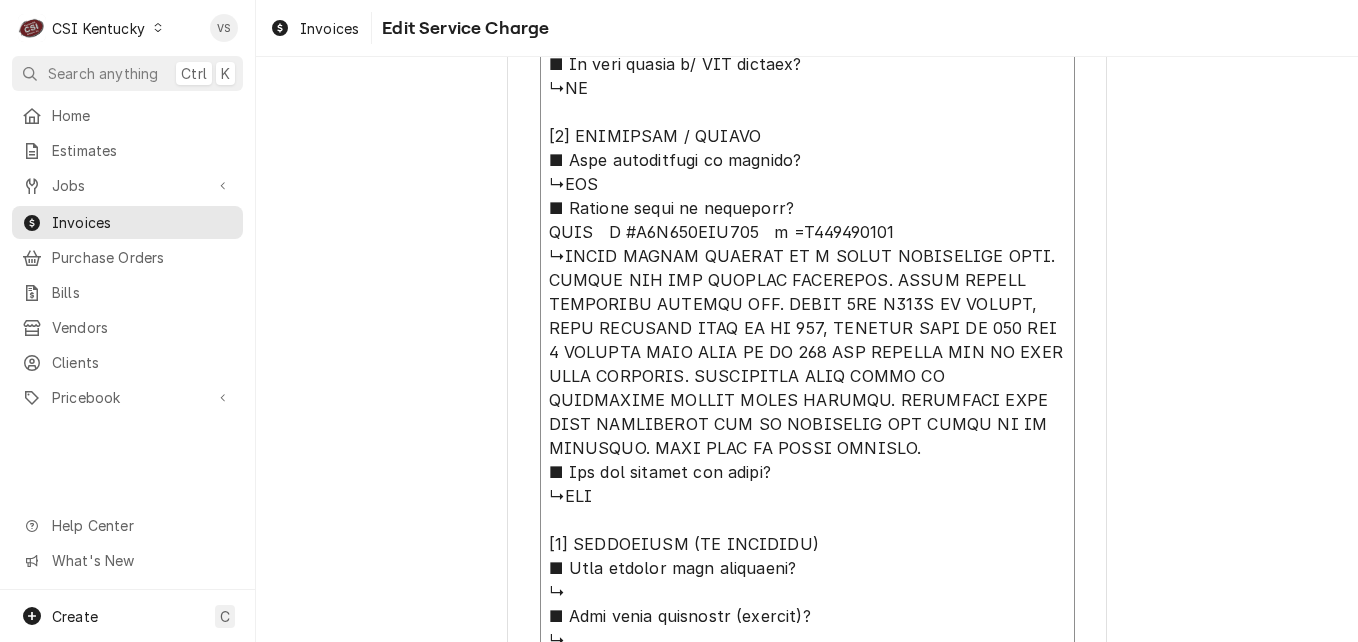 type on "x" 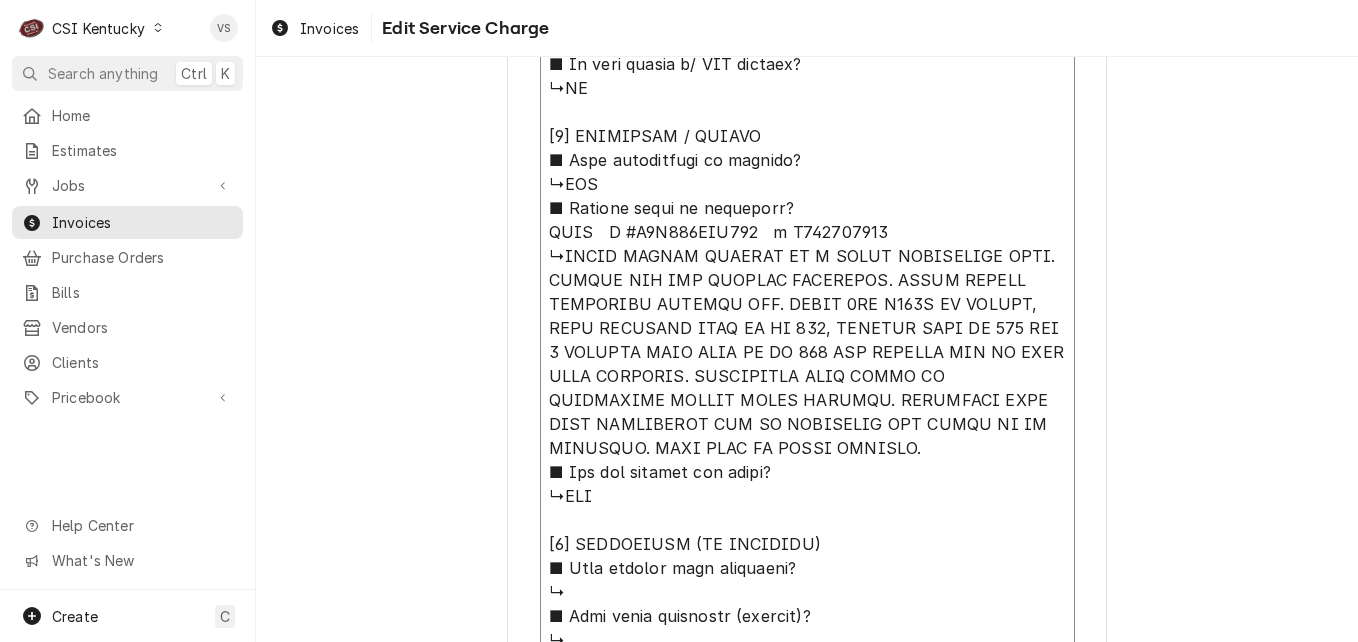 type on "x" 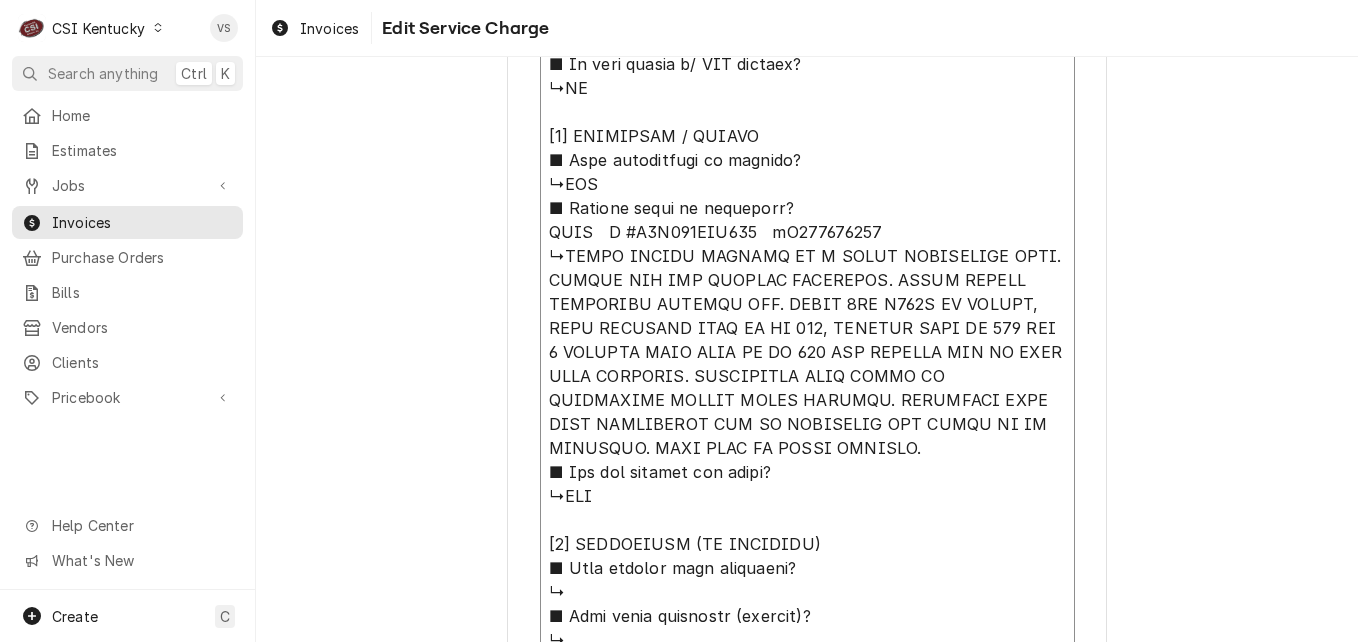 type on "x" 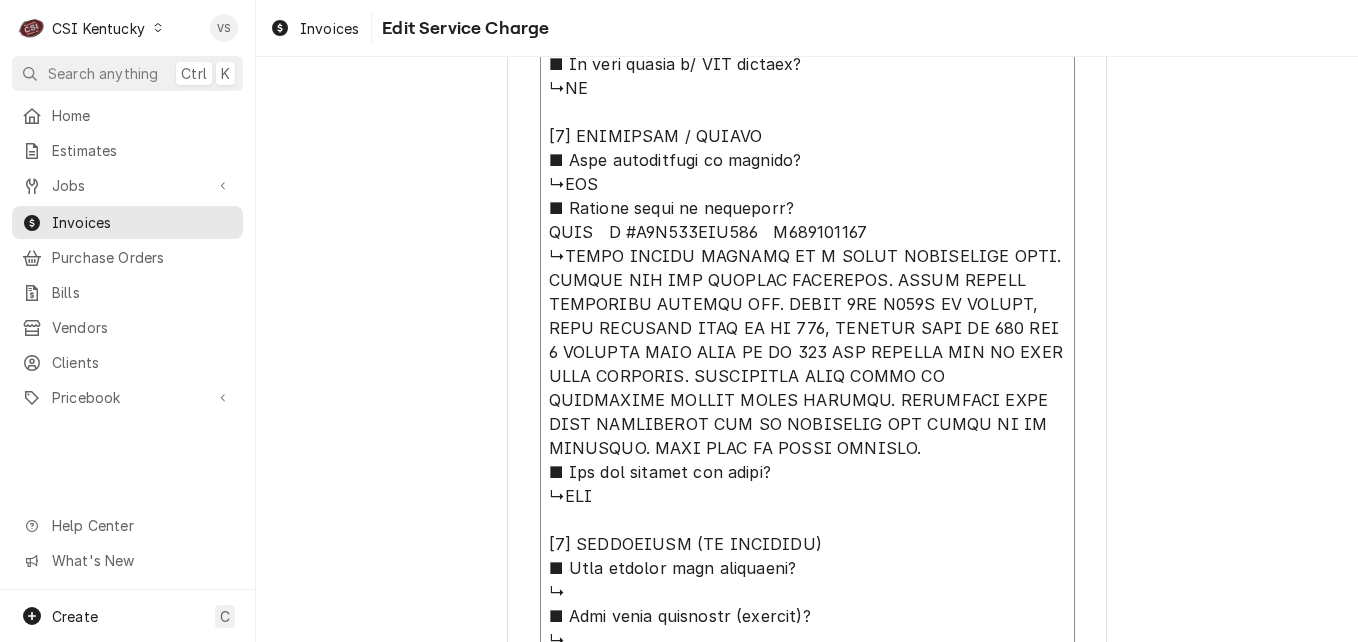 type on "x" 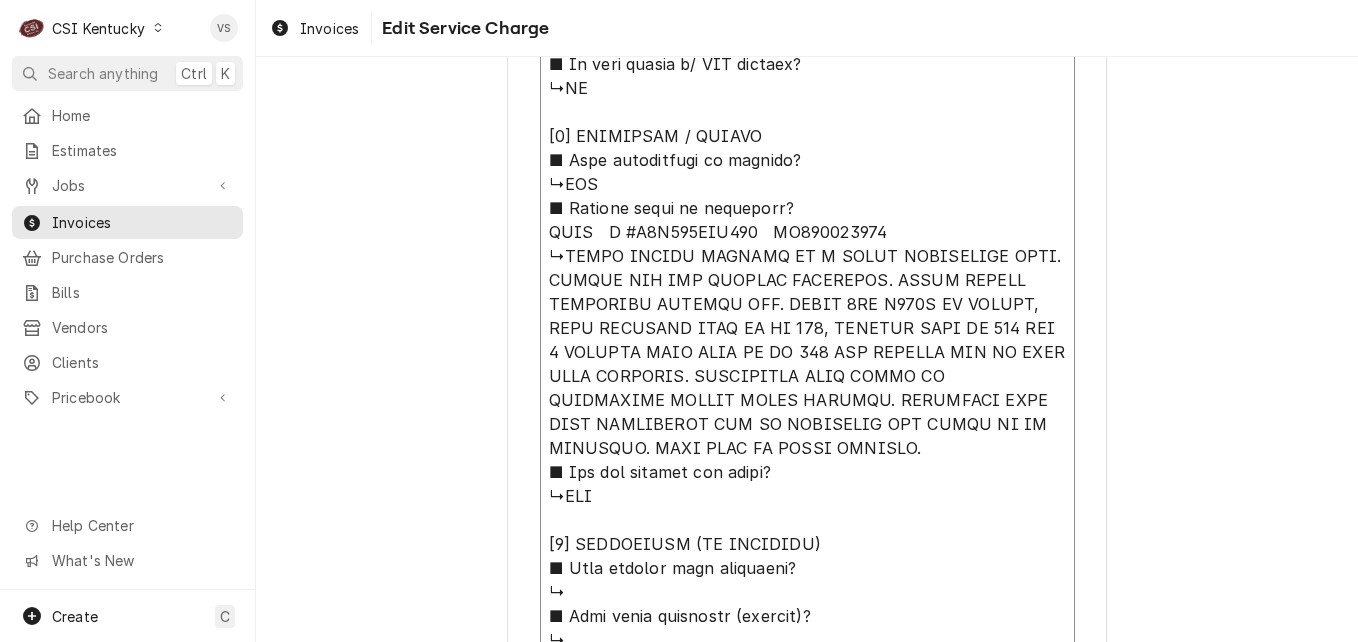 type on "x" 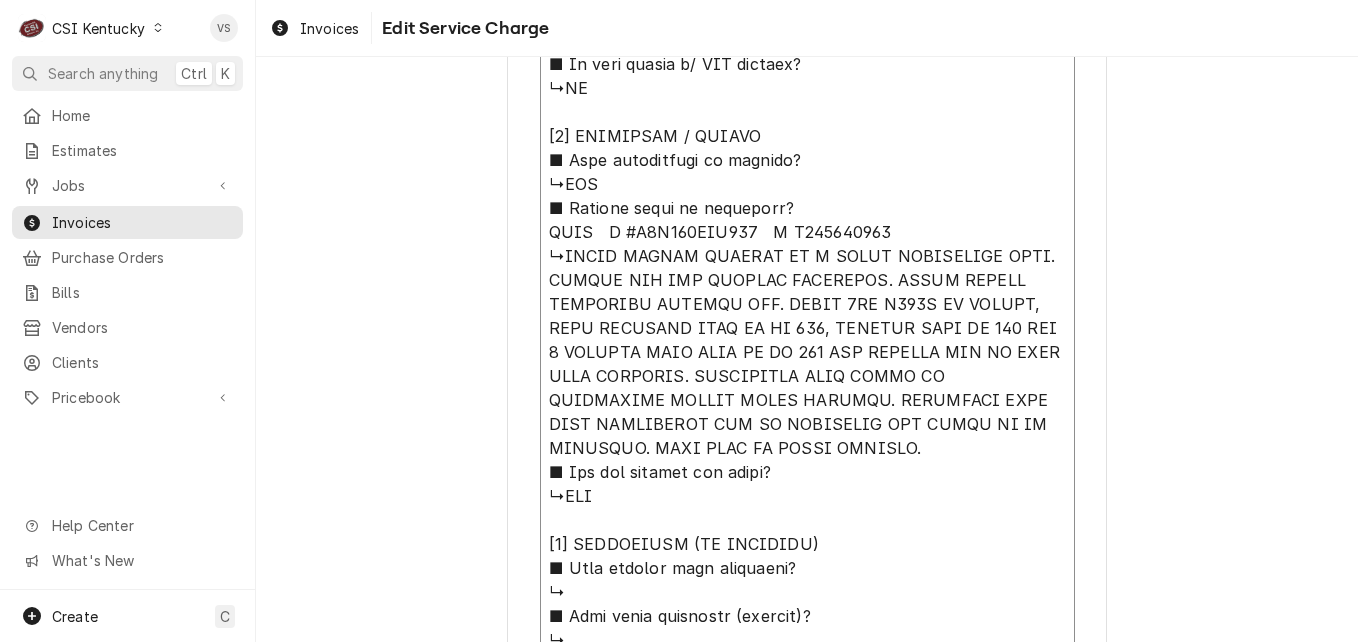 type on "x" 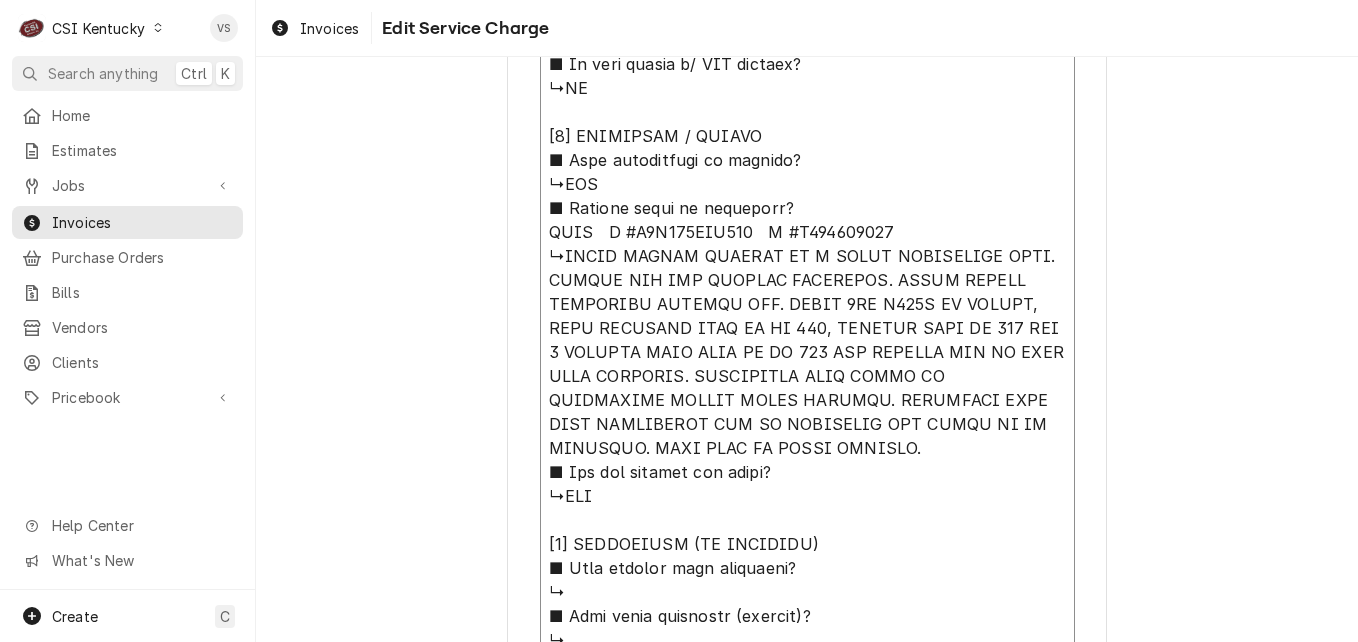 drag, startPoint x: 556, startPoint y: 256, endPoint x: 535, endPoint y: 258, distance: 21.095022 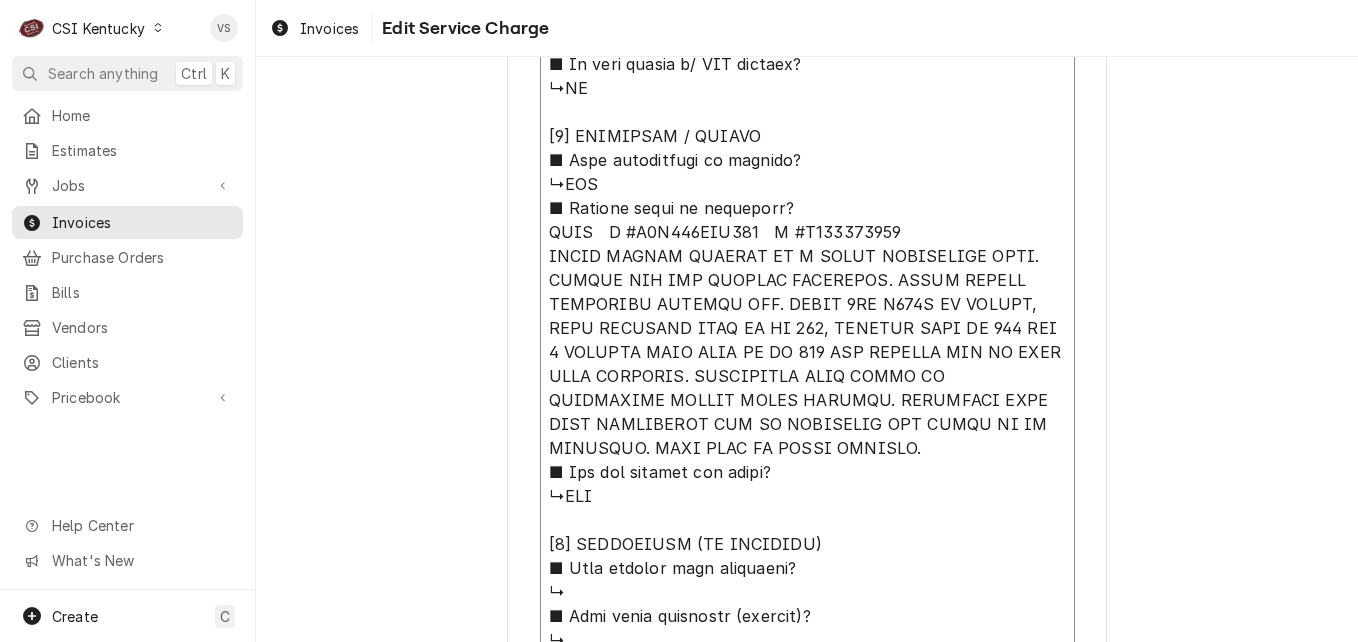 drag, startPoint x: 544, startPoint y: 230, endPoint x: 870, endPoint y: 444, distance: 389.9641 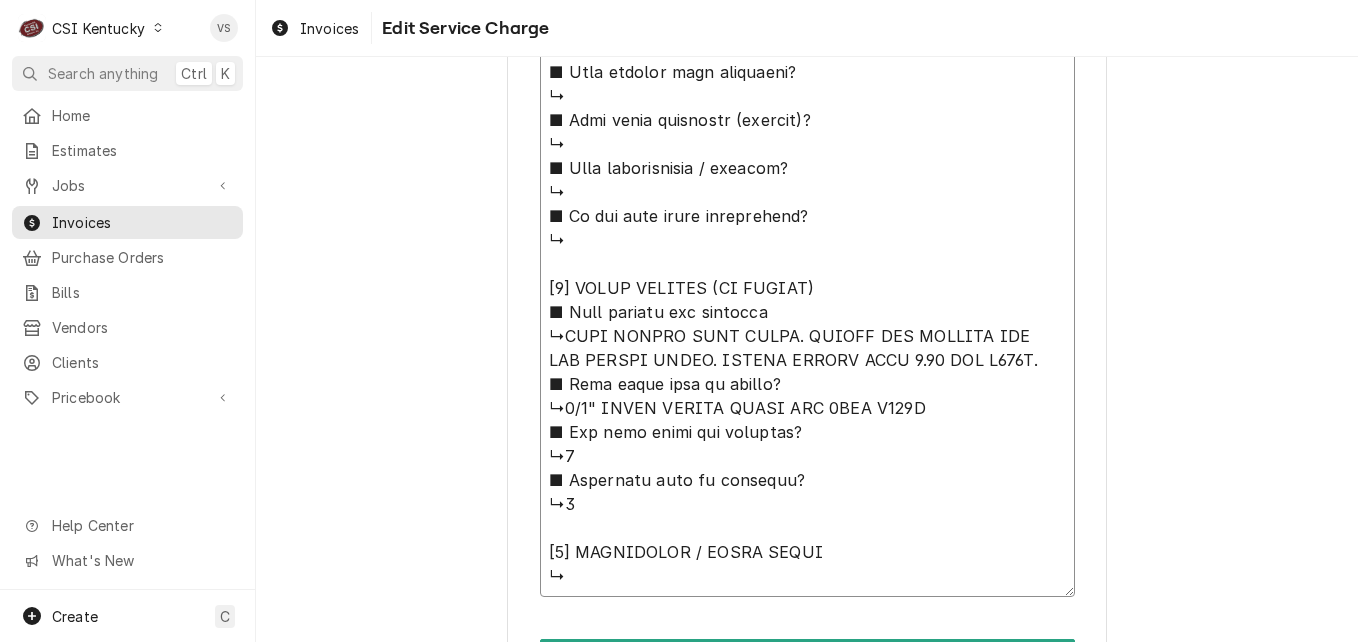scroll, scrollTop: 2069, scrollLeft: 0, axis: vertical 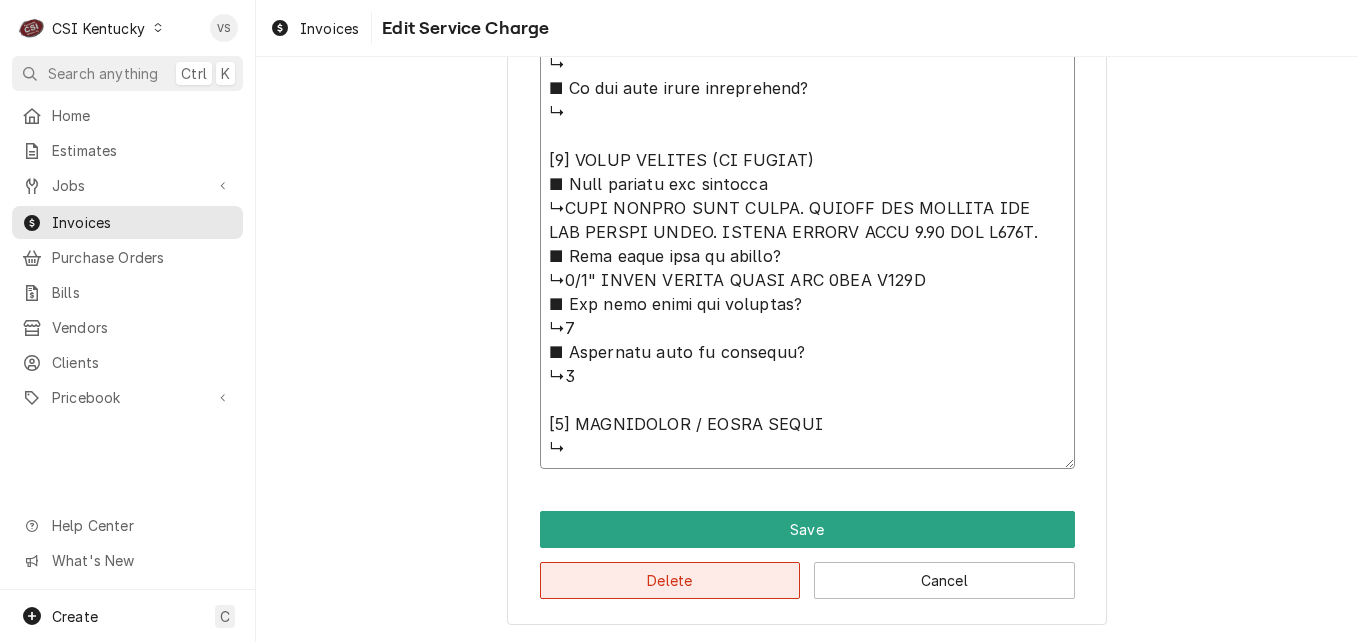 type on "⚠️ 𝗙𝗢𝗥𝗠 𝗜𝗡𝗦𝗧𝗥𝗨𝗖𝗧𝗜𝗢𝗡𝗦 ⚠️
✪ 𝗖𝗼𝗺𝗽𝗹𝗲𝘁𝗲 𝗮𝗹𝗹 𝗿𝗲𝗹𝗲𝘃𝗮𝗻𝘁 𝘀𝗲𝗰𝘁𝗶𝗼𝗻𝘀
✪ 𝗣𝗿𝗼𝘃𝗶𝗱𝗲 𝗱𝗲𝘁𝗮𝗶𝗹𝗲𝗱 𝗮𝗻𝘀𝘄𝗲𝗿𝘀
✪ 𝗗𝗼𝘂𝗯𝗹𝗲-𝗰𝗵𝗲𝗰𝗸 𝗱𝗮𝘁𝗮 𝗲𝗻𝘁𝗿𝗶𝗲𝘀
✪ 𝗠𝗮𝗿𝗸 ‘𝗡/𝗔’ 𝗶𝗳 𝗻𝗼𝘁 𝗿𝗲𝗹𝗲𝘃𝗮𝗻𝘁
✪ 𝗩𝗲𝗿𝗶𝗳𝘆 𝗯𝗲𝗳𝗼𝗿𝗲 𝘀𝘂𝗯𝗺𝗶𝘀𝘀𝗶𝗼𝗻
[𝟭] 𝗘𝗤𝗨𝗜𝗣𝗠𝗘𝗡𝗧 / 𝗪𝗔𝗥𝗥𝗔𝗡𝗧𝗬
■ 𝗣𝗿𝗼𝘃𝗶𝗱𝗲 𝗲𝗾𝘂𝗶𝗽𝗺𝗲𝗻𝘁 𝗱𝗮𝘁𝗮 𝗯𝗲𝗹𝗼𝘄:
↳ 𝗠𝗙𝗚: AHRI
↳ 𝗠𝗼𝗱𝗲𝗹 #: R4A324AKC100
↳ 𝗦𝗲𝗿𝗶𝗮𝗹 #: X142960606
↳ 𝗩𝗼𝗹𝘁𝗮𝗴𝗲: 208VAC
↳ 𝗣𝗵𝗮𝘀𝗲: 1PH
↳ 𝗚𝗮𝘀 𝗧𝘆𝗽𝗲: R410A
■ 𝗜𝘀 𝘁𝗵𝗲 𝘂𝗻𝗶𝘁 𝘂𝗻𝗱𝗲𝗿 𝘄𝗮𝗿𝗿𝗮𝗻𝘁𝘆?
↳ NO
■ 𝗪𝗵𝗮𝘁 𝗶𝘀 𝗰𝗼𝘃𝗲𝗿𝗲𝗱?
↳
■ 𝗛𝗮𝘃𝗲 𝘆𝗼𝘂 𝘃𝗲𝗿𝗶𝗳𝗶𝗲𝗱 𝘄/ 𝗠𝗙𝗚?
↳
■ 𝗜𝘀 𝘂𝗻𝗶𝘁 𝘁𝗮𝗴𝗴𝗲𝗱 𝘄/ 𝗖𝗦𝗜 𝘀𝘁𝗶𝗰𝗸𝗲𝗿?
↳NO
[𝟮] 𝗗𝗜𝗔𝗚𝗡𝗢𝗦𝗜𝗦 / 𝗜𝗦𝗦𝗨𝗘𝗦
■ 𝗨𝗻𝗶𝘁 𝗼𝗽𝗲𝗿𝗮𝘁𝗶𝗼𝗻𝗮𝗹 𝗼𝗻 𝗮𝗿𝗿𝗶𝘃𝗮𝗹?
↳YES
■ 𝗘𝘅𝗽𝗹𝗮𝗶𝗻 𝘀𝘁𝗲𝗽𝘀 𝘁𝗼 𝗱𝗶𝗮𝗴𝗻𝗼𝘀𝗶𝘀?
AHRI   M #R4A324AKC100   S #X142960606
FOUND BOTTOM SECTION OF A FRAME EVAPORATOR COIL. THAWED OUT AND CHECKED PRESSURES. FOUND SYSTEM PRESSURES RUNNING LOW. ADDED 1LB R410A TO SYSTEM, HEAD PRESSURE SHOT UP TO 460, DROPPED DOWN TO 367 FOR 5 MINUTES THEN BACK UP TO 600 AND TRIPPED OUT ON HIGH HEAD PRESSURE. COMPRESSOR THEN BEGAN TO INTERNALLY BYPASS WHILE RUNNING. CONSULTED WITH MATT DETERMINED TXV IS DEFECTIVE AND NEEDS TO BE REPLACED. WILL NEED TO QUOTE REPAI..." 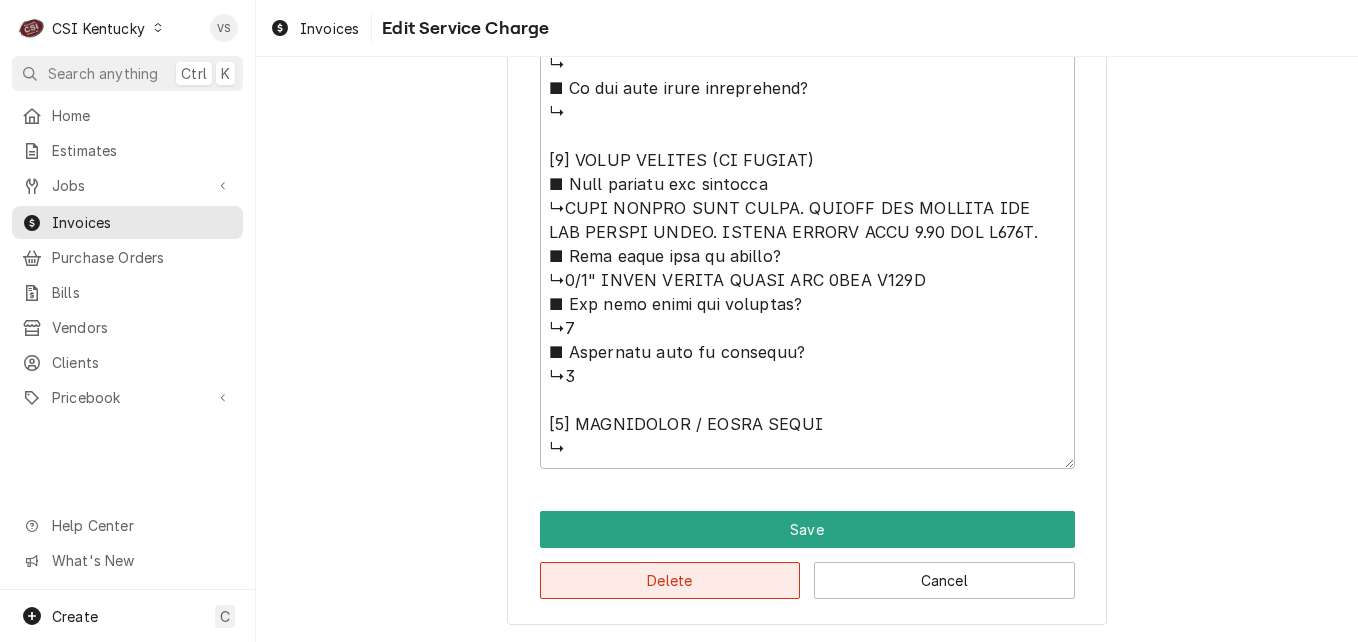 click on "Delete" at bounding box center [670, 580] 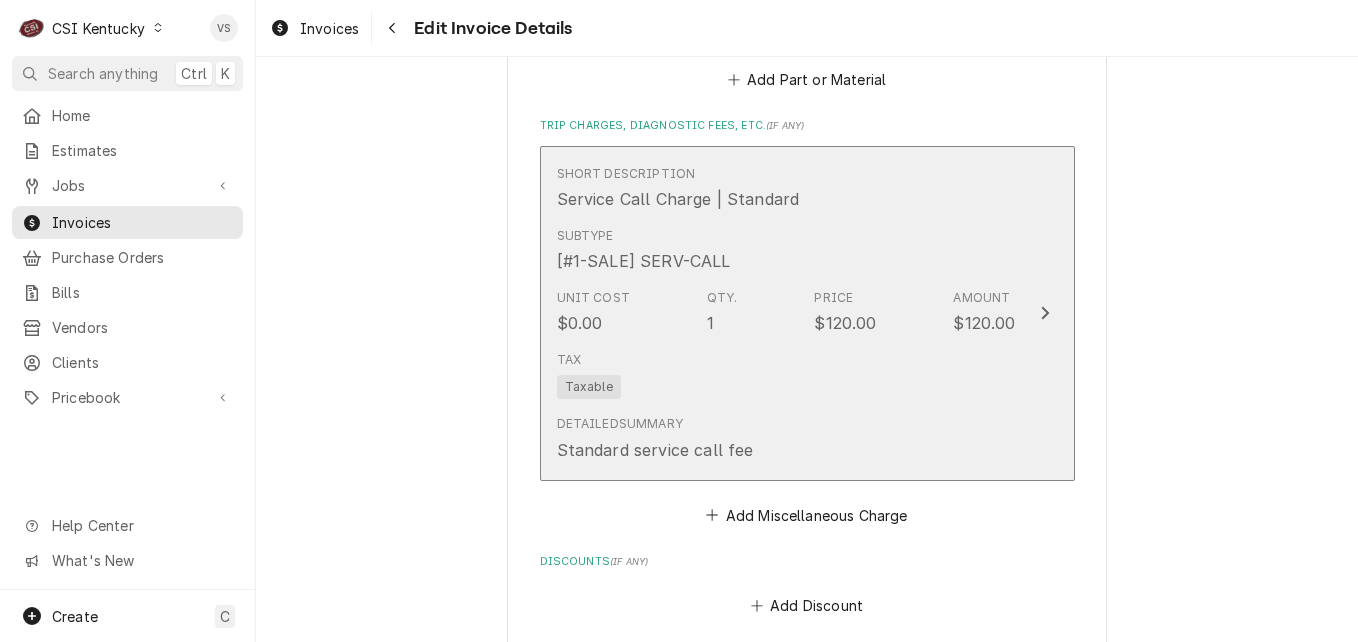 scroll, scrollTop: 2301, scrollLeft: 0, axis: vertical 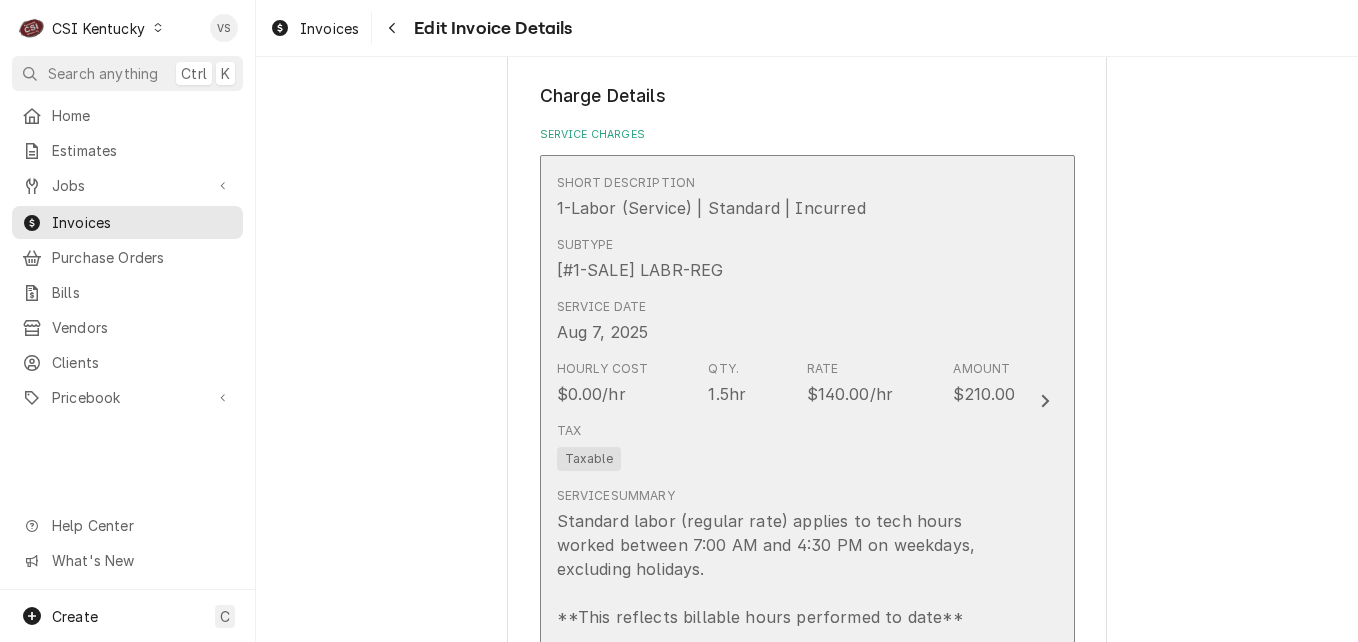 click on "Service Date Aug 7, 2025" at bounding box center [786, 321] 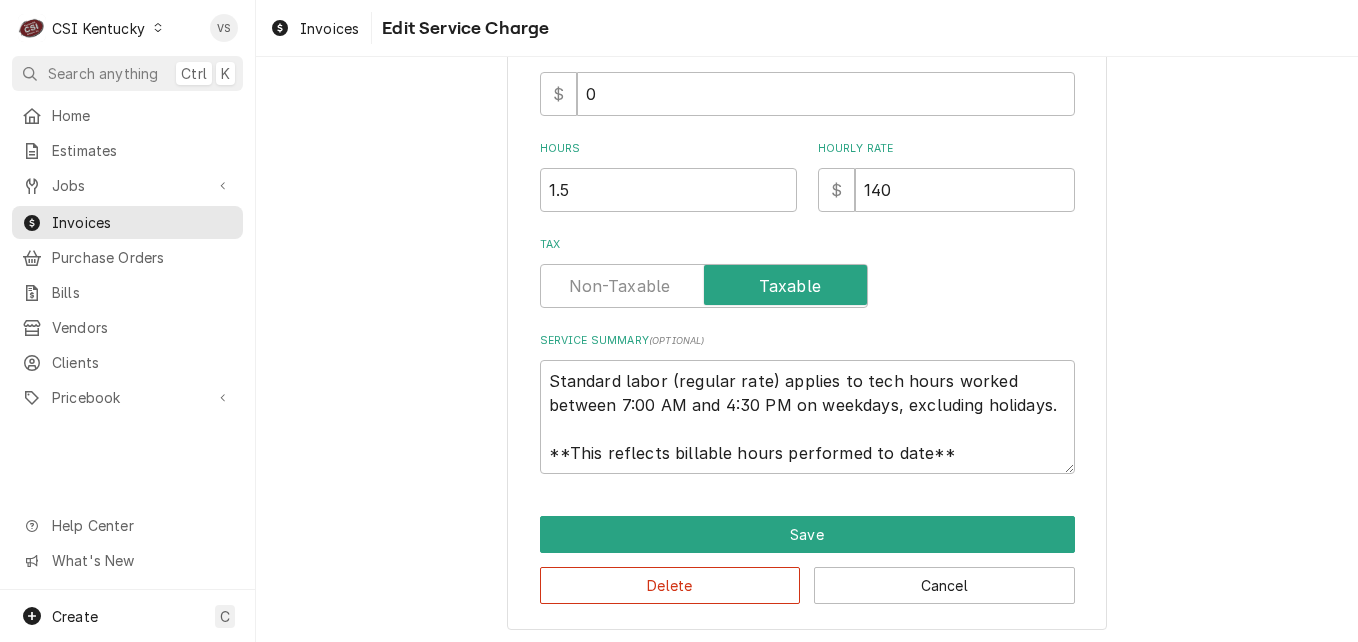 scroll, scrollTop: 605, scrollLeft: 0, axis: vertical 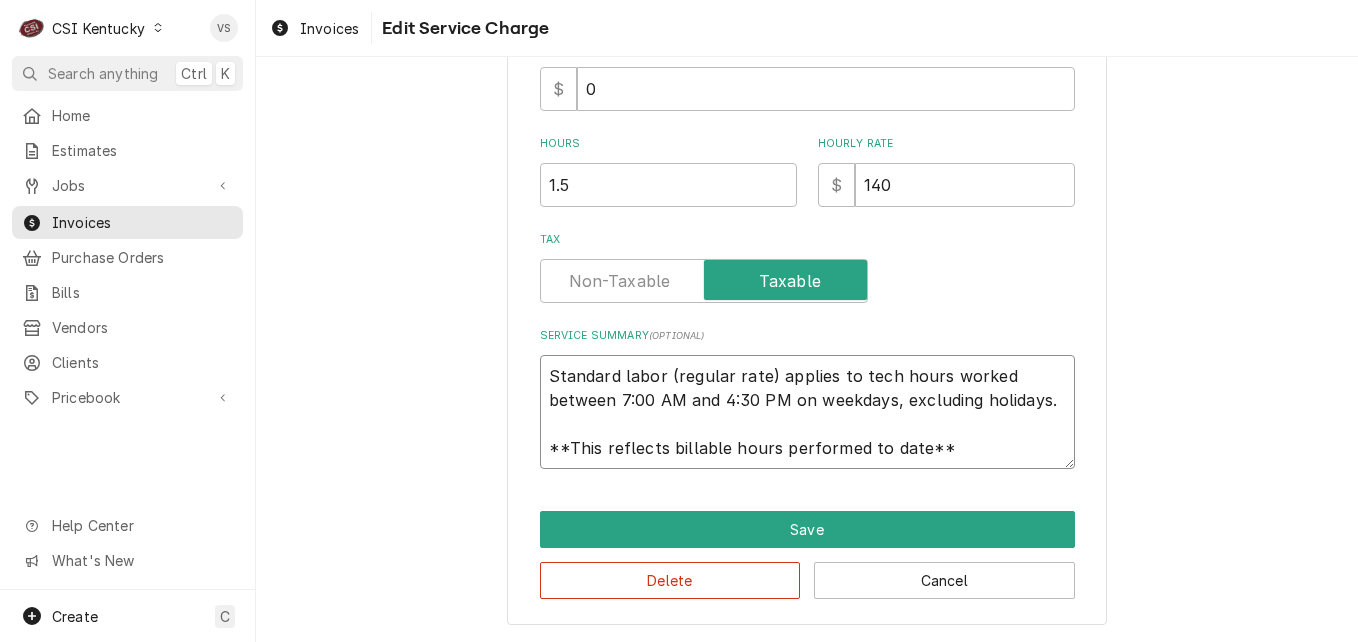 click on "Standard labor (regular rate) applies to tech hours worked between 7:00 AM and 4:30 PM on weekdays, excluding holidays.
**This reflects billable hours performed to date**" at bounding box center [807, 412] 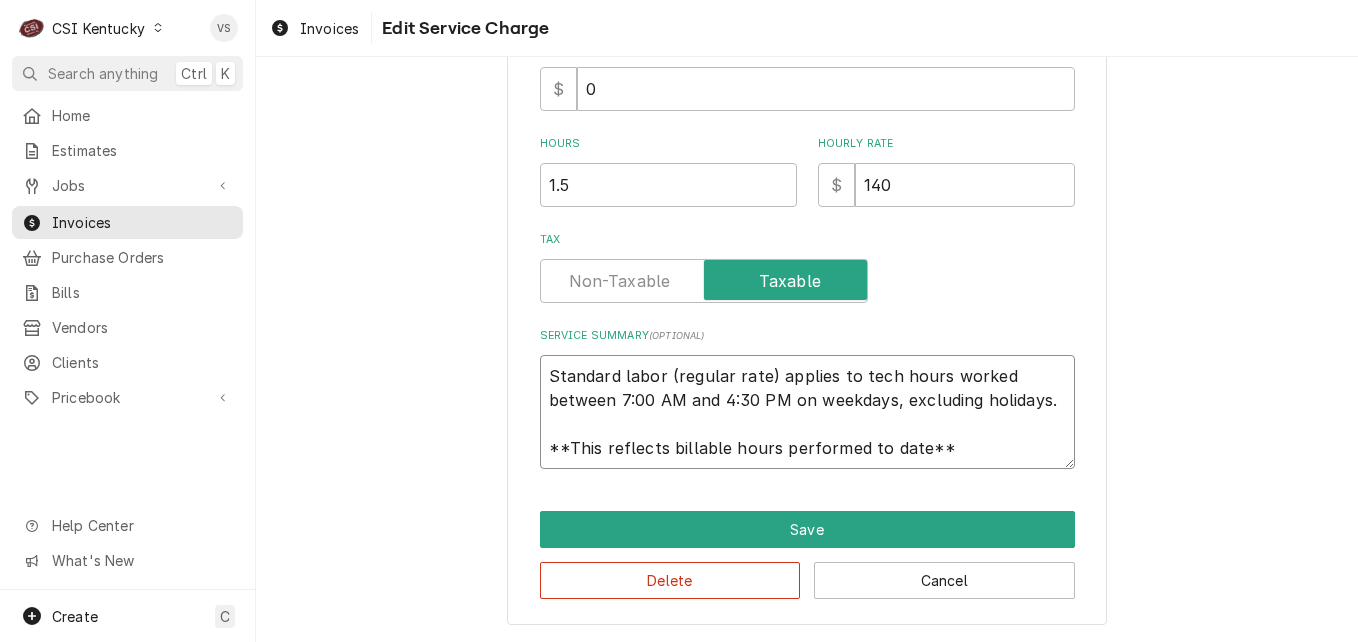 scroll, scrollTop: 24, scrollLeft: 0, axis: vertical 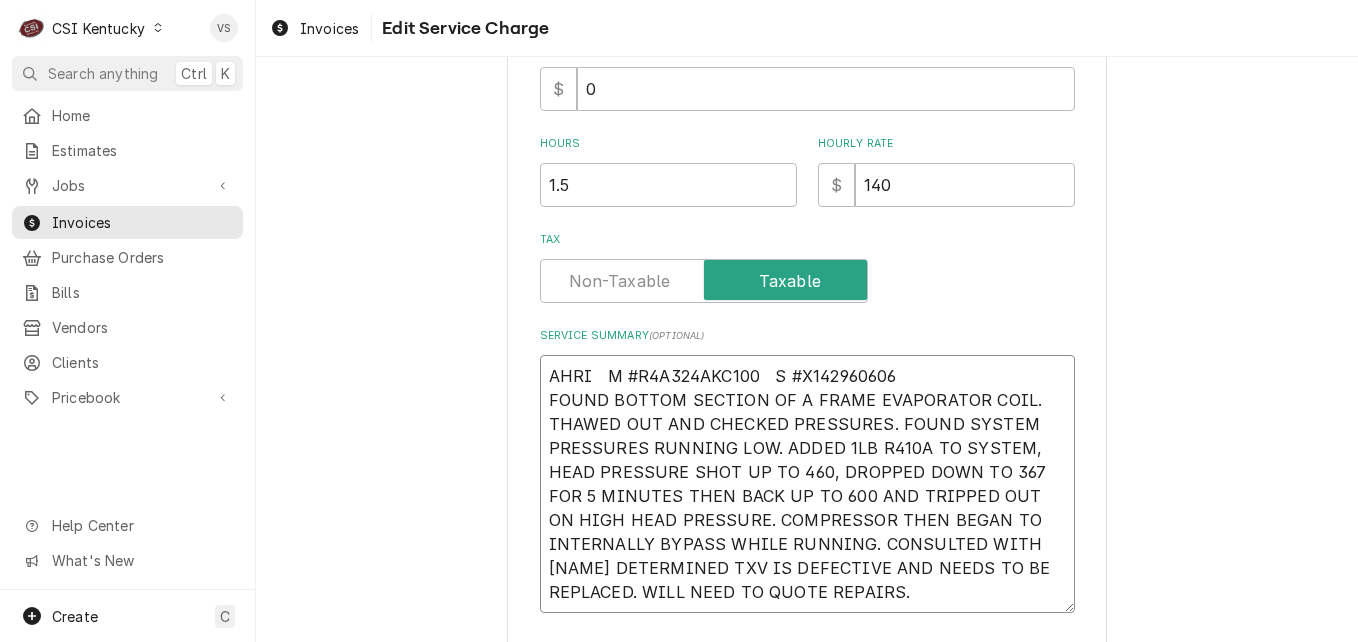 click on "AHRI   M #R4A324AKC100   S #X142960606
FOUND BOTTOM SECTION OF A FRAME EVAPORATOR COIL. THAWED OUT AND CHECKED PRESSURES. FOUND SYSTEM PRESSURES RUNNING LOW. ADDED 1LB R410A TO SYSTEM, HEAD PRESSURE SHOT UP TO 460, DROPPED DOWN TO 367 FOR 5 MINUTES THEN BACK UP TO 600 AND TRIPPED OUT ON HIGH HEAD PRESSURE. COMPRESSOR THEN BEGAN TO INTERNALLY BYPASS WHILE RUNNING. CONSULTED WITH MATT DETERMINED TXV IS DEFECTIVE AND NEEDS TO BE REPLACED. WILL NEED TO QUOTE REPAIRS." at bounding box center (807, 484) 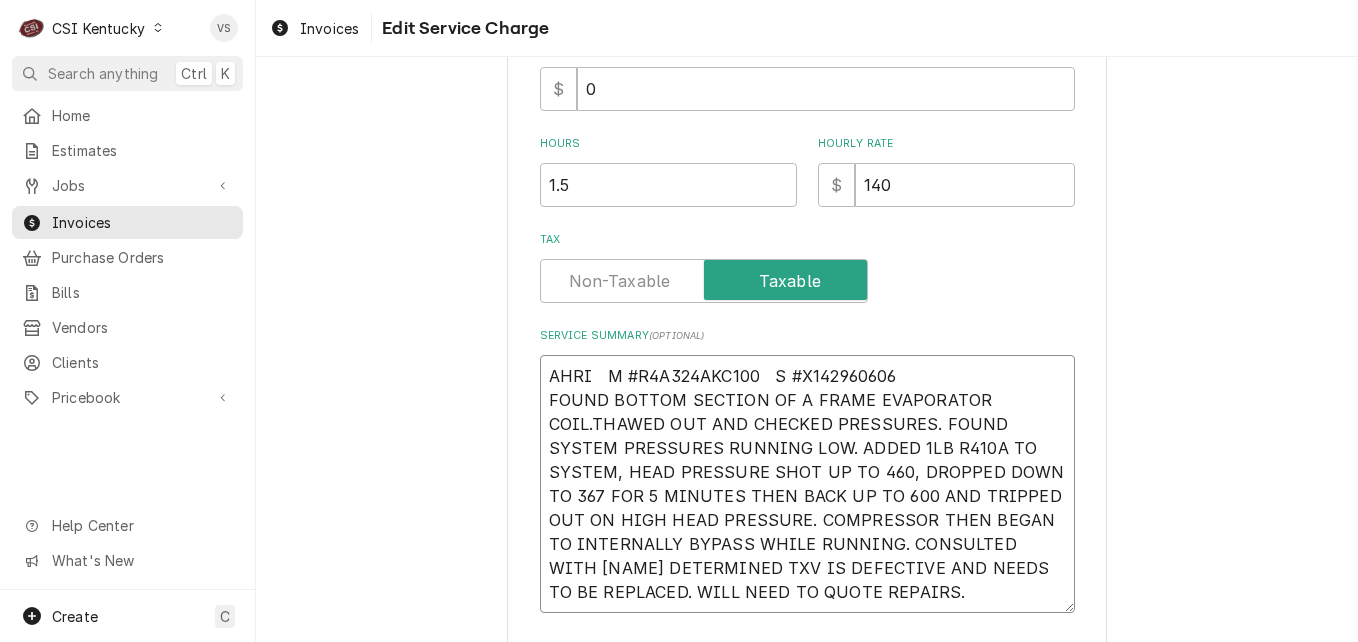 type on "x" 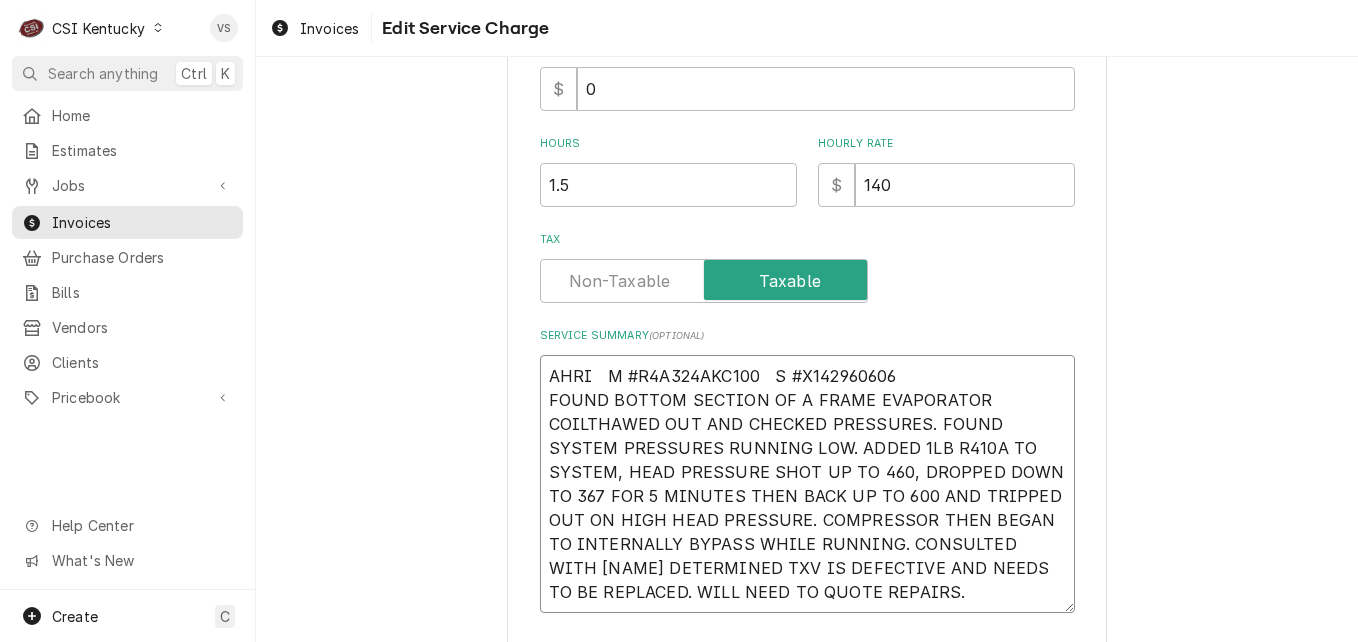 type on "x" 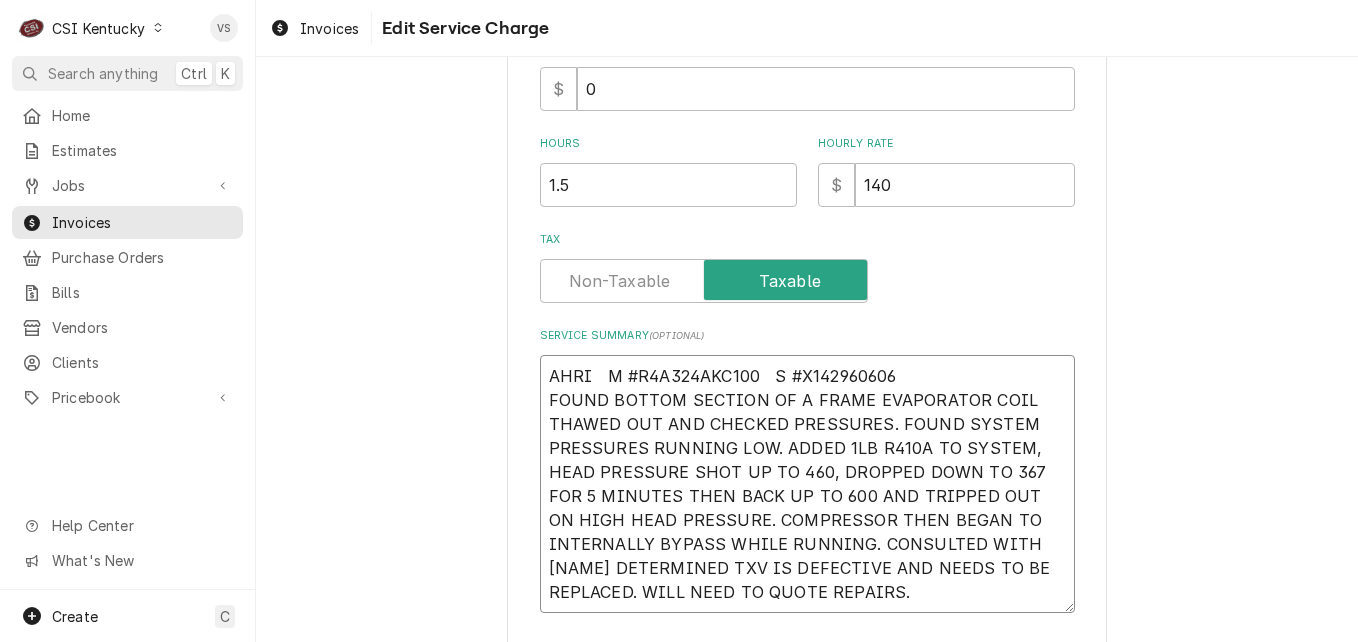 type on "x" 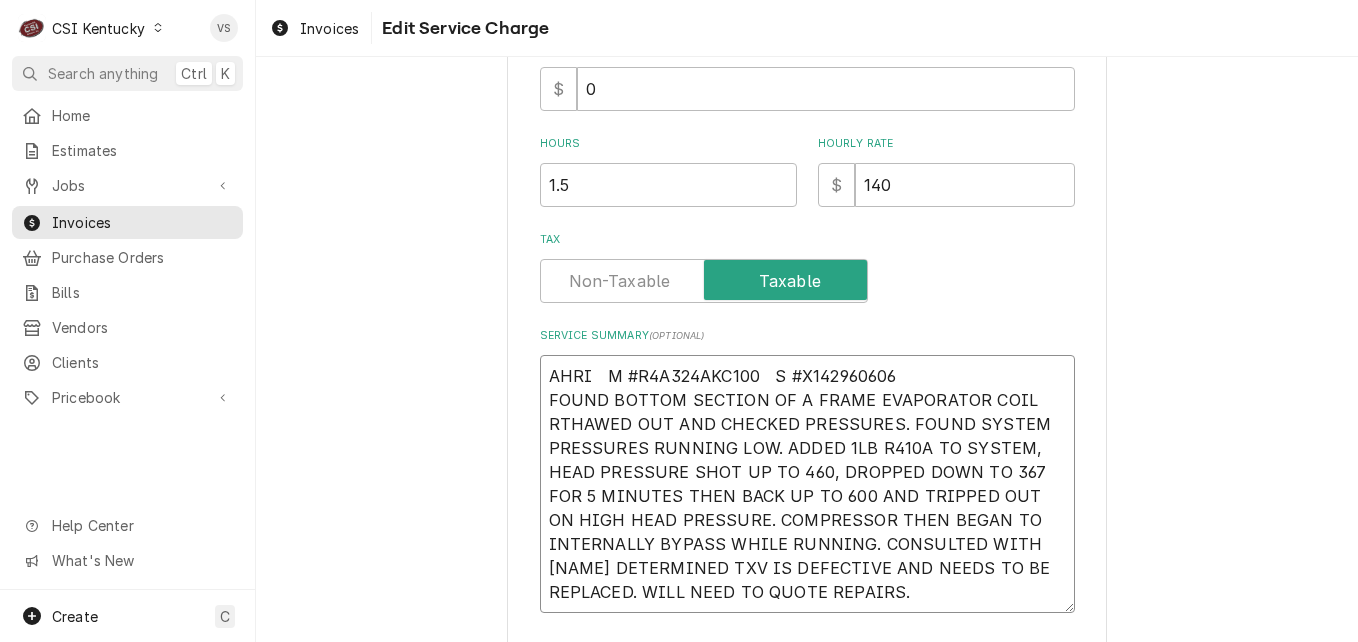 type on "x" 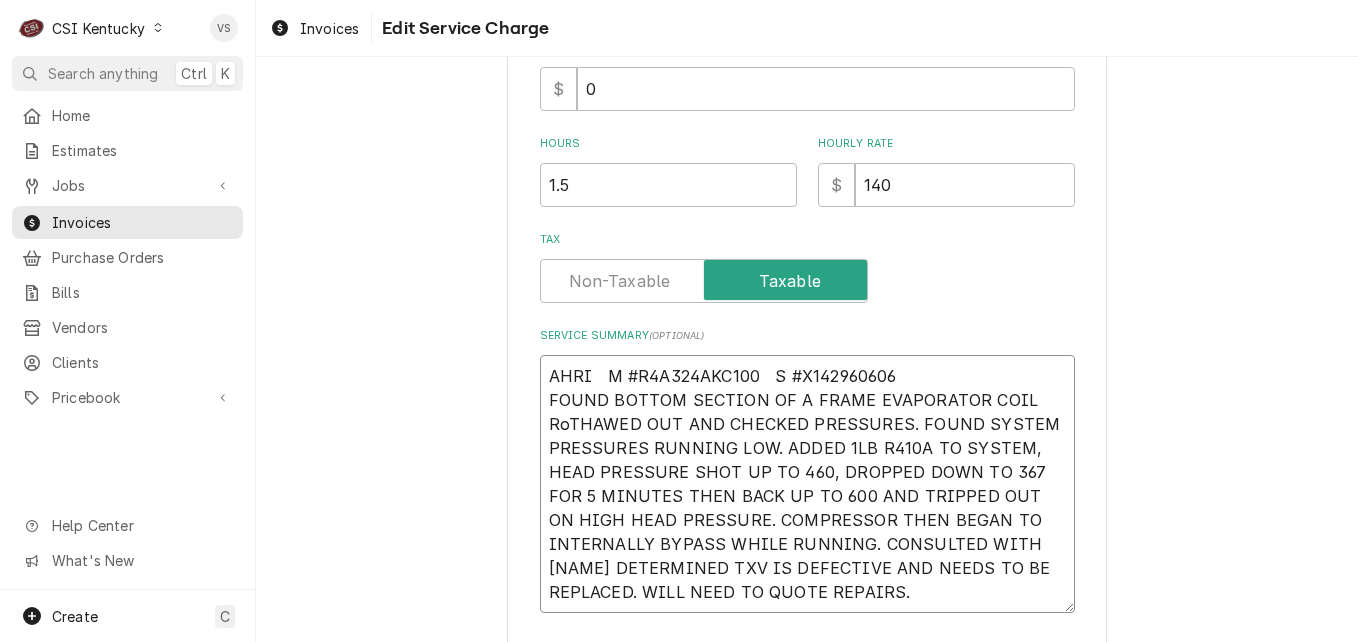type on "x" 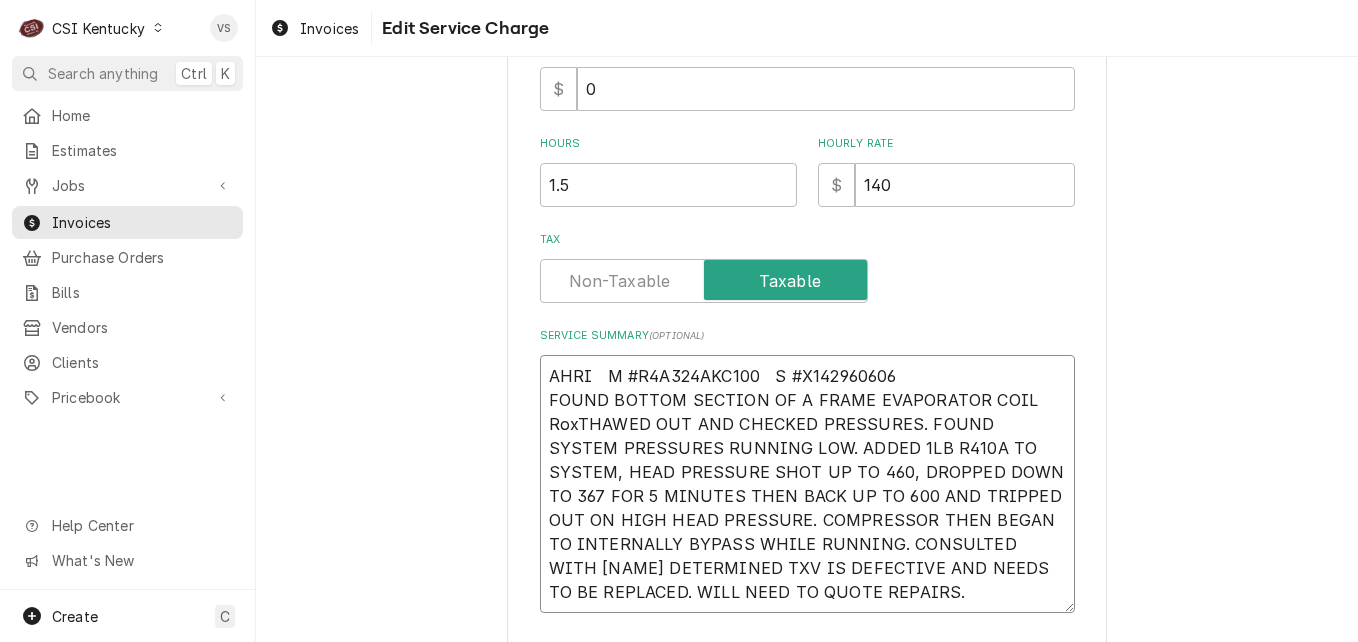 type on "x" 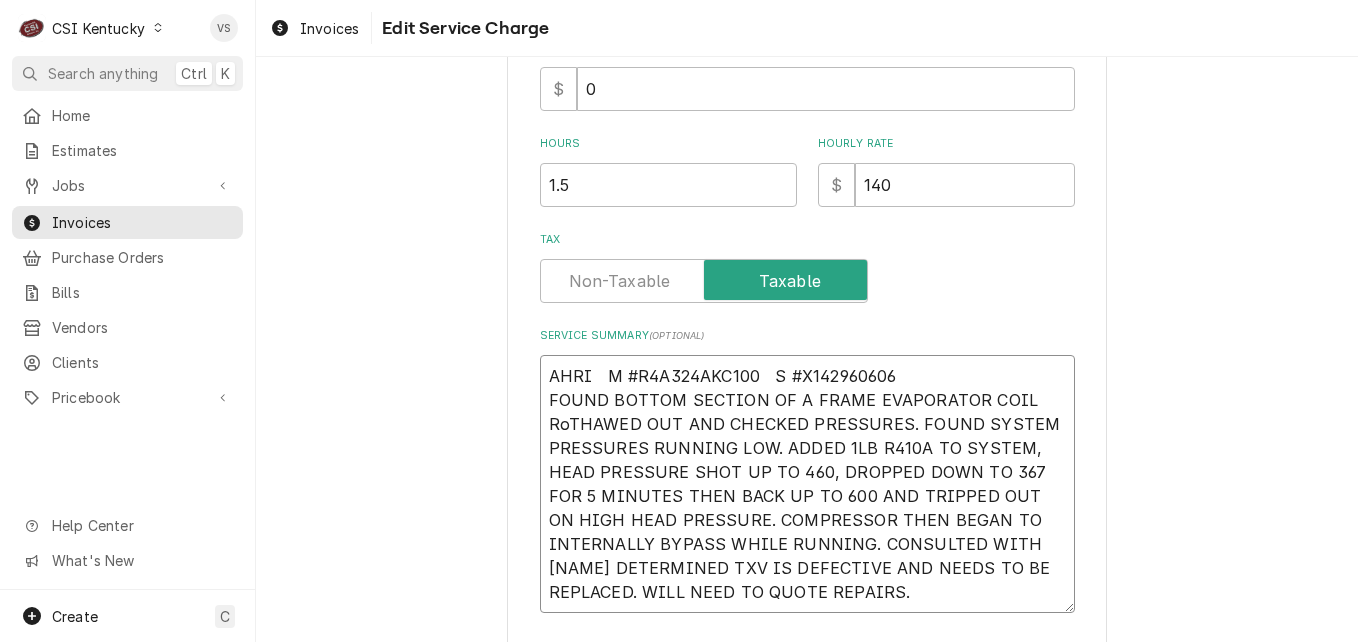 type on "x" 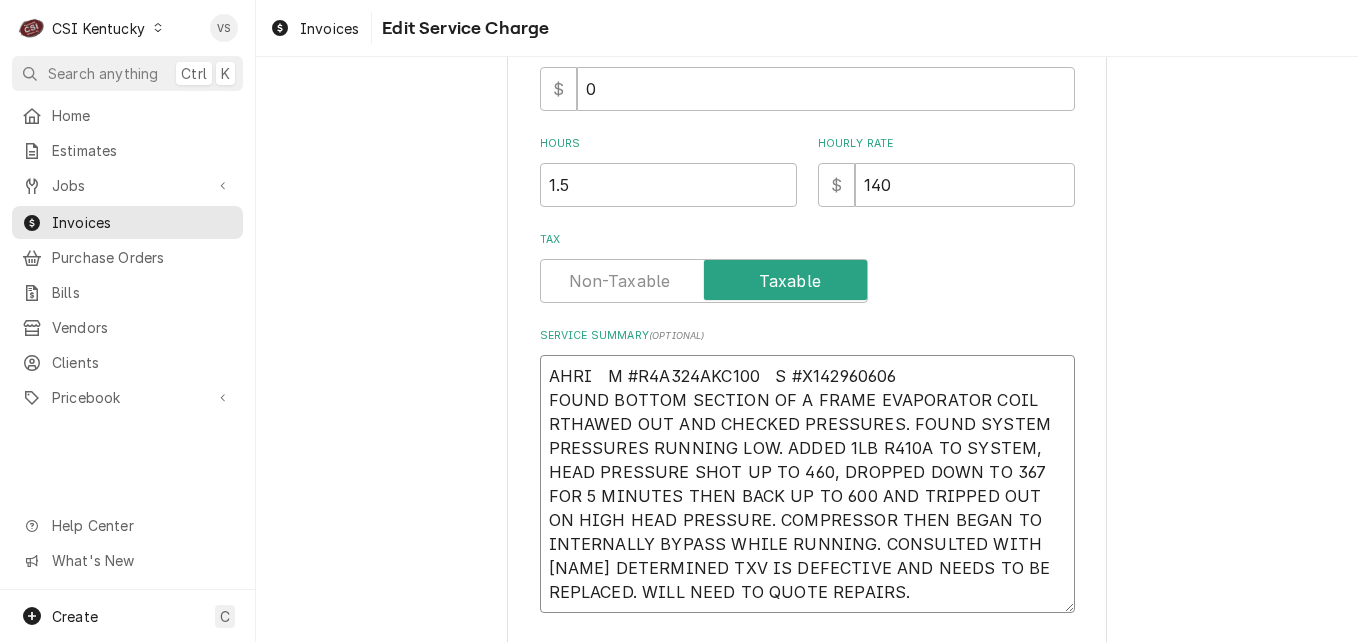 type on "x" 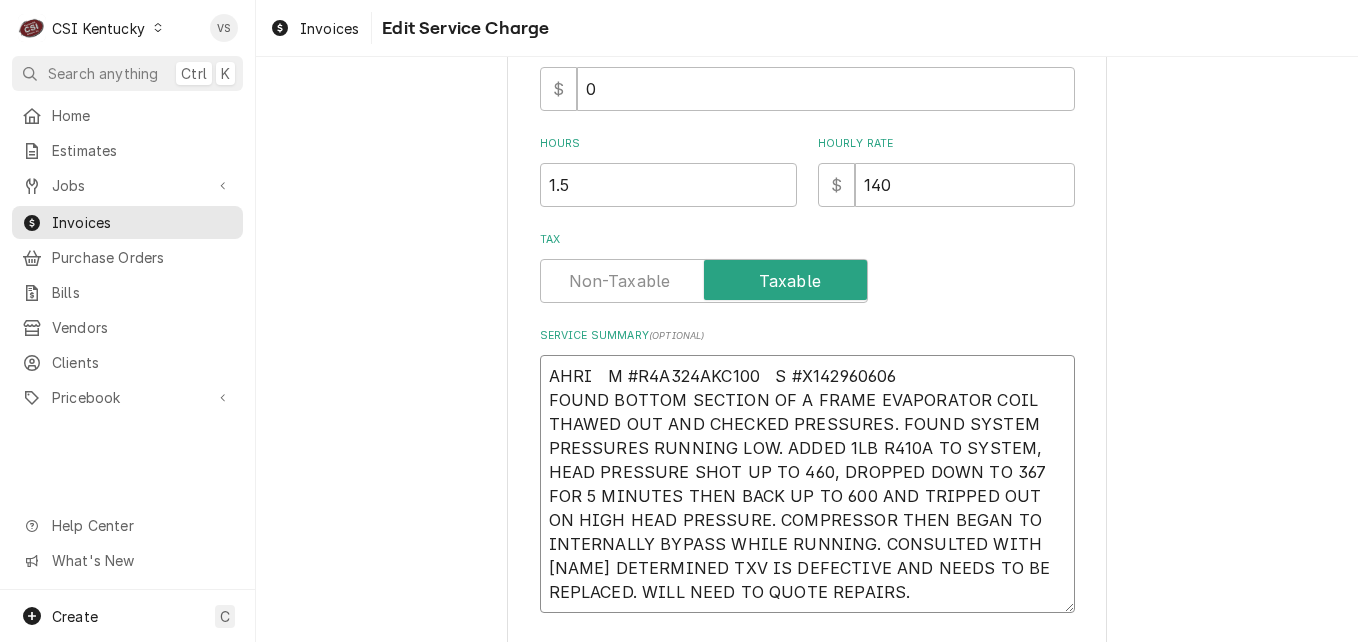 type on "x" 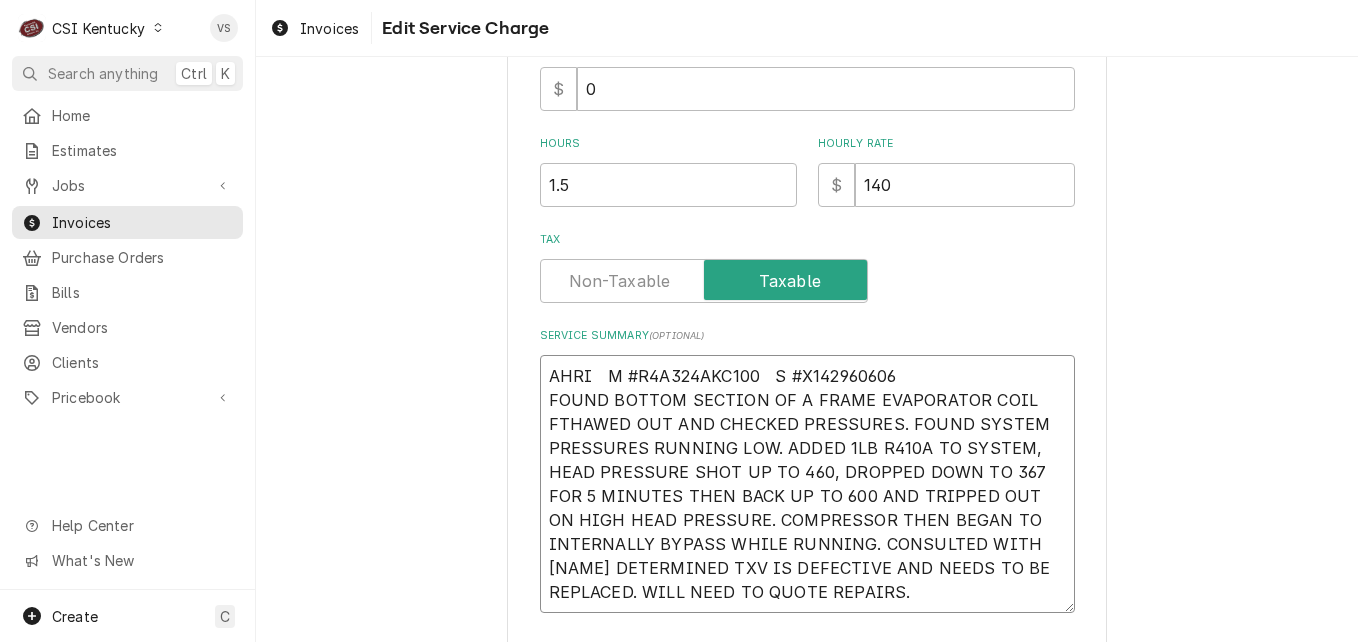 type on "x" 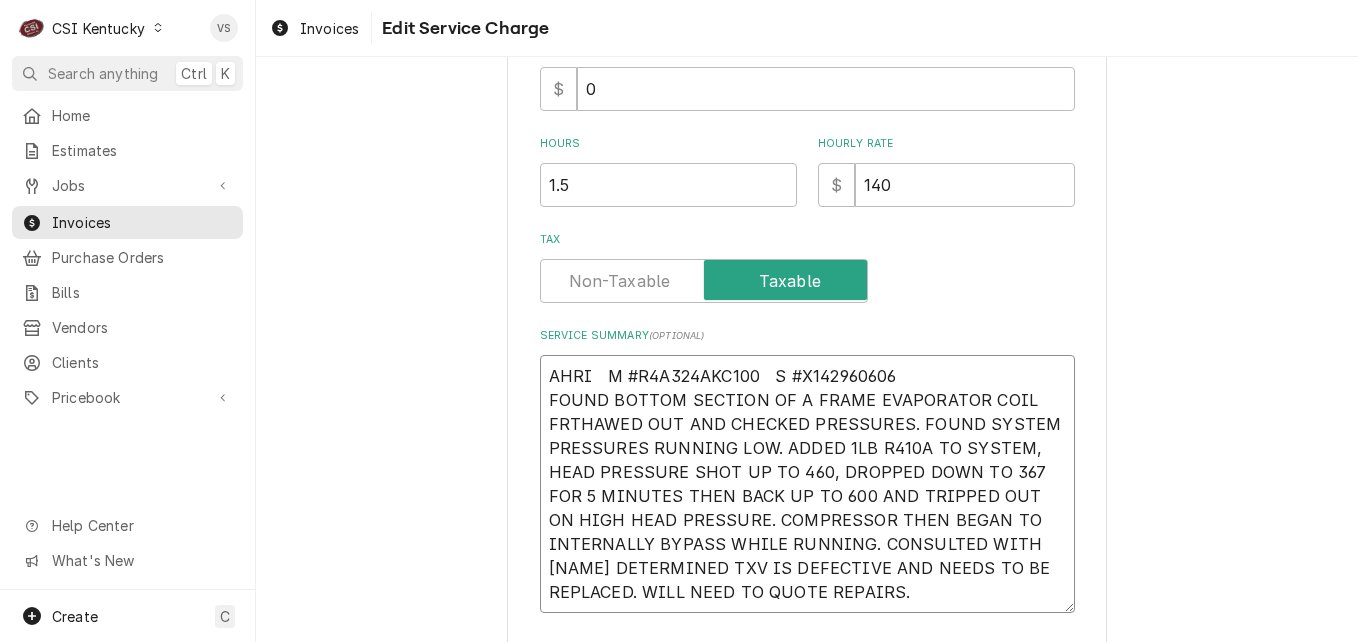 type on "x" 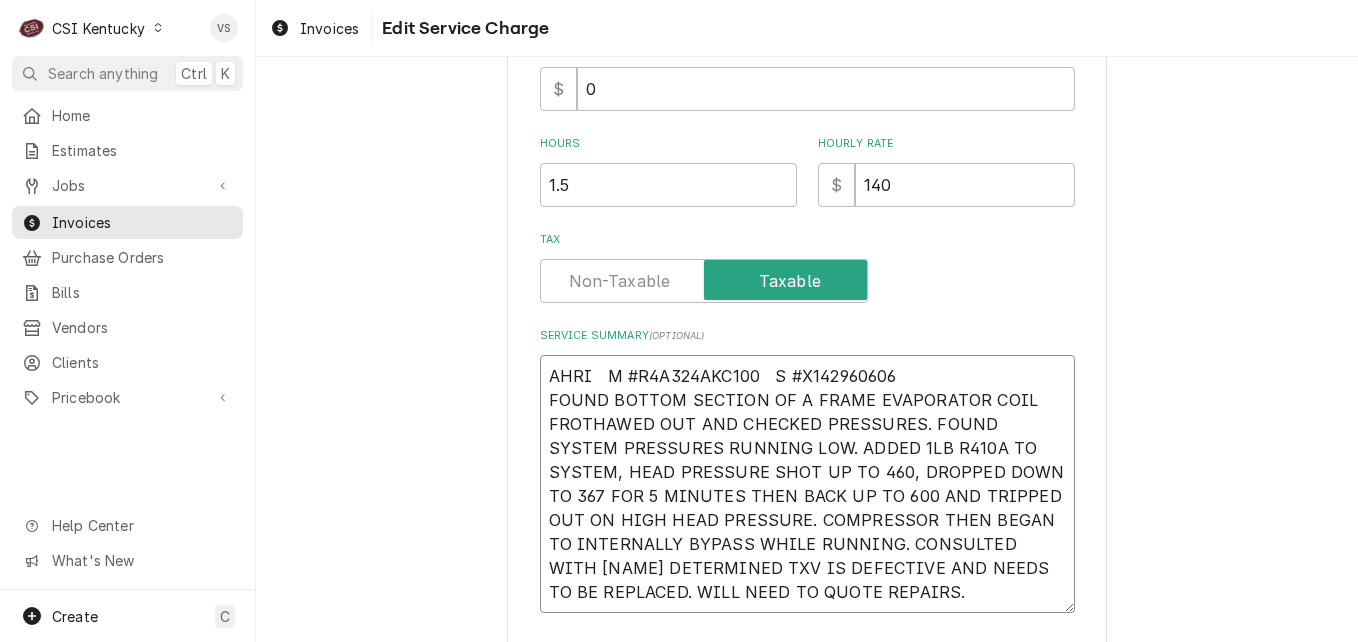 type on "x" 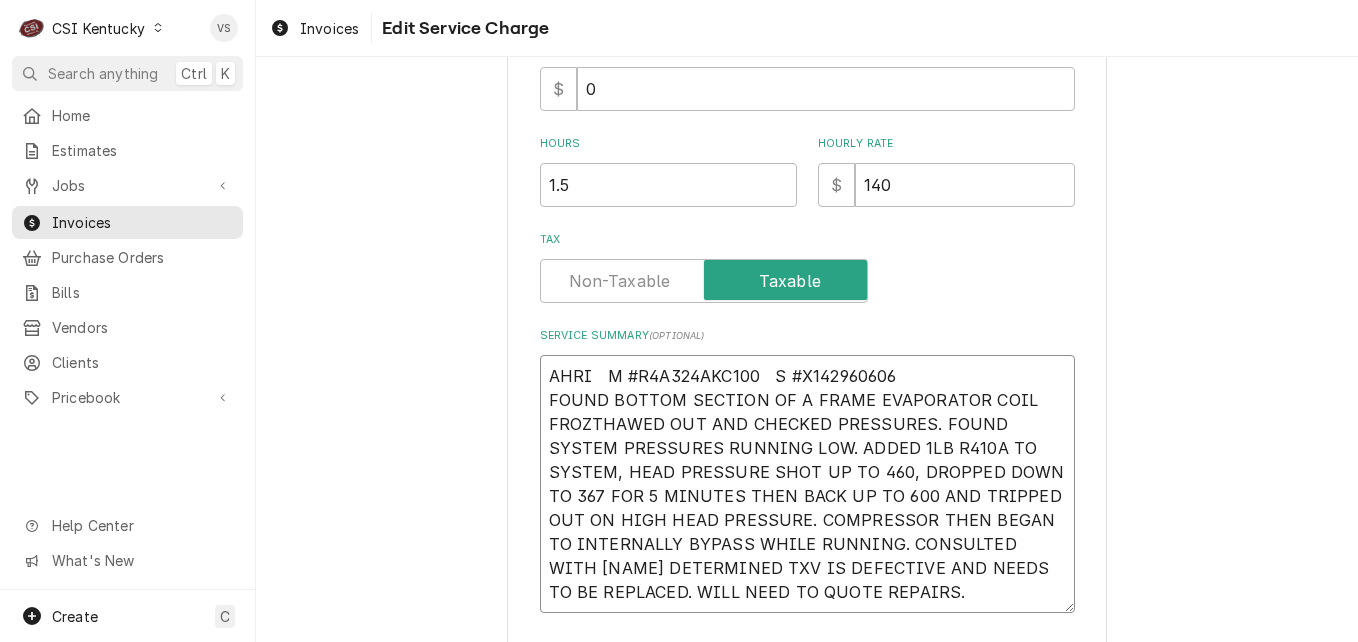 type on "x" 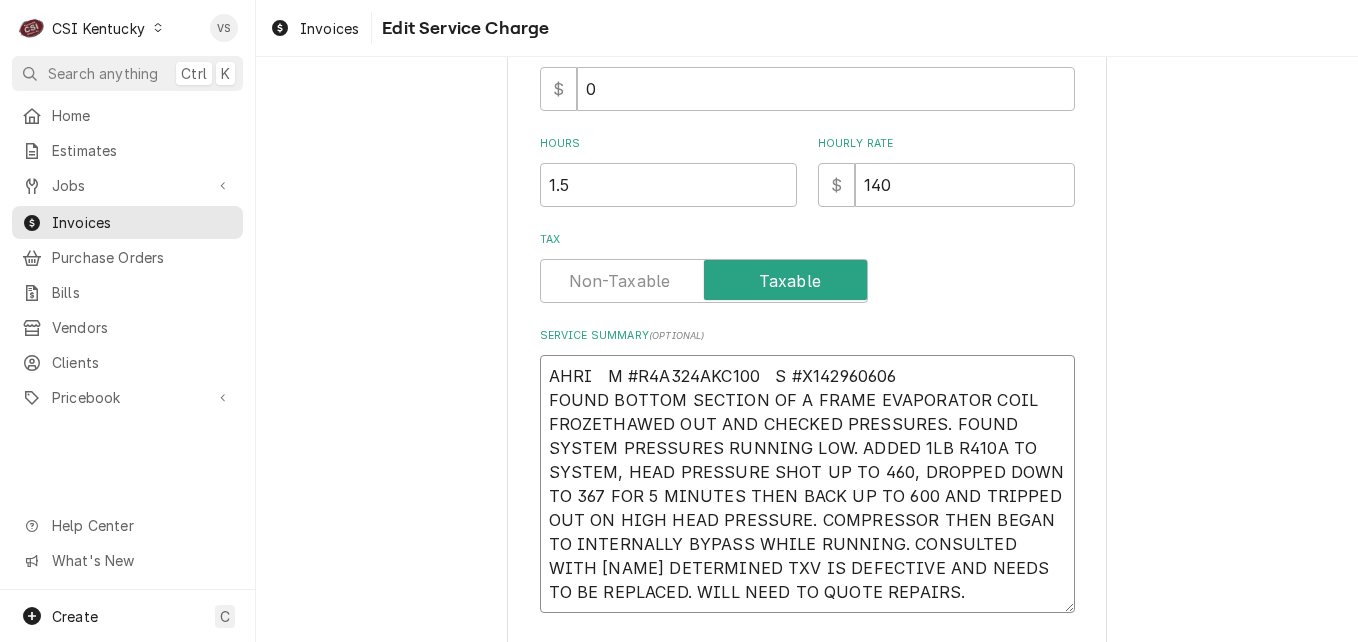 type on "x" 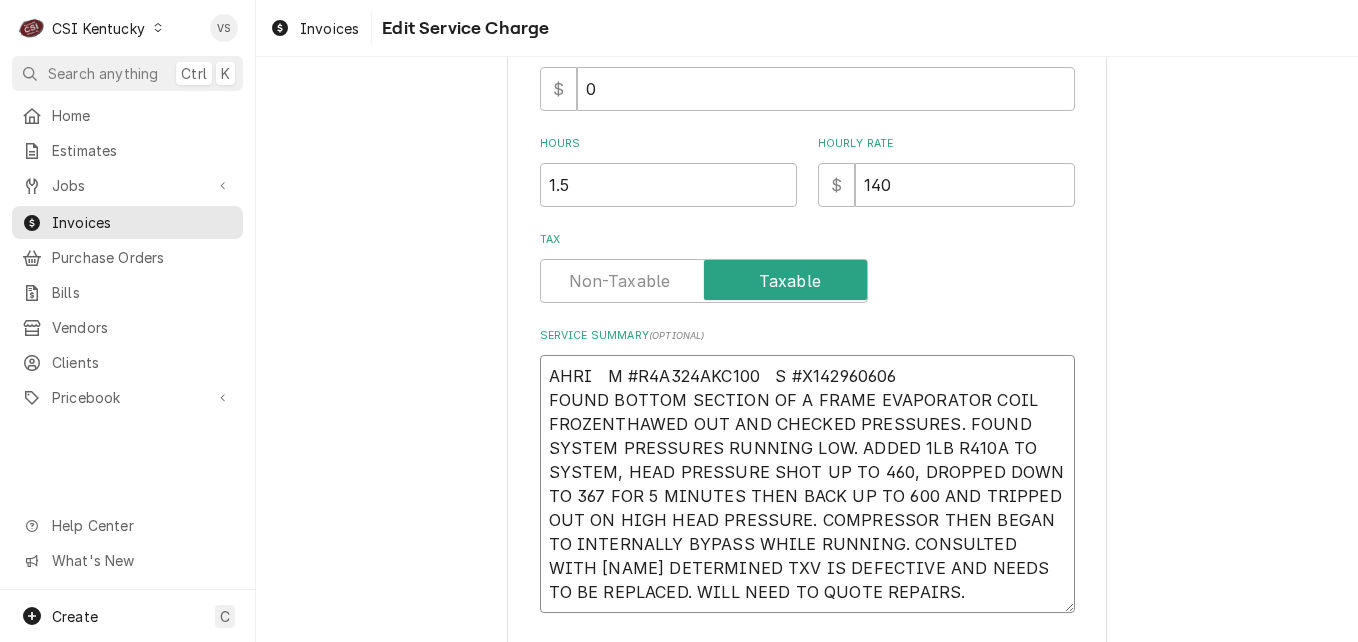type on "x" 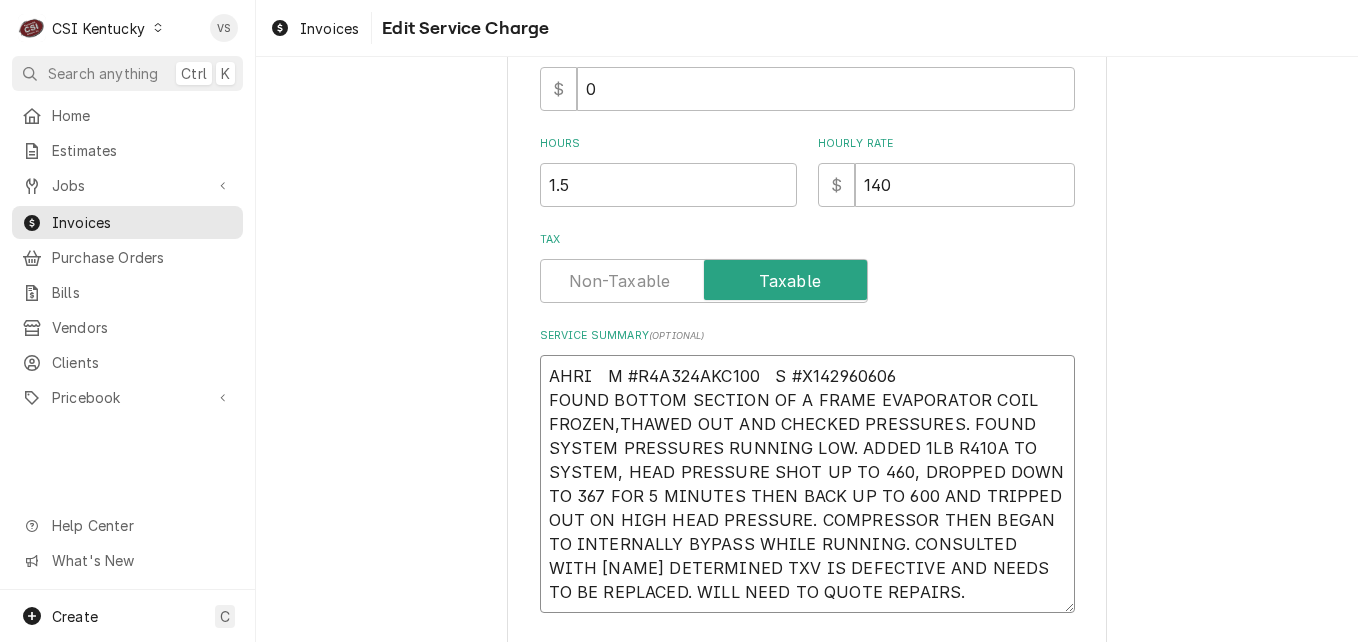 type on "x" 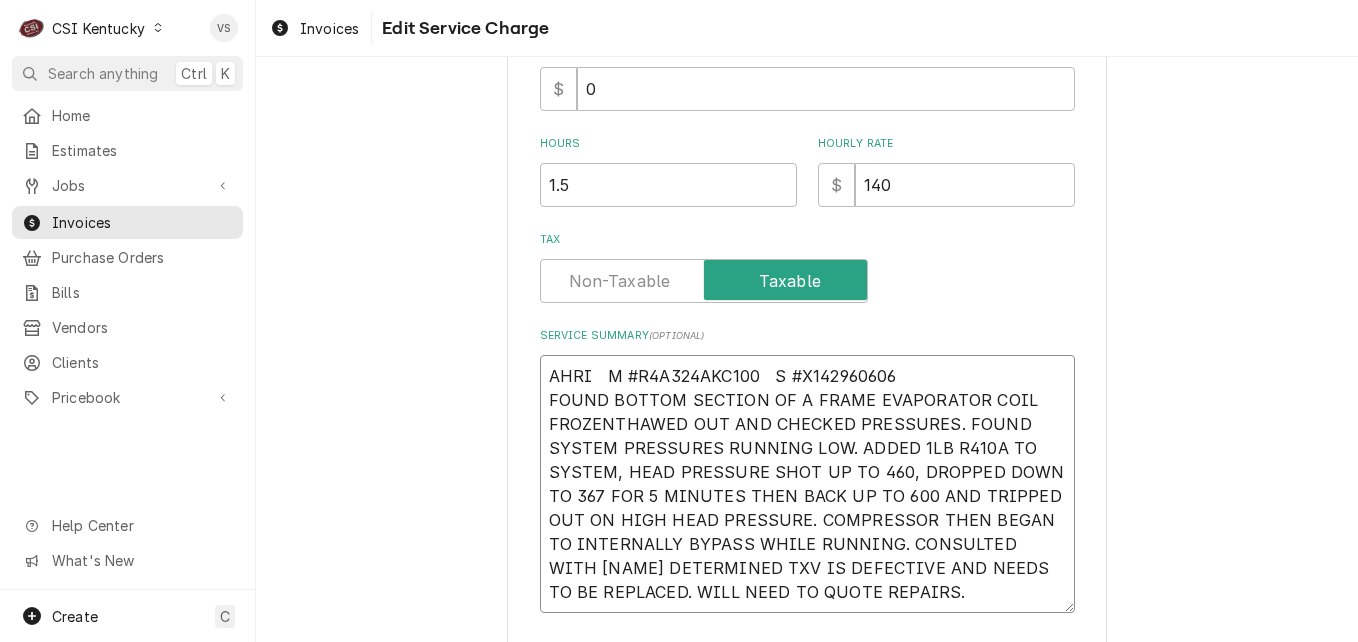 type on "x" 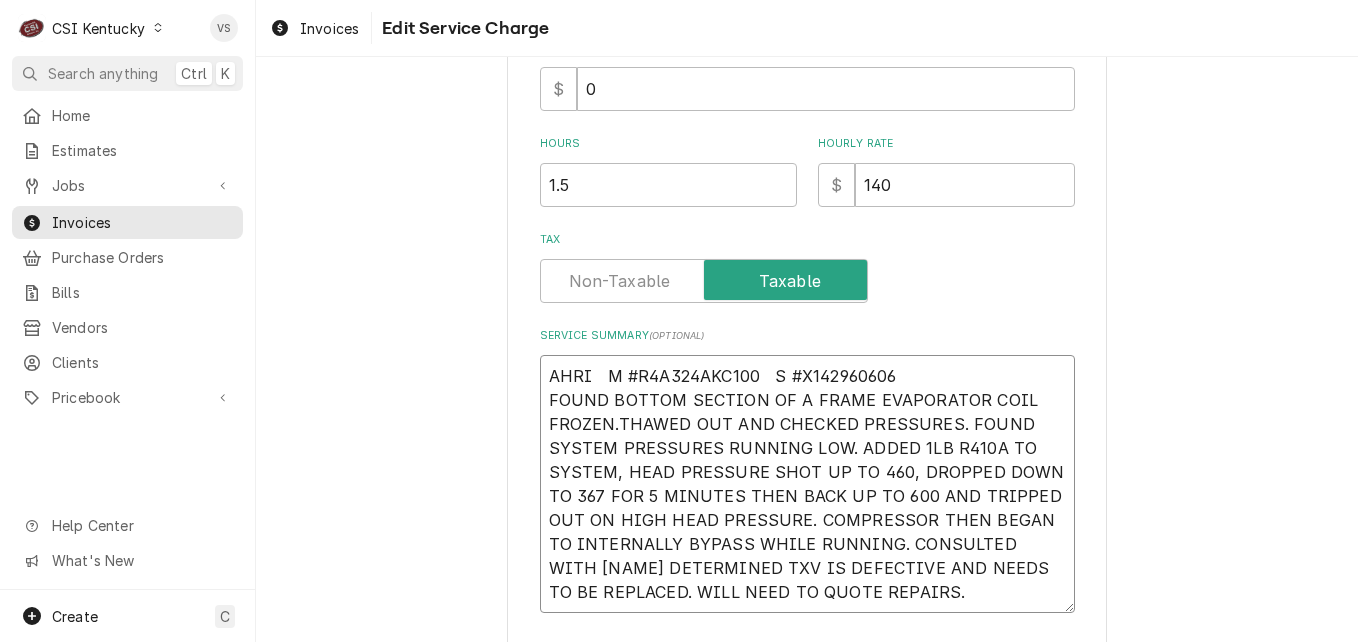 type on "x" 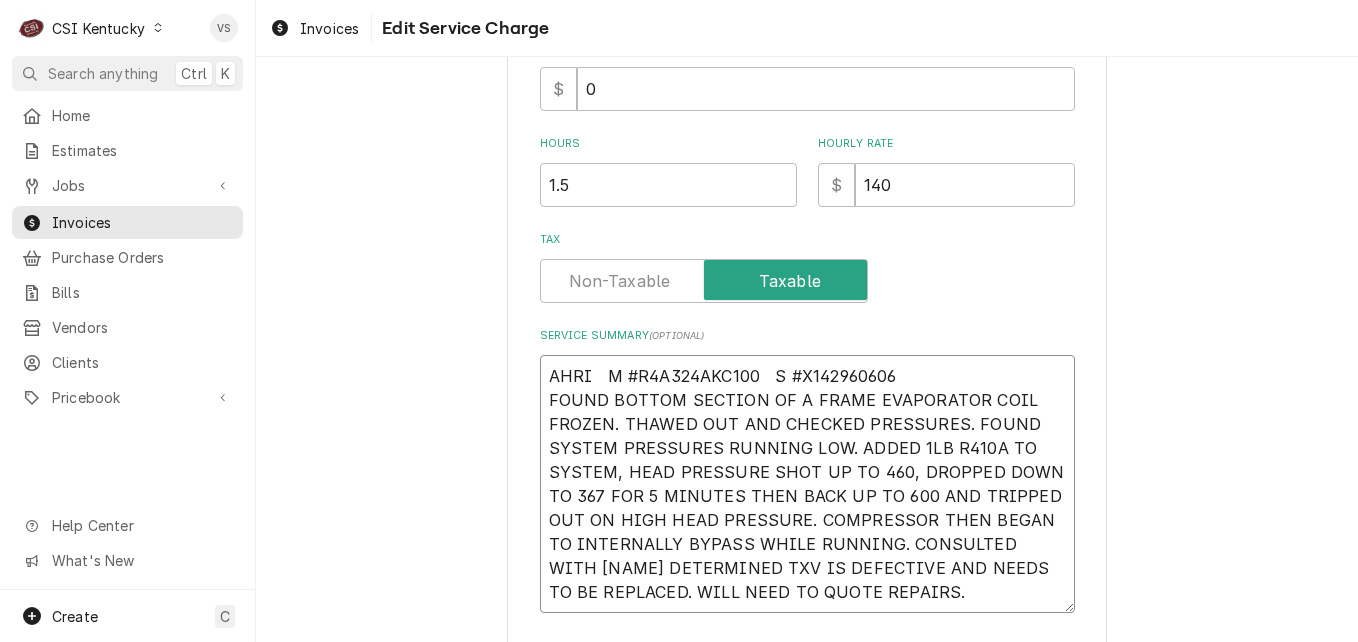 drag, startPoint x: 863, startPoint y: 542, endPoint x: 587, endPoint y: 564, distance: 276.87543 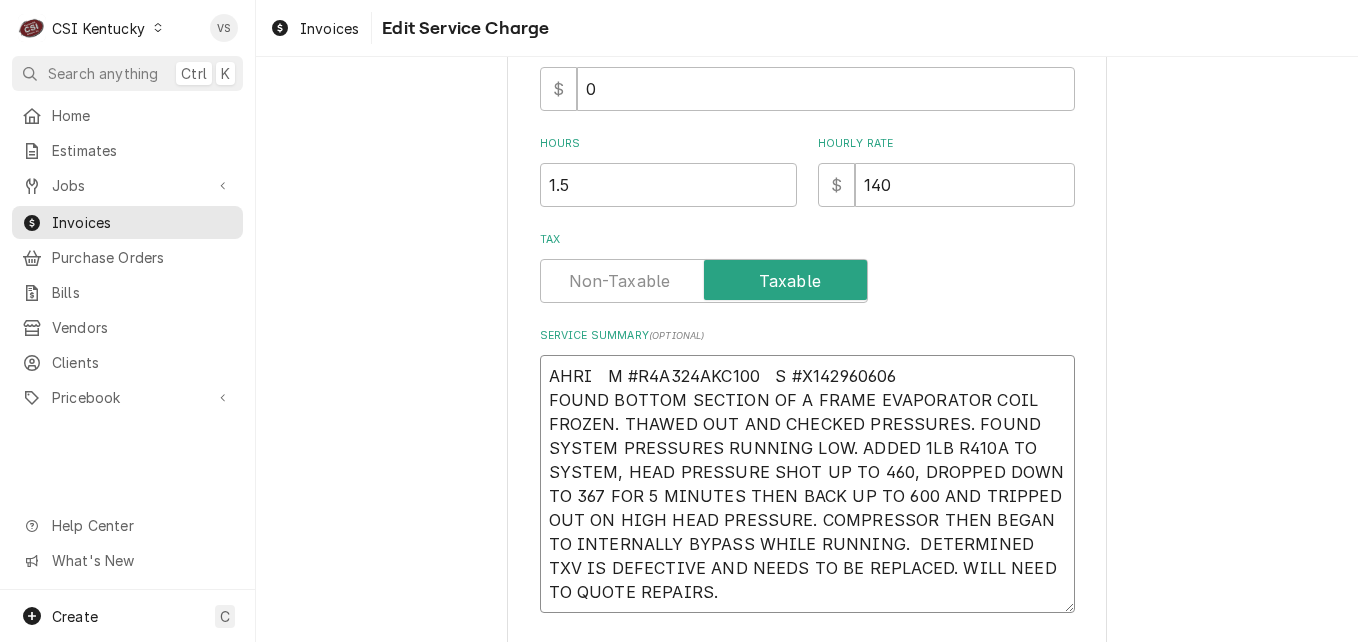 click on "AHRI   M #R4A324AKC100   S #X142960606
FOUND BOTTOM SECTION OF A FRAME EVAPORATOR COIL FROZEN. THAWED OUT AND CHECKED PRESSURES. FOUND SYSTEM PRESSURES RUNNING LOW. ADDED 1LB R410A TO SYSTEM, HEAD PRESSURE SHOT UP TO 460, DROPPED DOWN TO 367 FOR 5 MINUTES THEN BACK UP TO 600 AND TRIPPED OUT ON HIGH HEAD PRESSURE. COMPRESSOR THEN BEGAN TO INTERNALLY BYPASS WHILE RUNNING.  DETERMINED TXV IS DEFECTIVE AND NEEDS TO BE REPLACED. WILL NEED TO QUOTE REPAIRS." at bounding box center (807, 484) 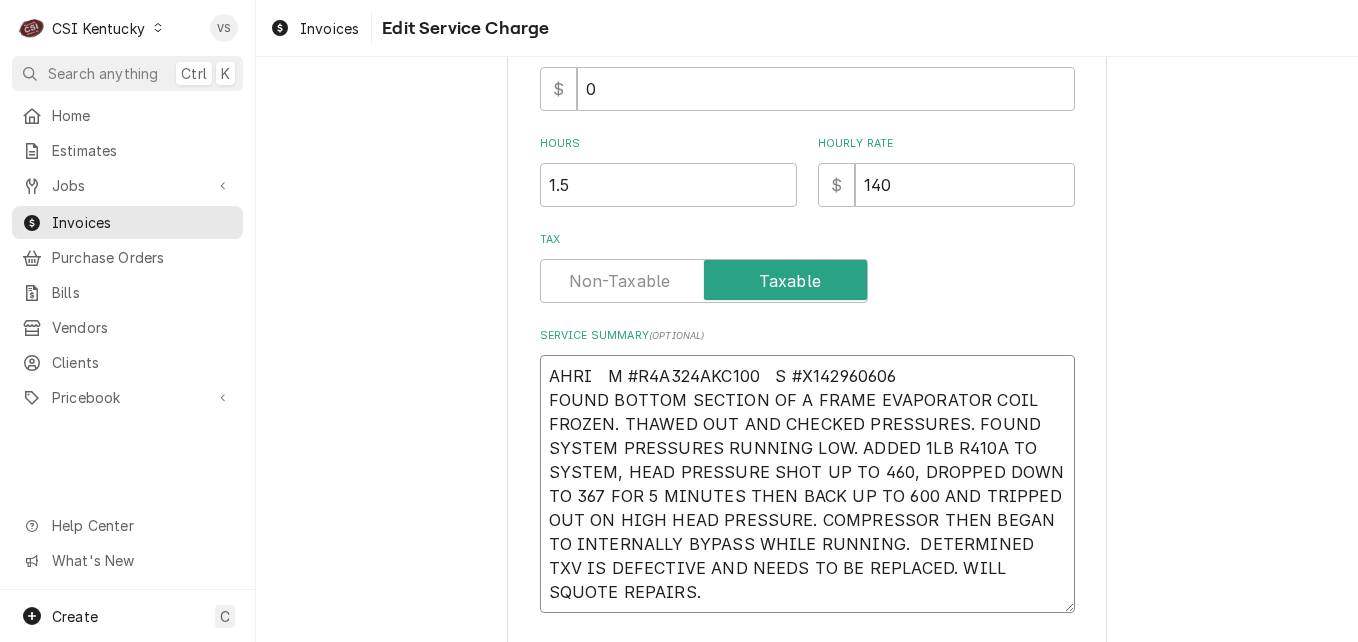 type on "x" 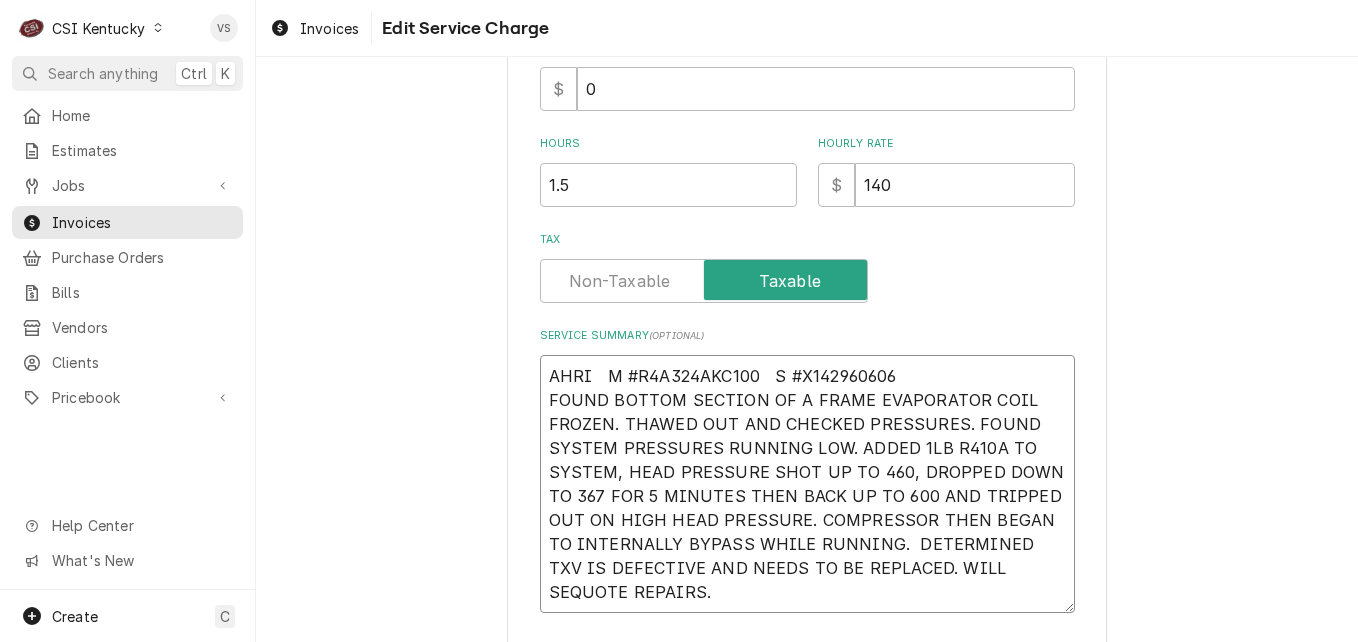 type on "x" 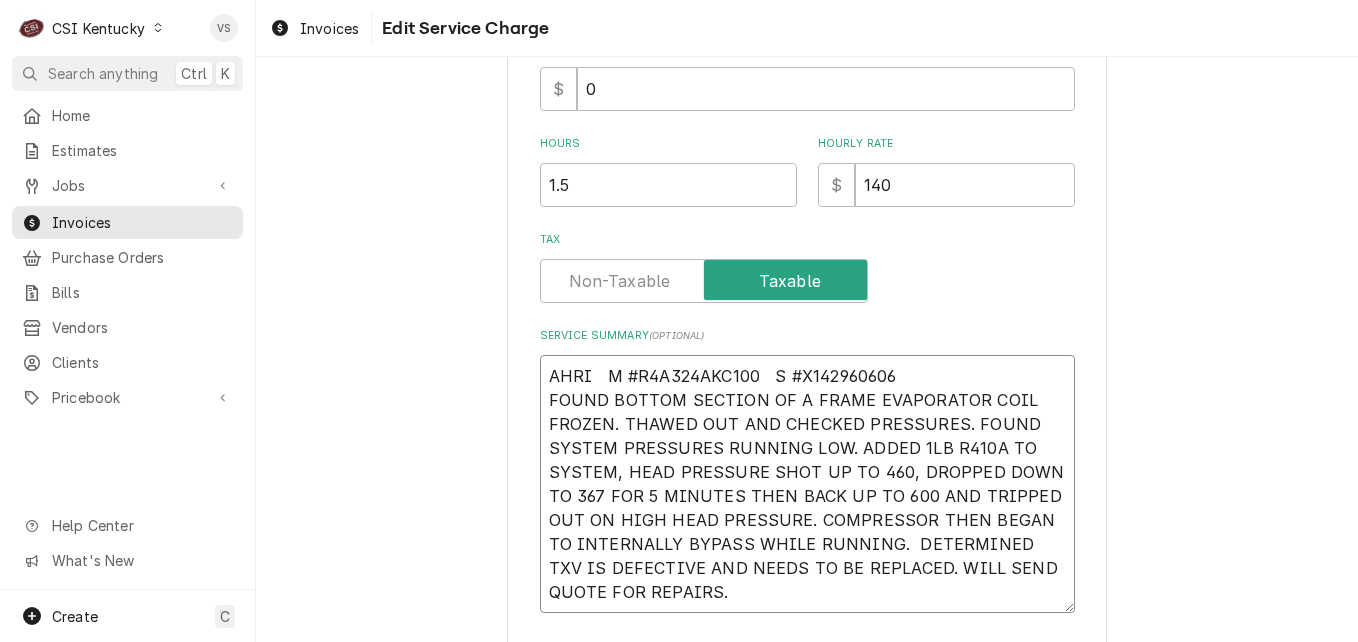 type on "x" 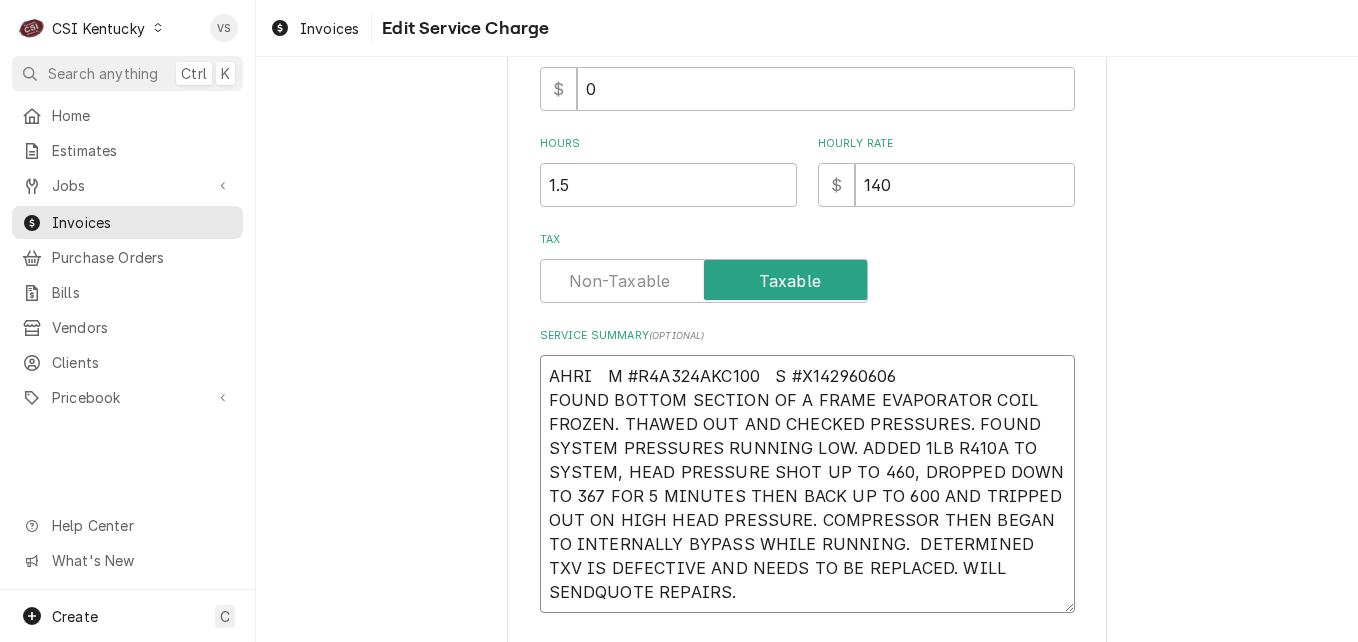 type on "x" 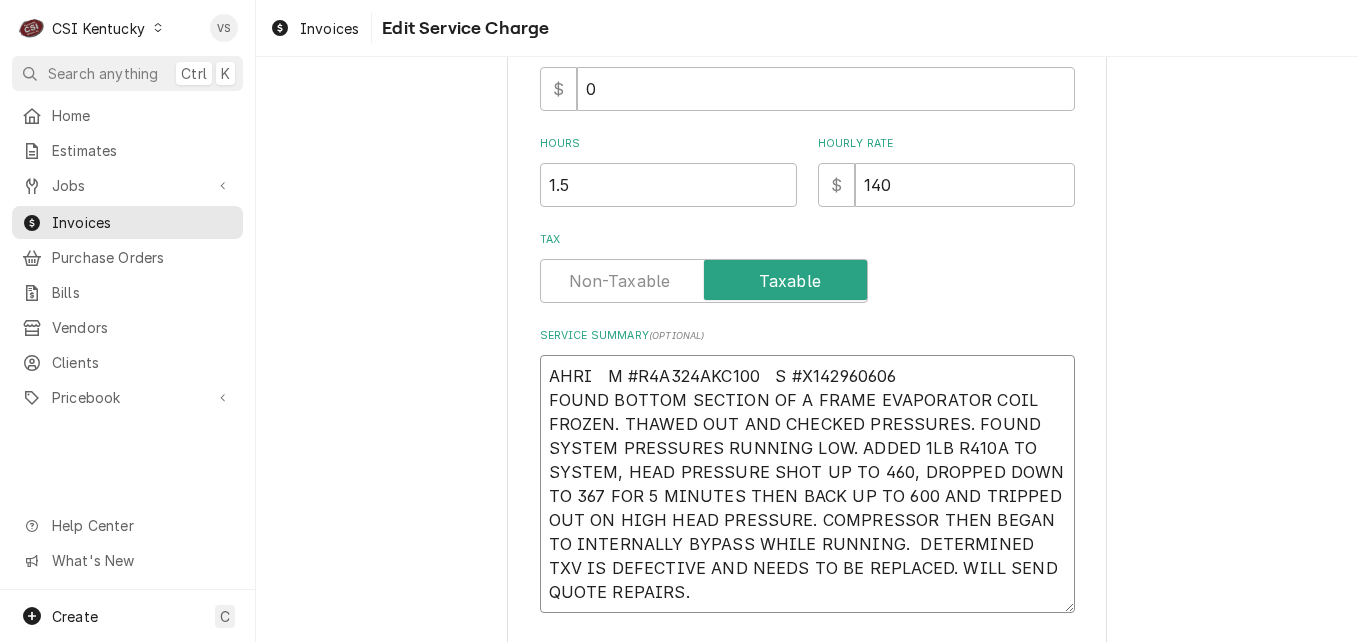 click on "AHRI   M #R4A324AKC100   S #X142960606
FOUND BOTTOM SECTION OF A FRAME EVAPORATOR COIL FROZEN. THAWED OUT AND CHECKED PRESSURES. FOUND SYSTEM PRESSURES RUNNING LOW. ADDED 1LB R410A TO SYSTEM, HEAD PRESSURE SHOT UP TO 460, DROPPED DOWN TO 367 FOR 5 MINUTES THEN BACK UP TO 600 AND TRIPPED OUT ON HIGH HEAD PRESSURE. COMPRESSOR THEN BEGAN TO INTERNALLY BYPASS WHILE RUNNING.  DETERMINED TXV IS DEFECTIVE AND NEEDS TO BE REPLACED. WILL SEND QUOTE REPAIRS." at bounding box center [807, 484] 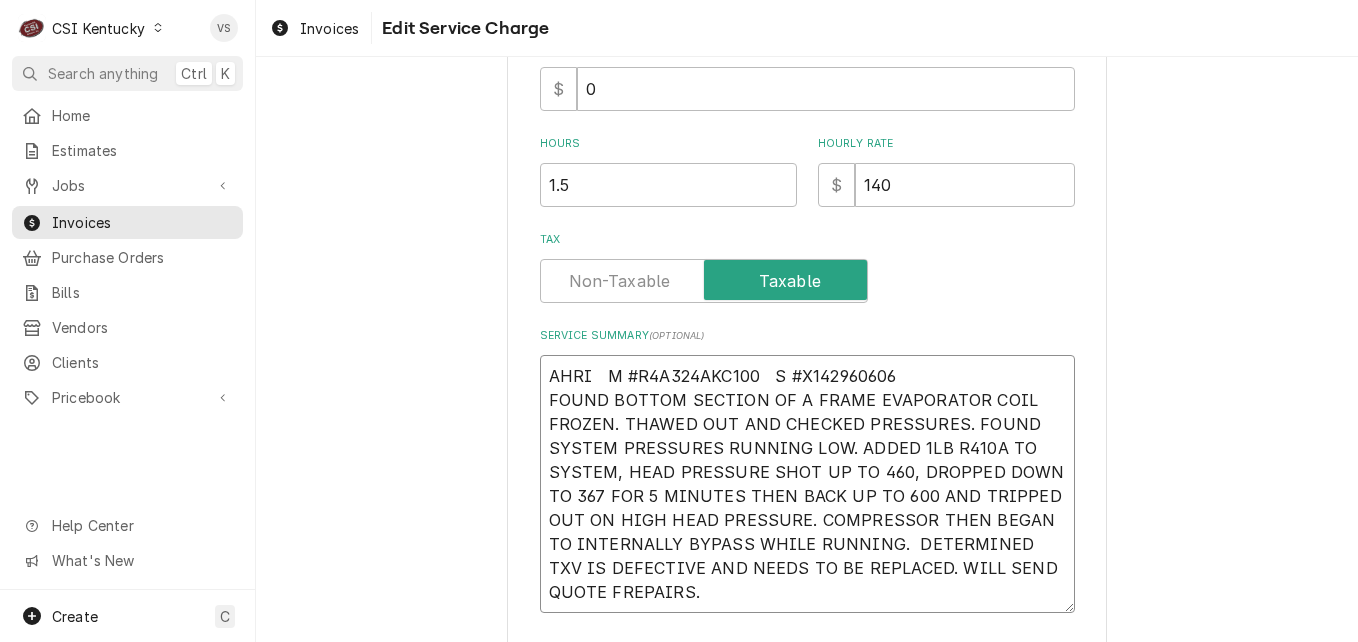 type on "x" 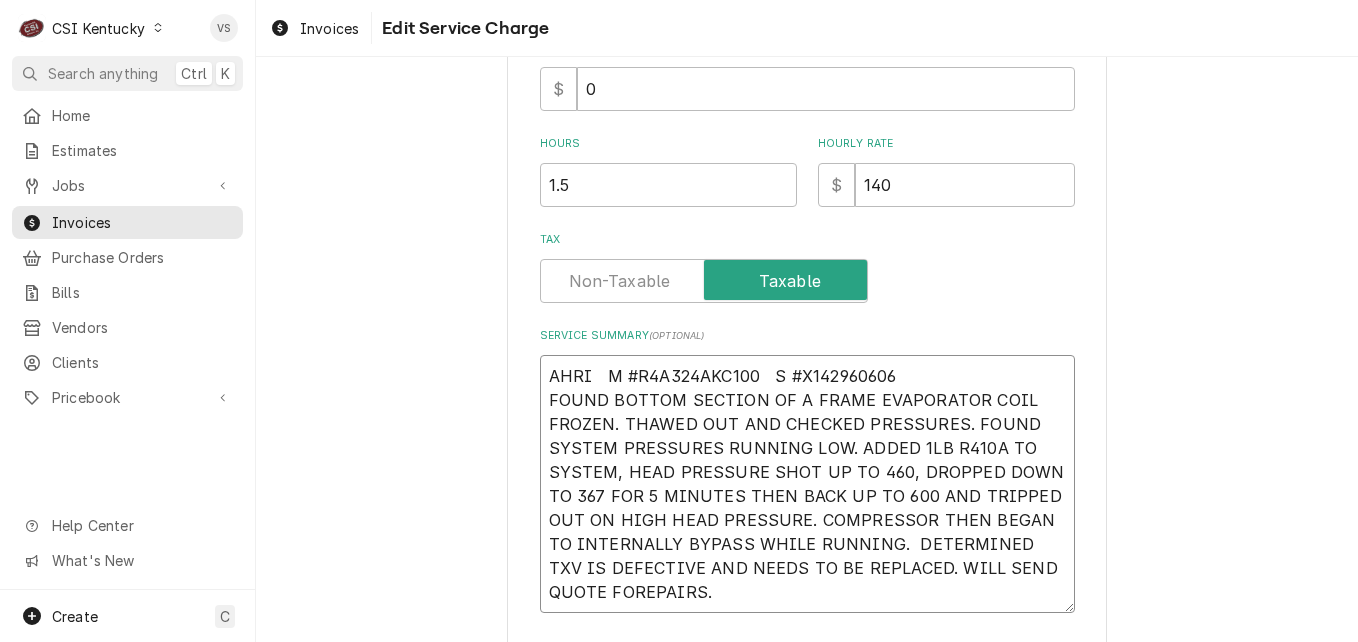 type on "x" 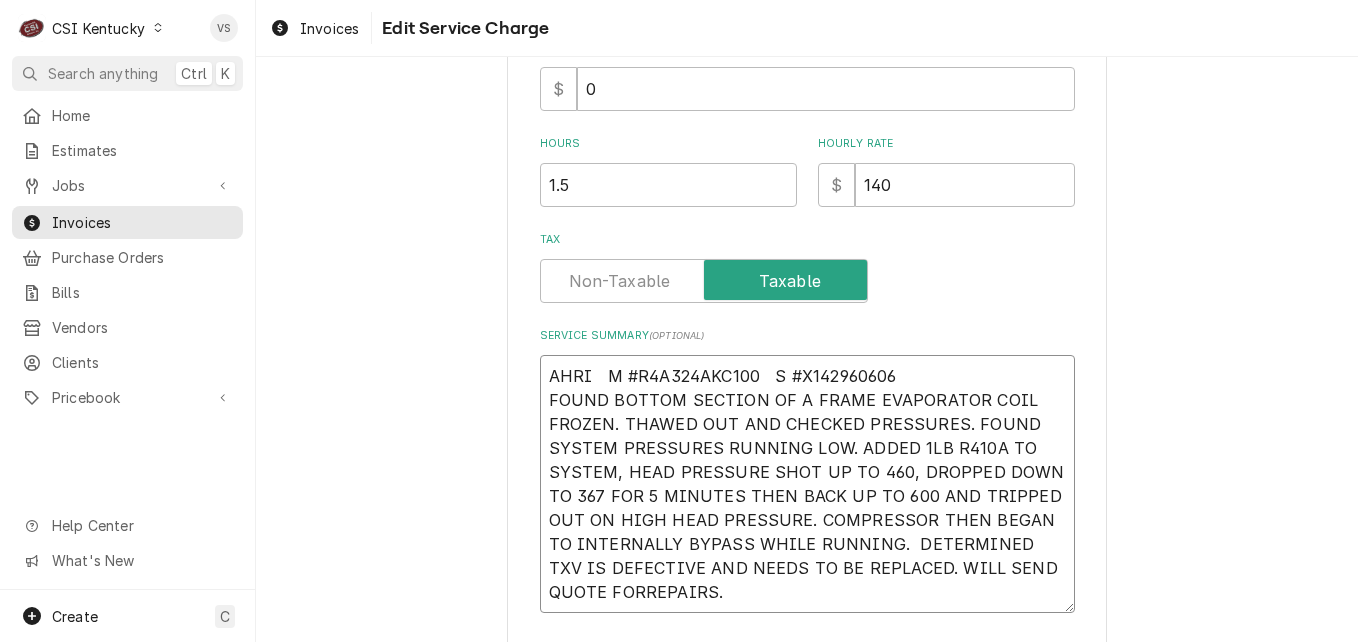 type on "x" 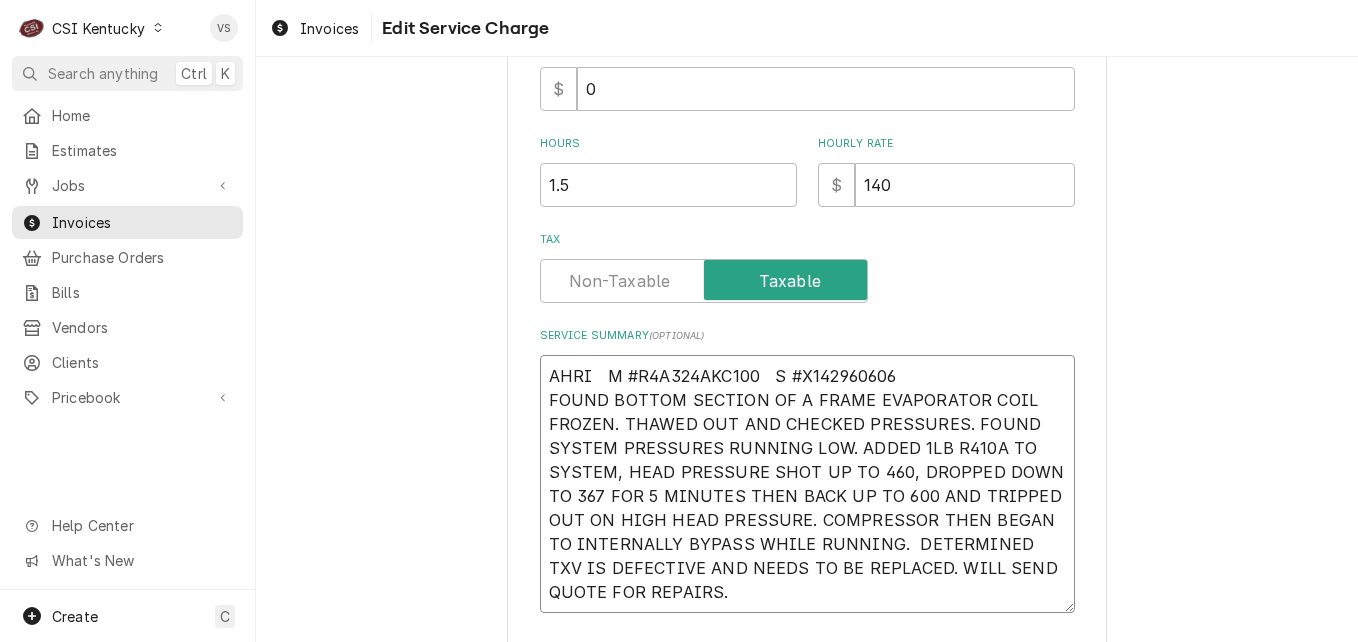 type on "x" 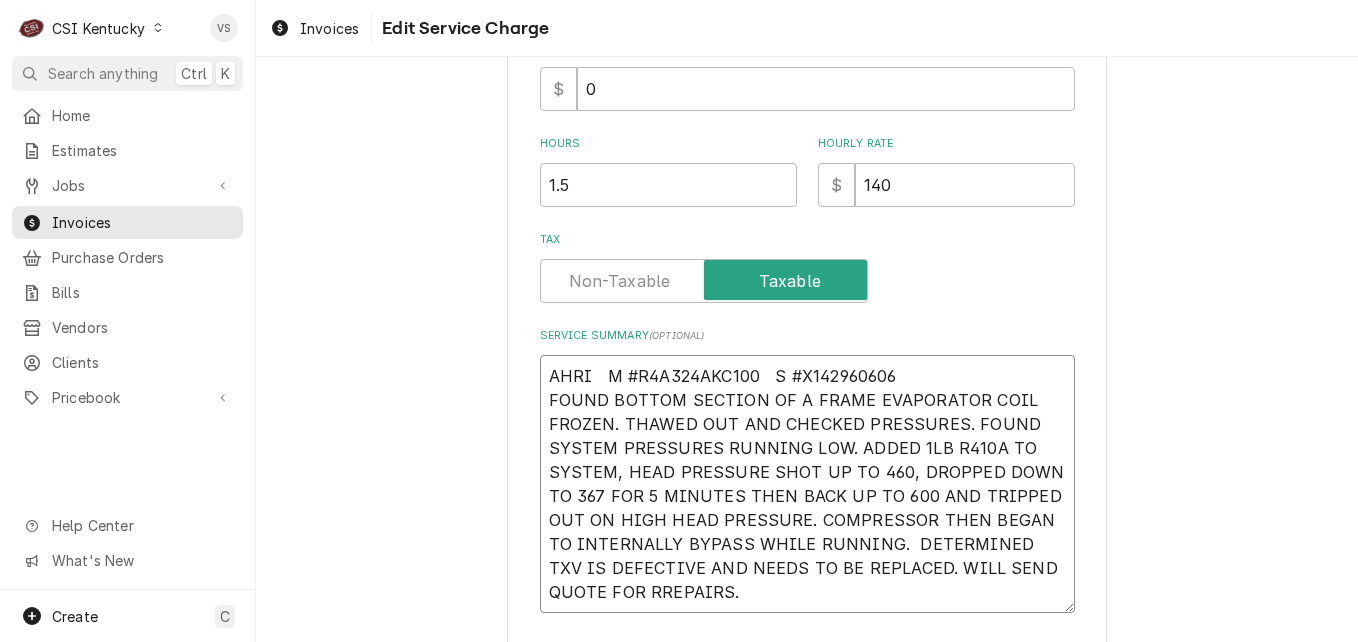 type on "x" 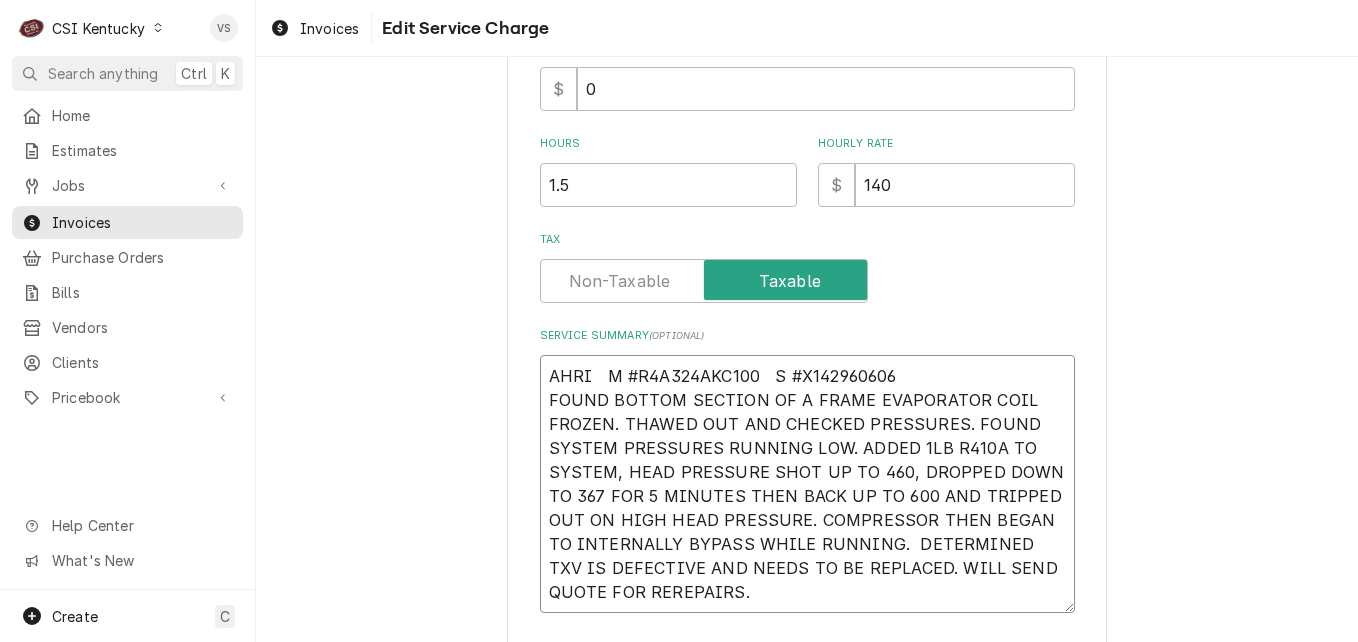 type on "x" 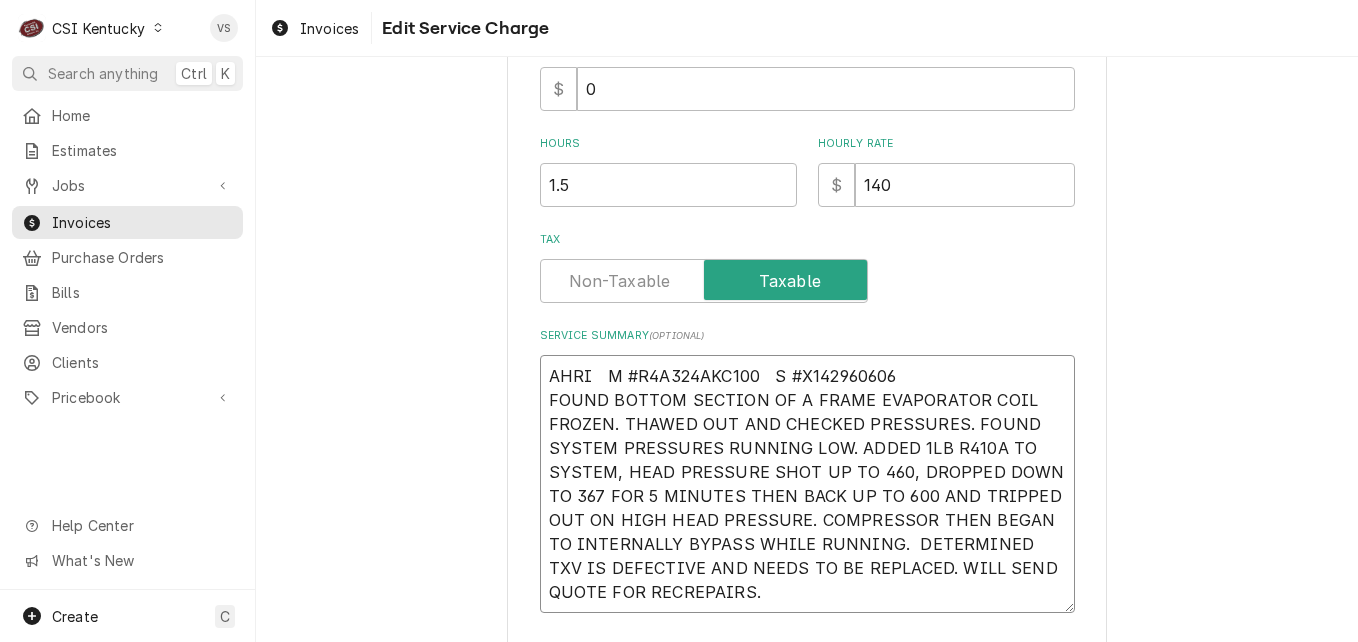 type on "x" 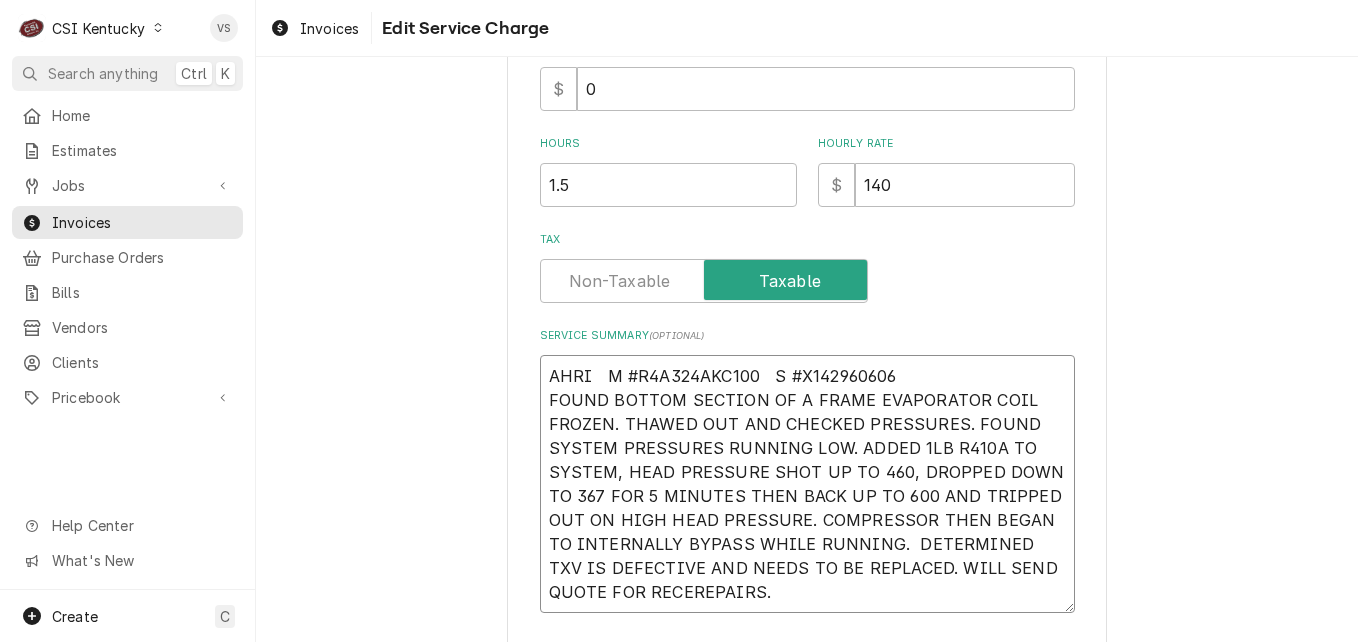 type on "x" 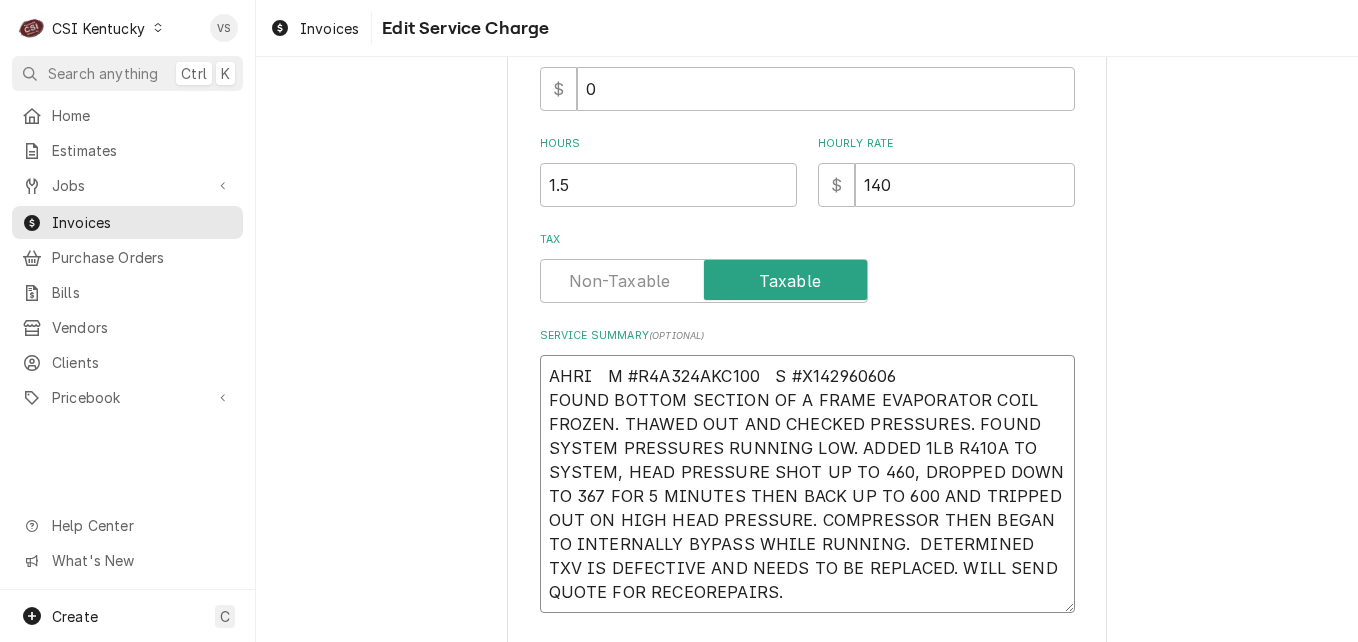type on "x" 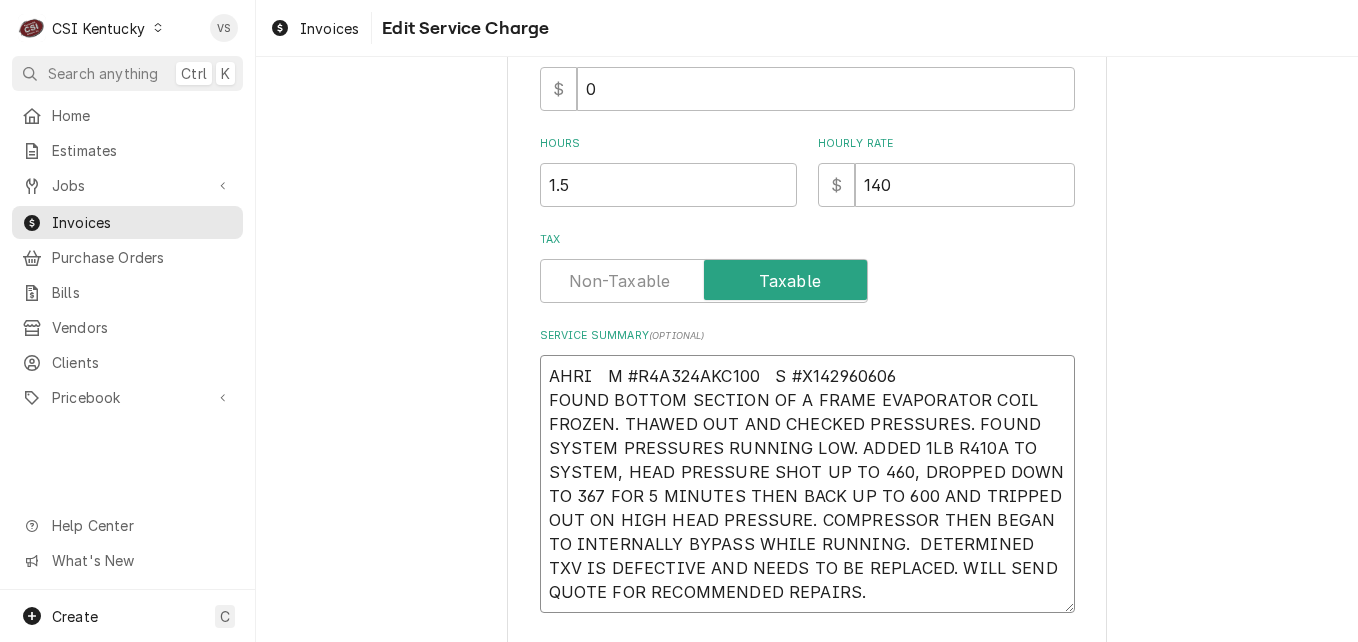 type on "x" 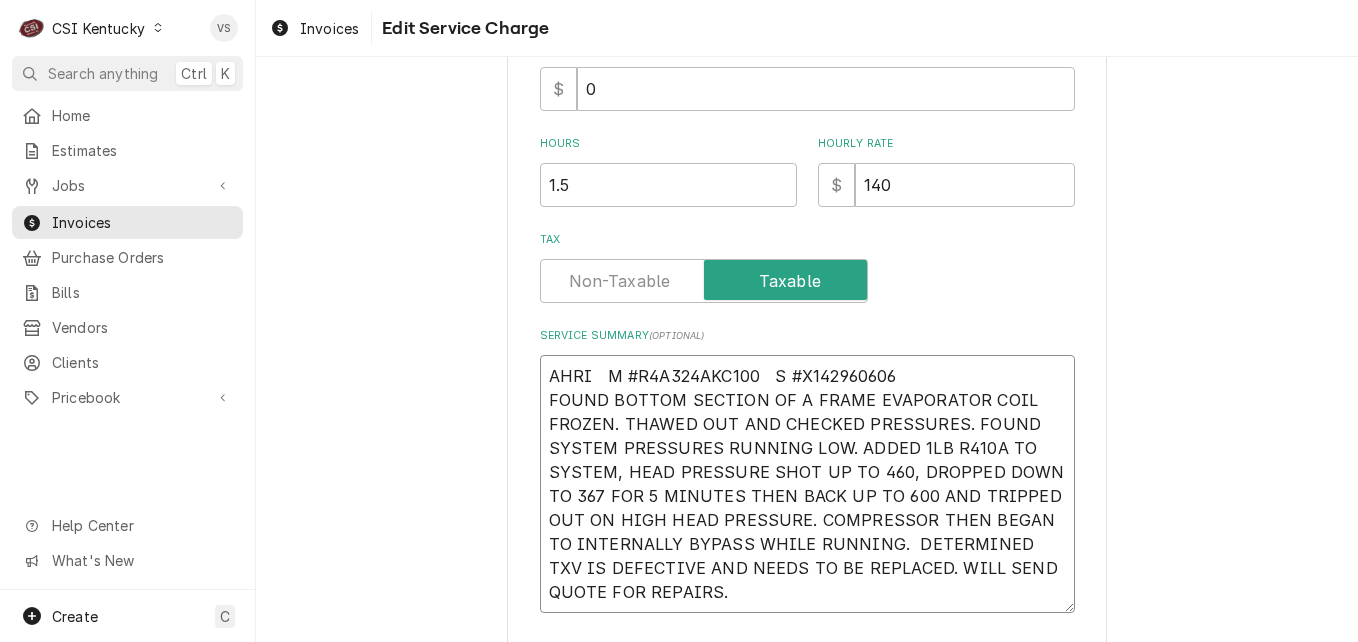 type on "x" 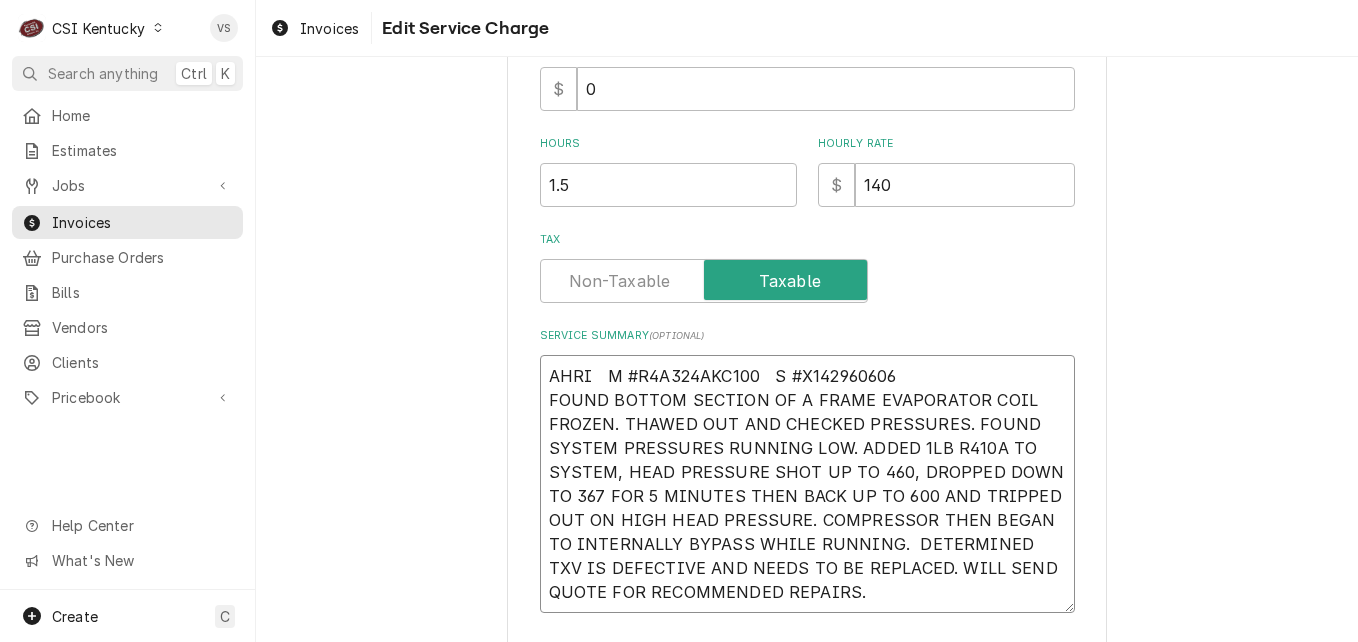 type on "x" 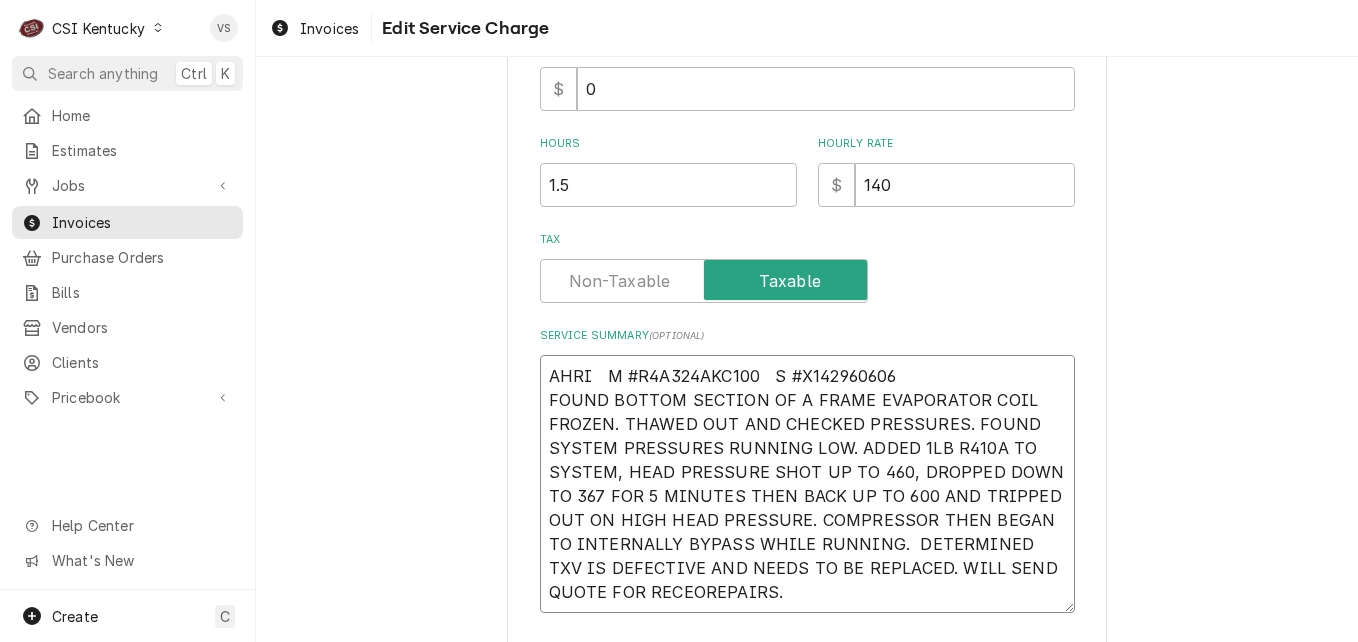 type on "x" 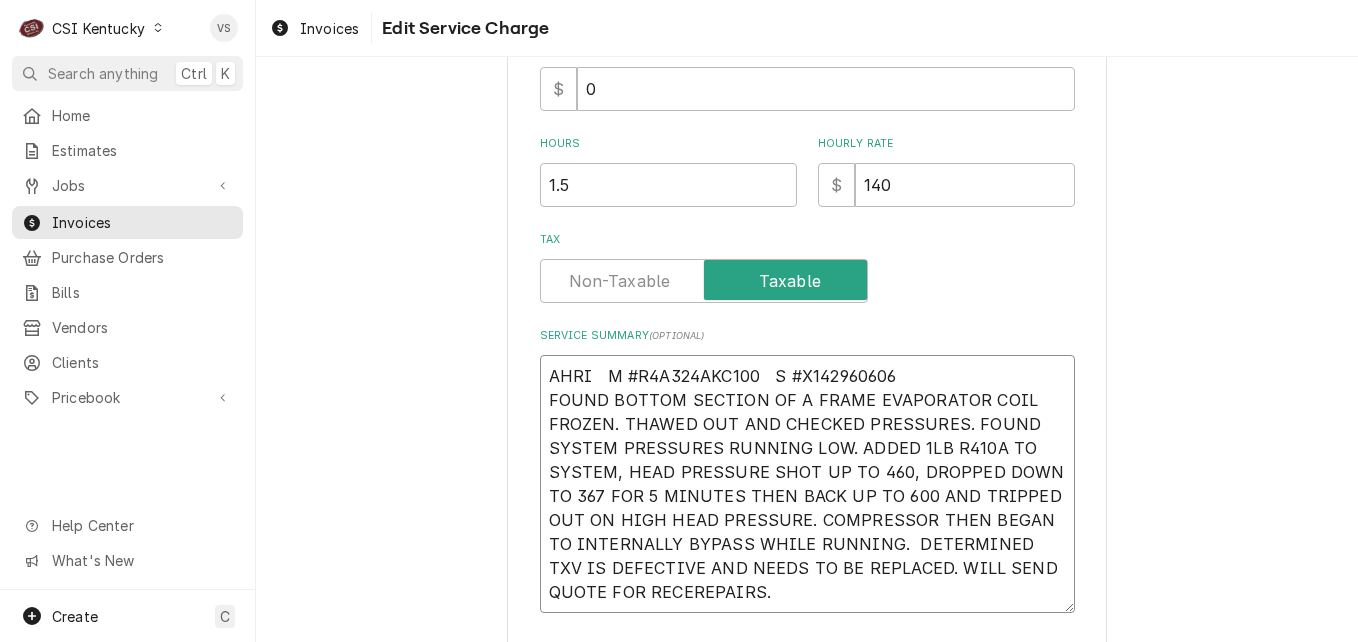 type on "x" 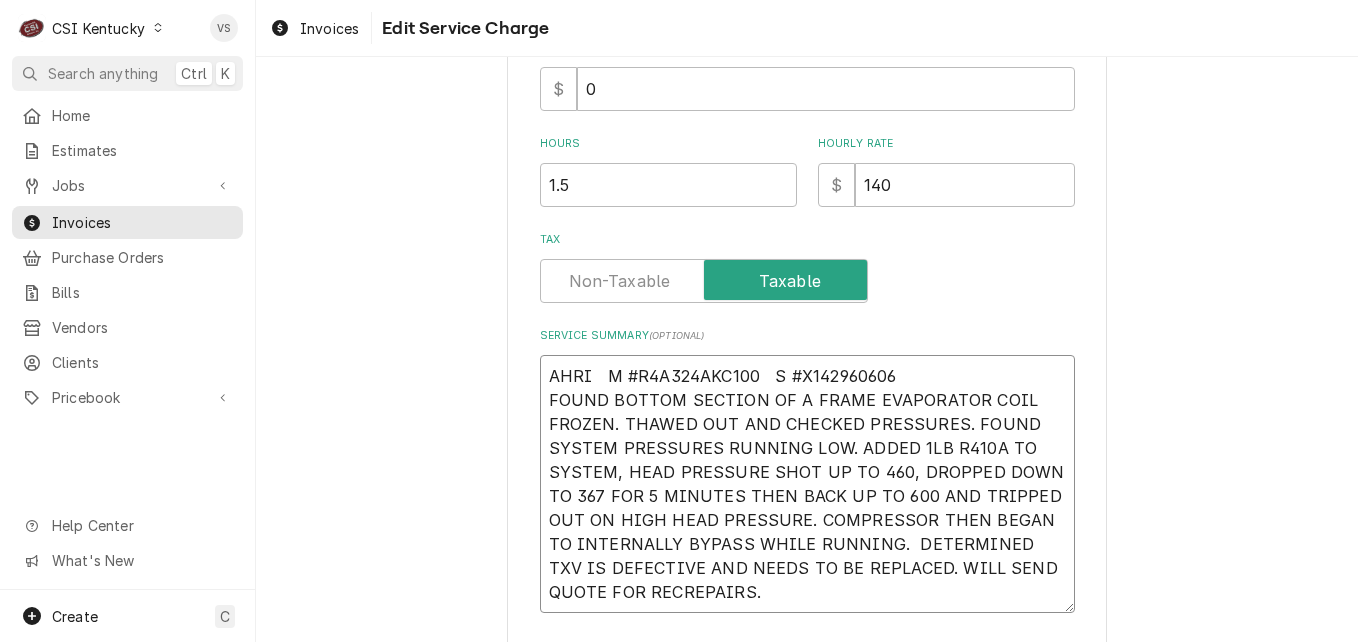 type on "x" 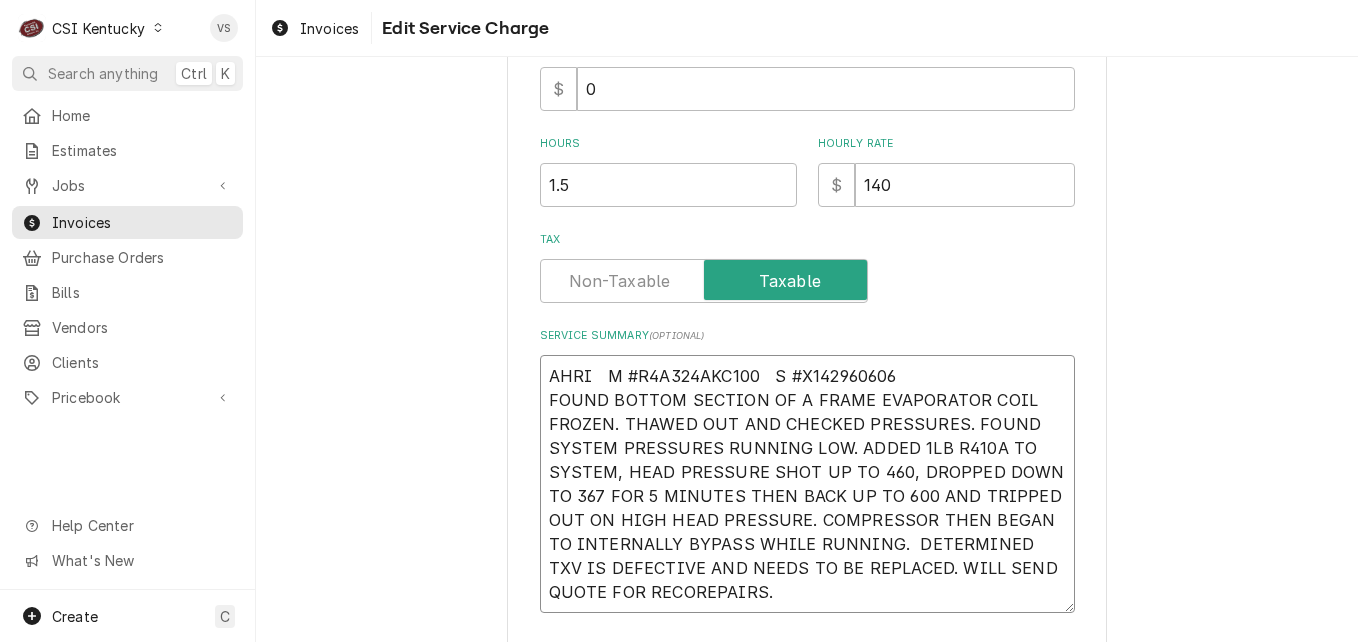 type on "x" 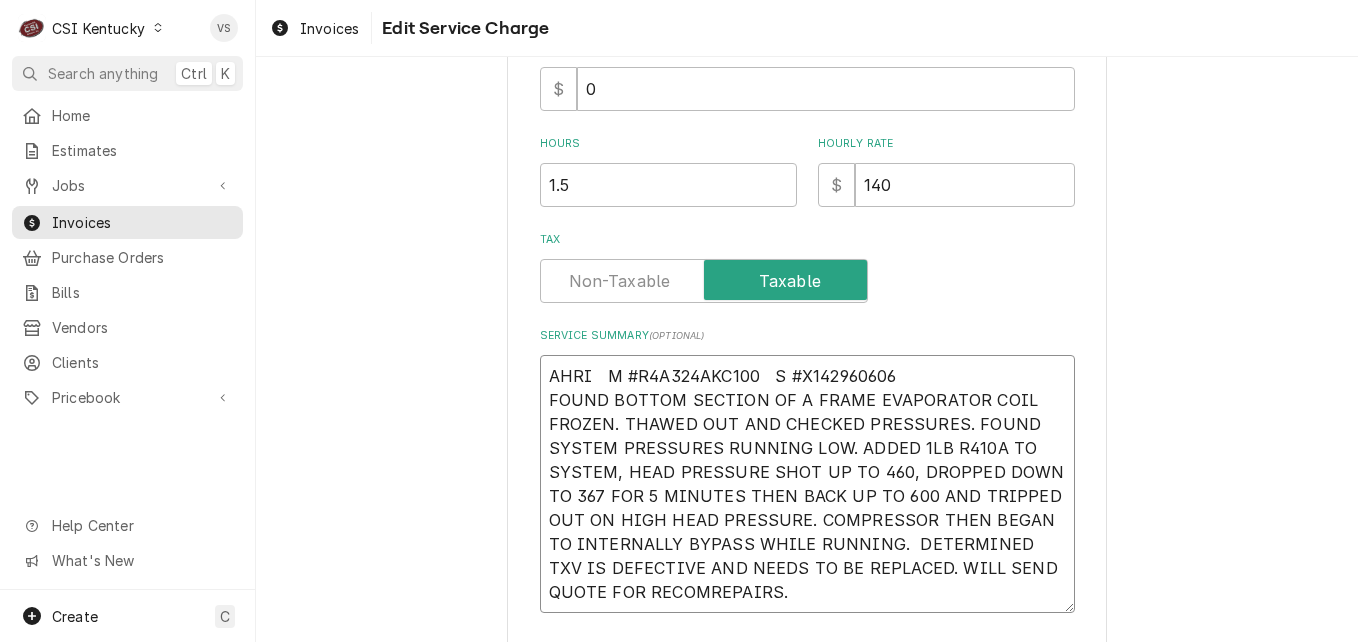 type on "x" 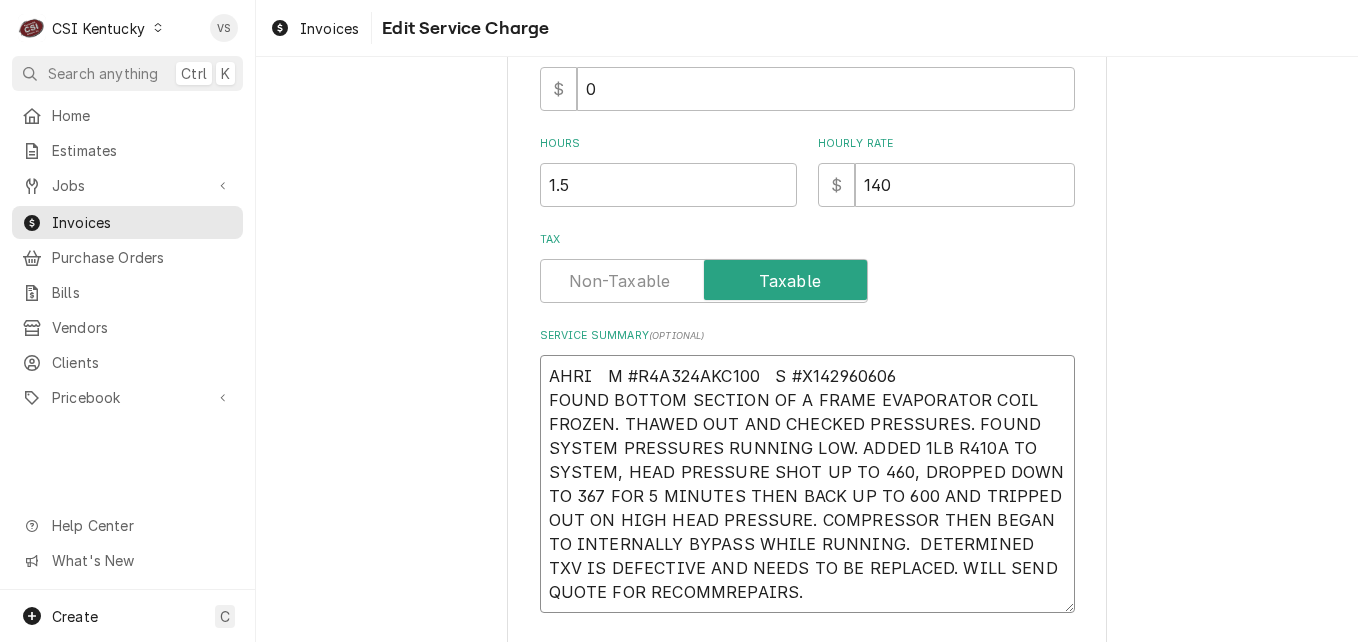 type on "x" 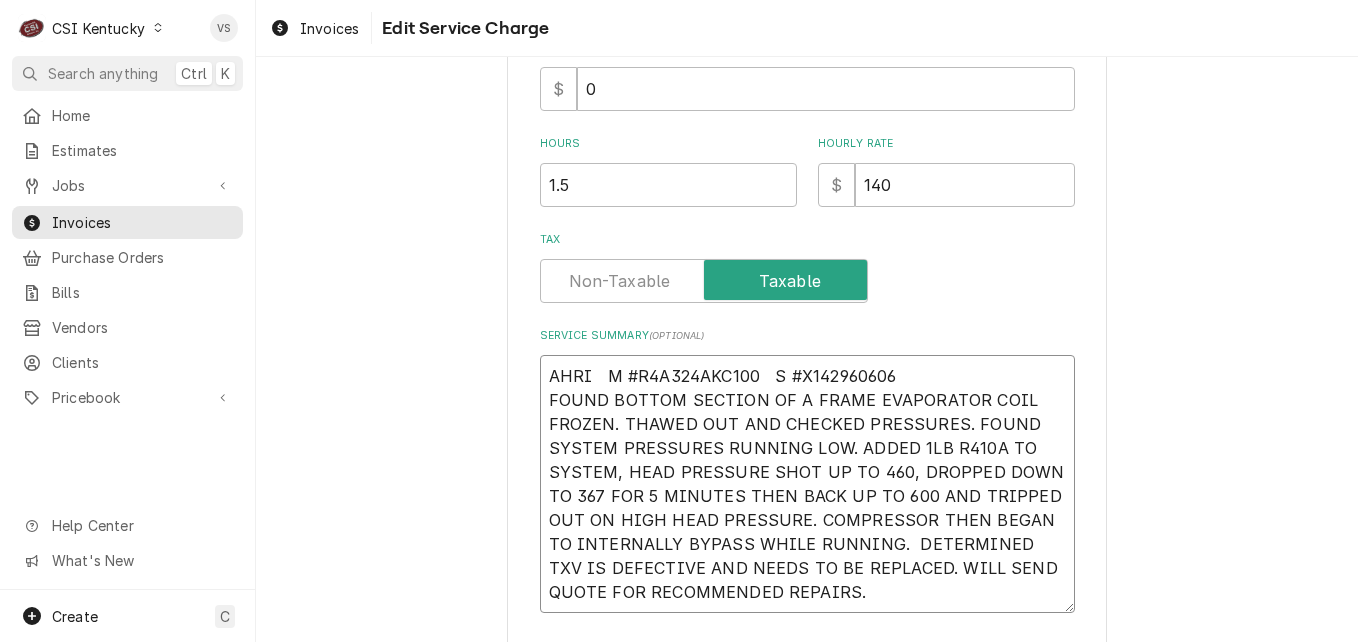 type on "x" 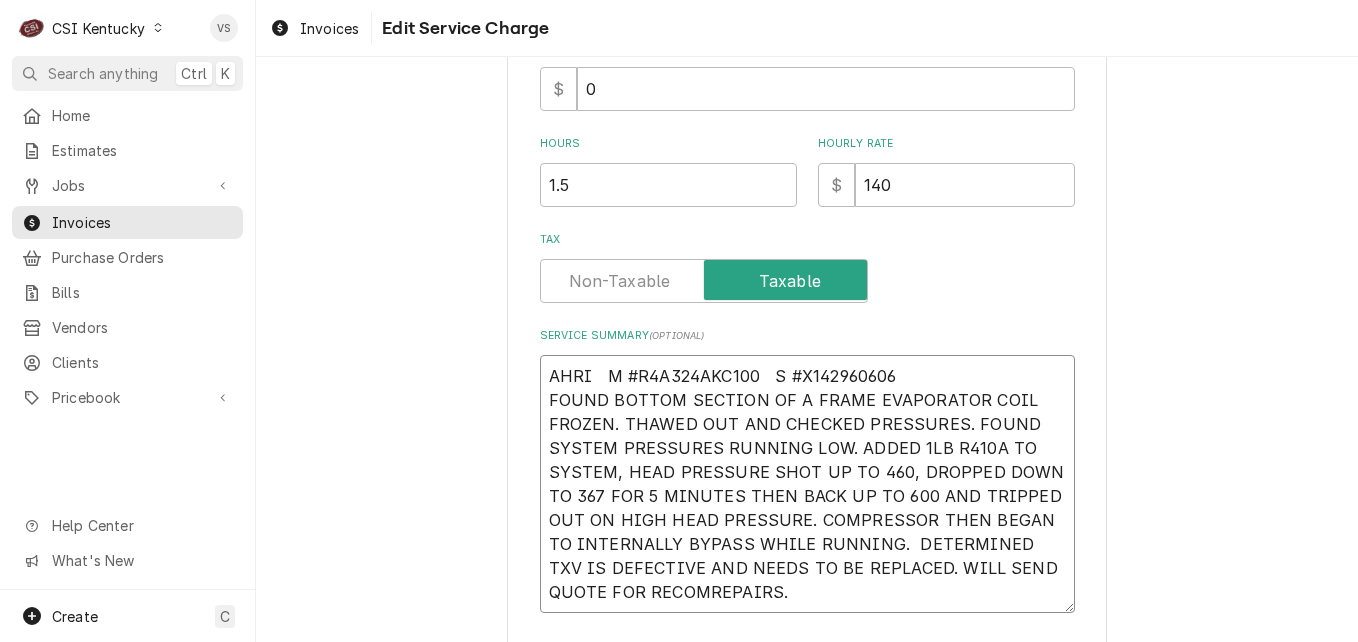 type on "x" 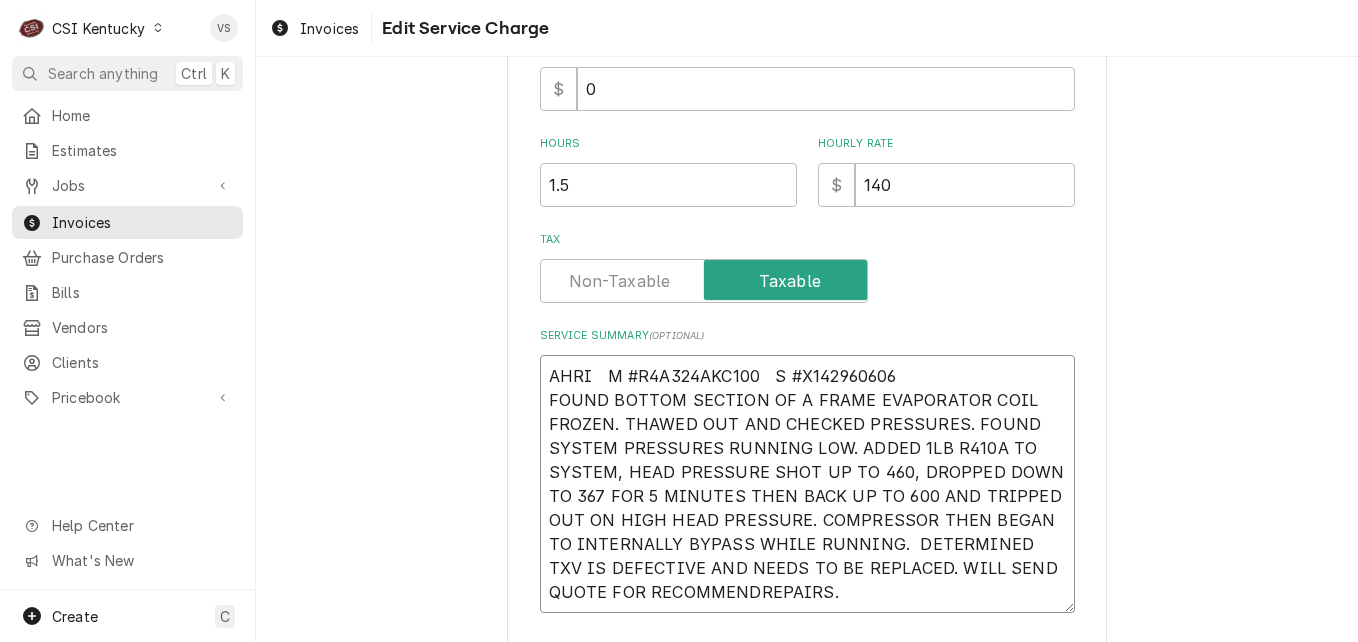 type on "x" 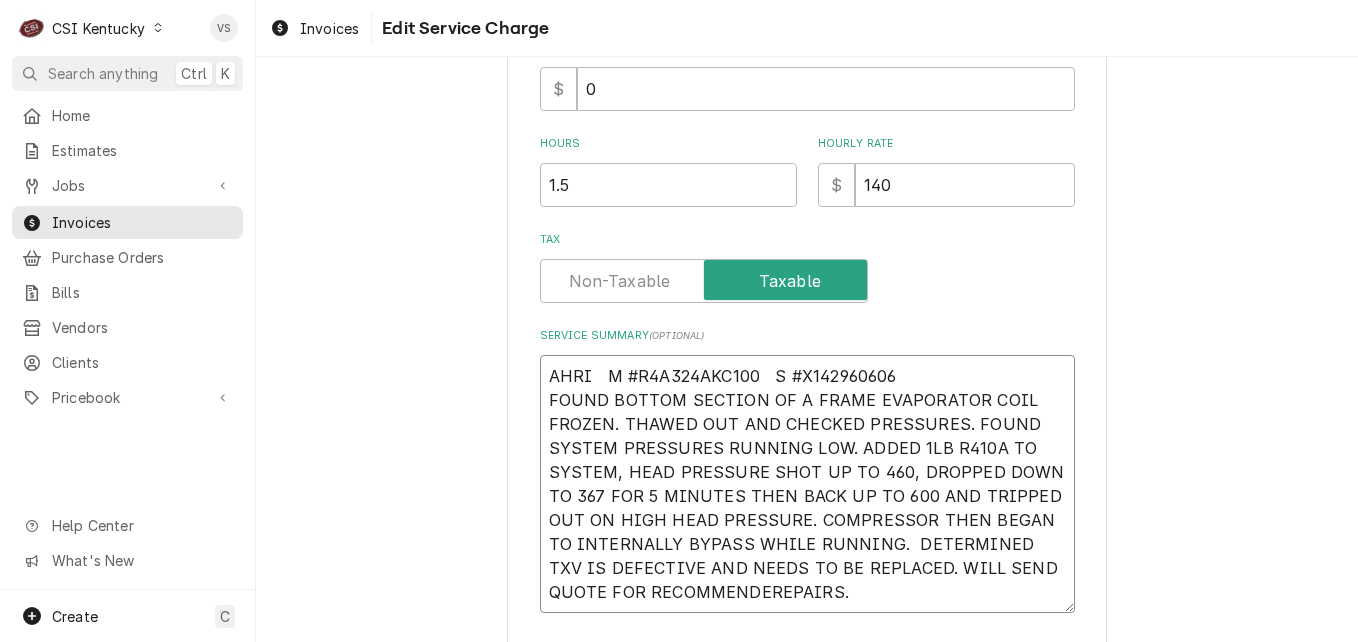 type on "x" 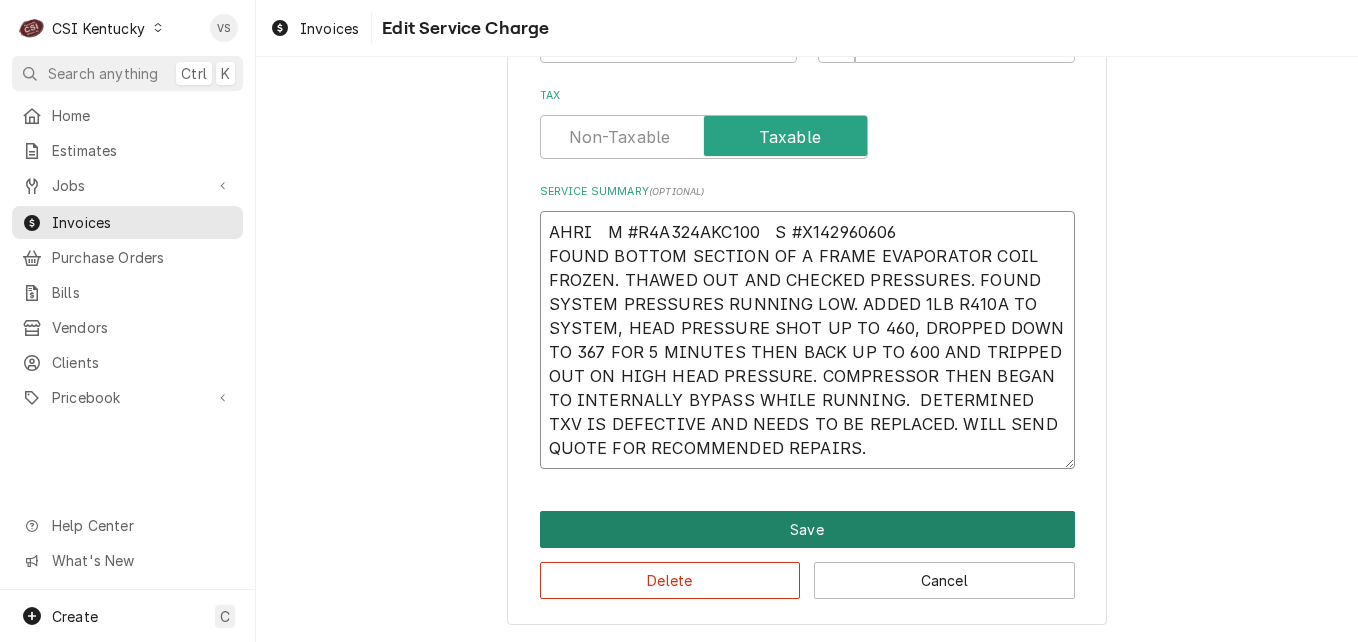 type on "AHRI   M #R4A324AKC100   S #X142960606
FOUND BOTTOM SECTION OF A FRAME EVAPORATOR COIL FROZEN. THAWED OUT AND CHECKED PRESSURES. FOUND SYSTEM PRESSURES RUNNING LOW. ADDED 1LB R410A TO SYSTEM, HEAD PRESSURE SHOT UP TO 460, DROPPED DOWN TO 367 FOR 5 MINUTES THEN BACK UP TO 600 AND TRIPPED OUT ON HIGH HEAD PRESSURE. COMPRESSOR THEN BEGAN TO INTERNALLY BYPASS WHILE RUNNING.  DETERMINED TXV IS DEFECTIVE AND NEEDS TO BE REPLACED. WILL SEND QUOTE FOR RECOMMENDED REPAIRS." 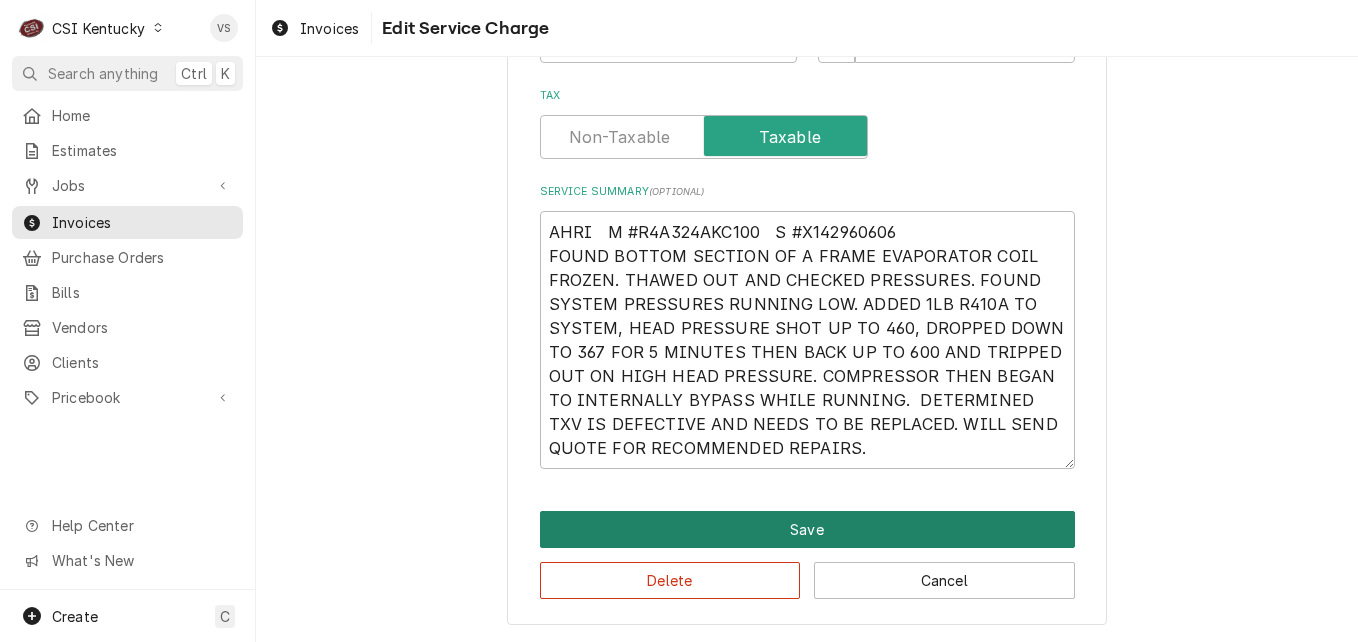 click on "Save" at bounding box center [807, 529] 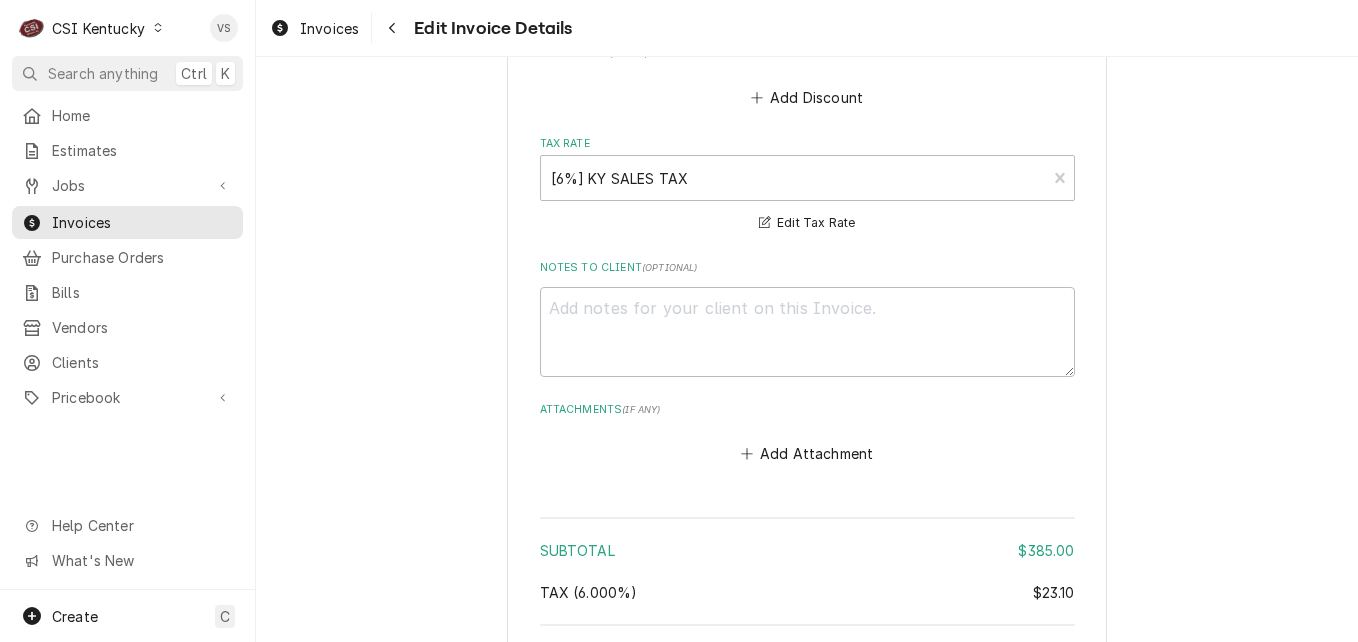 scroll, scrollTop: 3946, scrollLeft: 0, axis: vertical 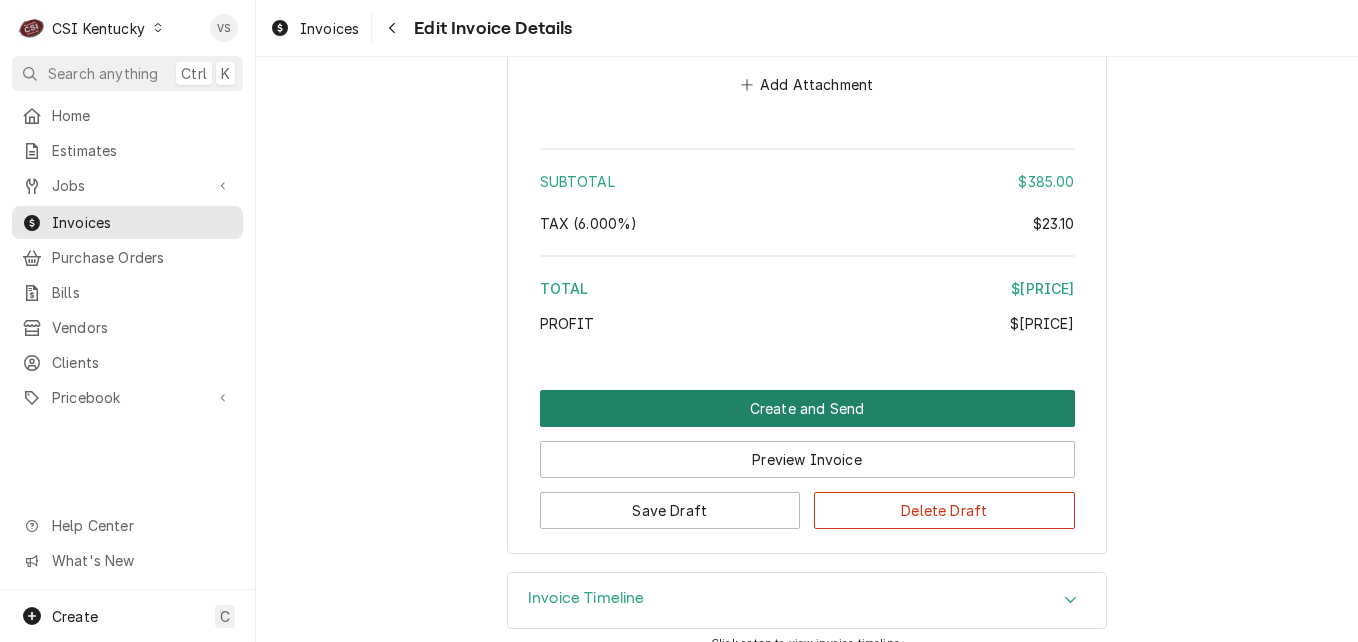click on "Create and Send" at bounding box center [807, 408] 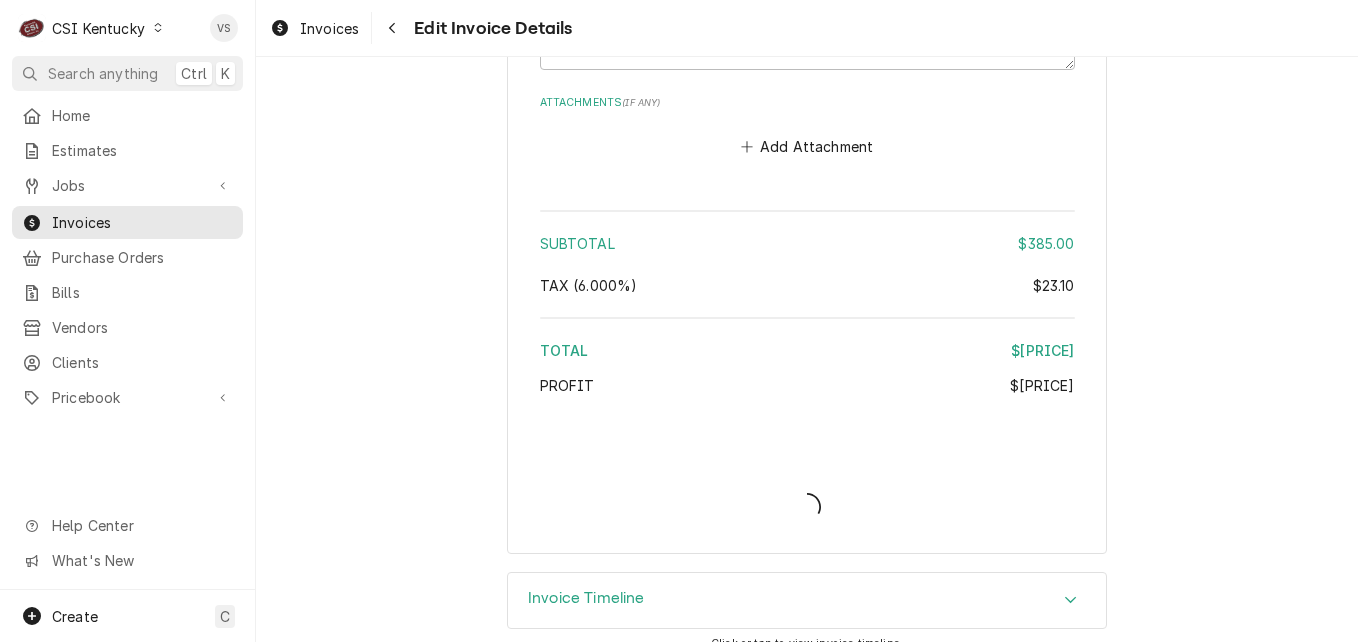 type on "x" 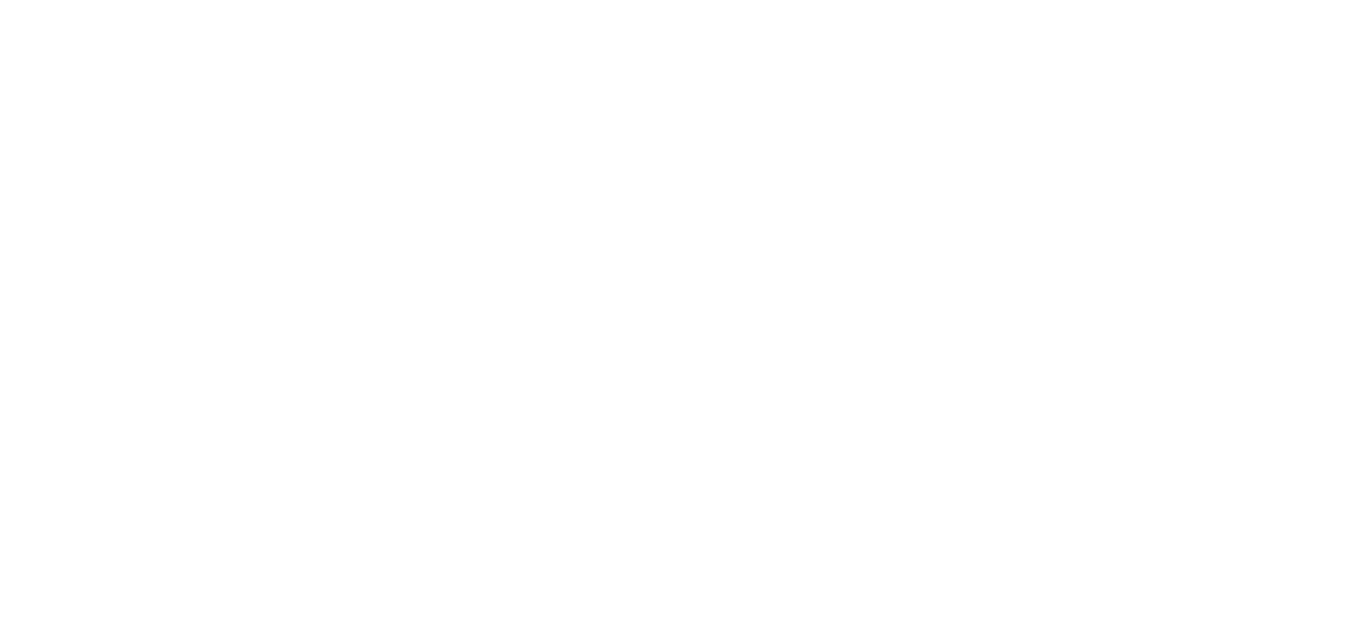 scroll, scrollTop: 0, scrollLeft: 0, axis: both 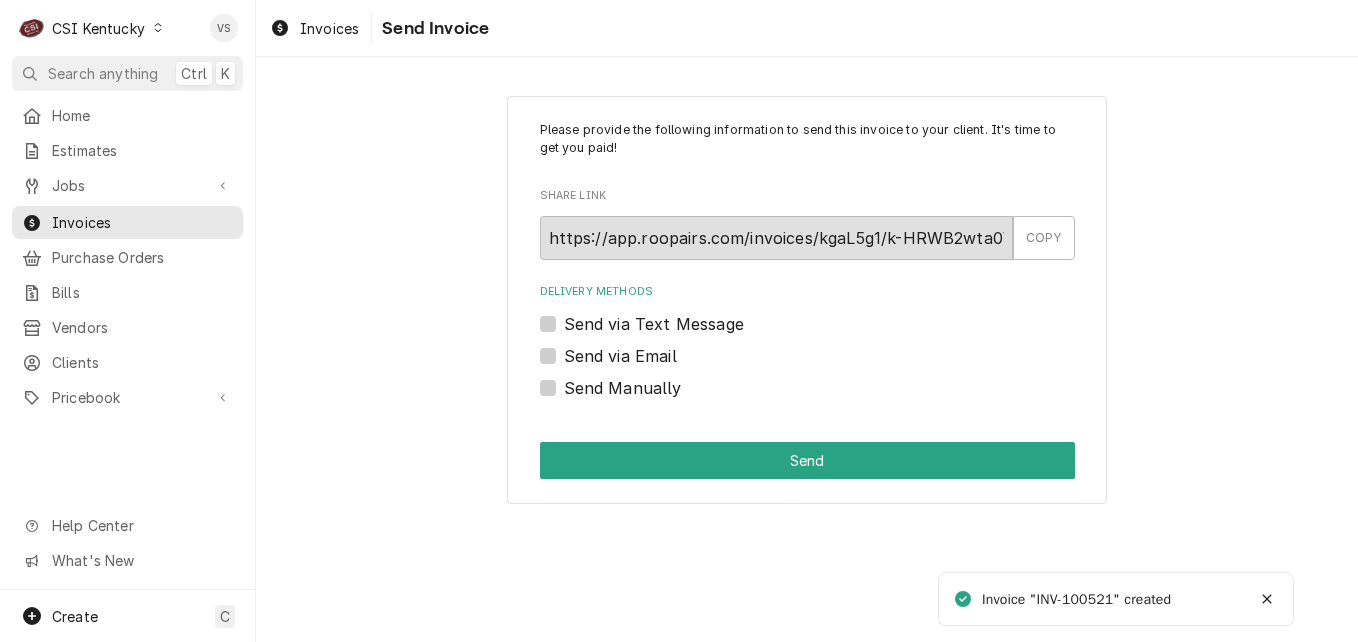 click on "Send Manually" at bounding box center [623, 388] 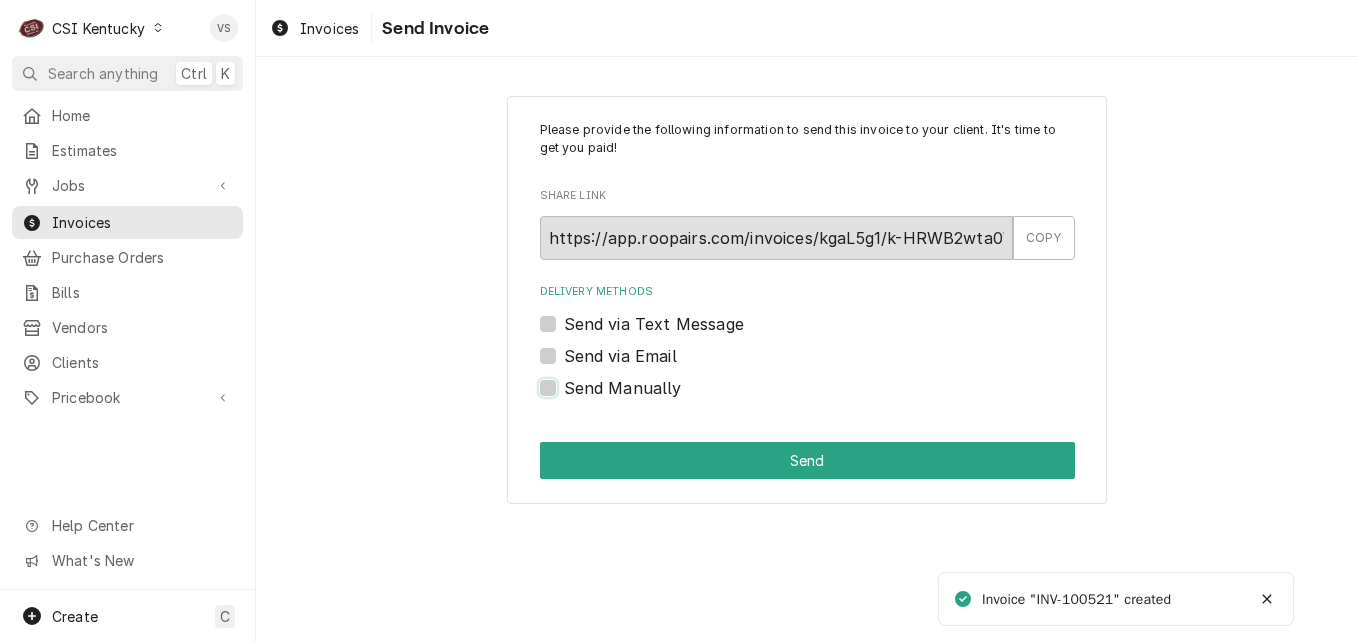 click on "Send Manually" at bounding box center [831, 398] 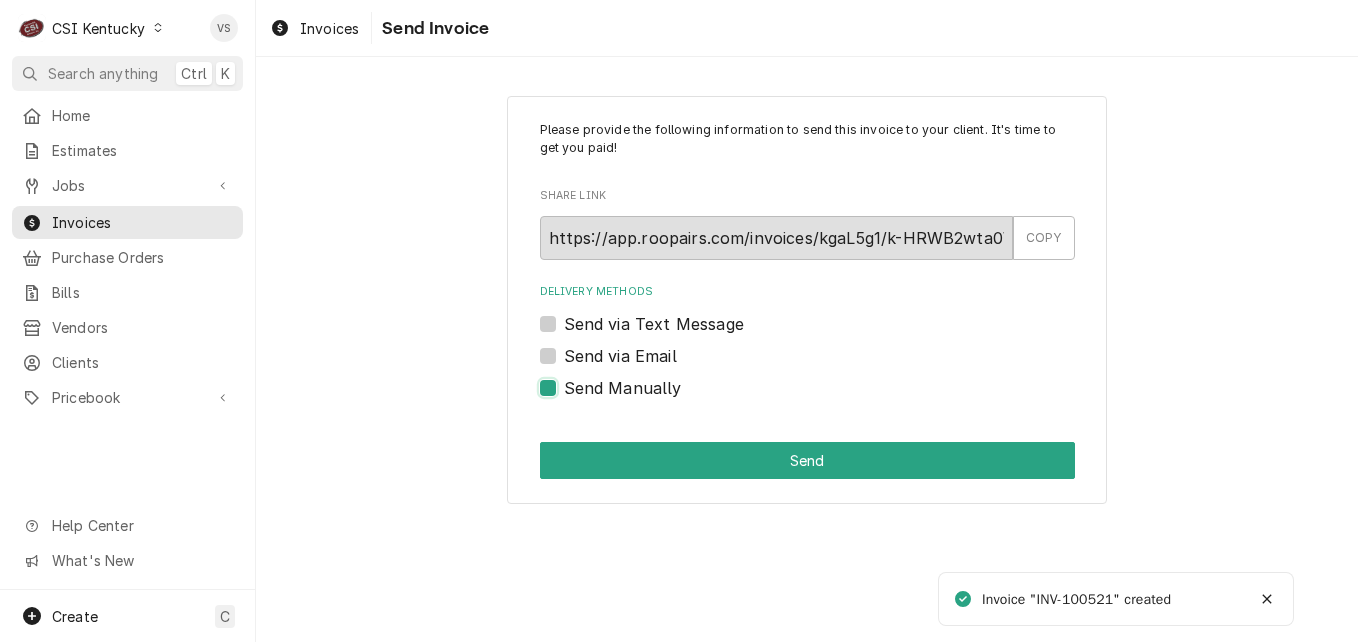 checkbox on "true" 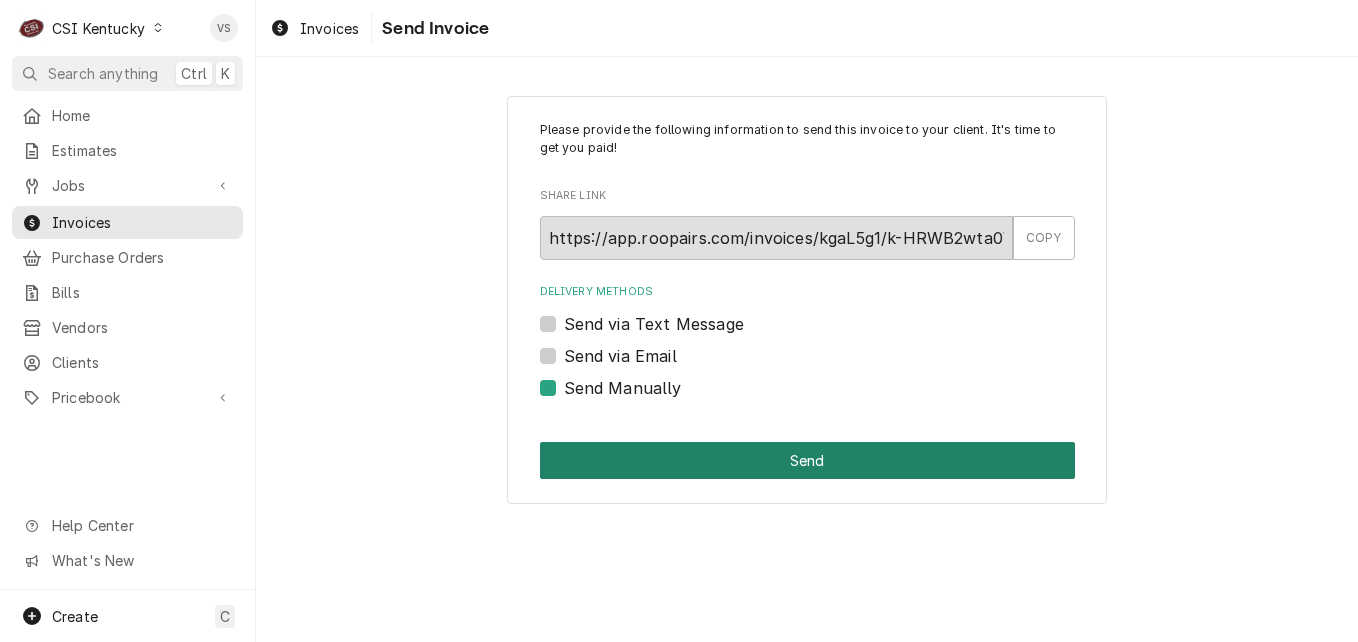 click on "Send" at bounding box center [807, 460] 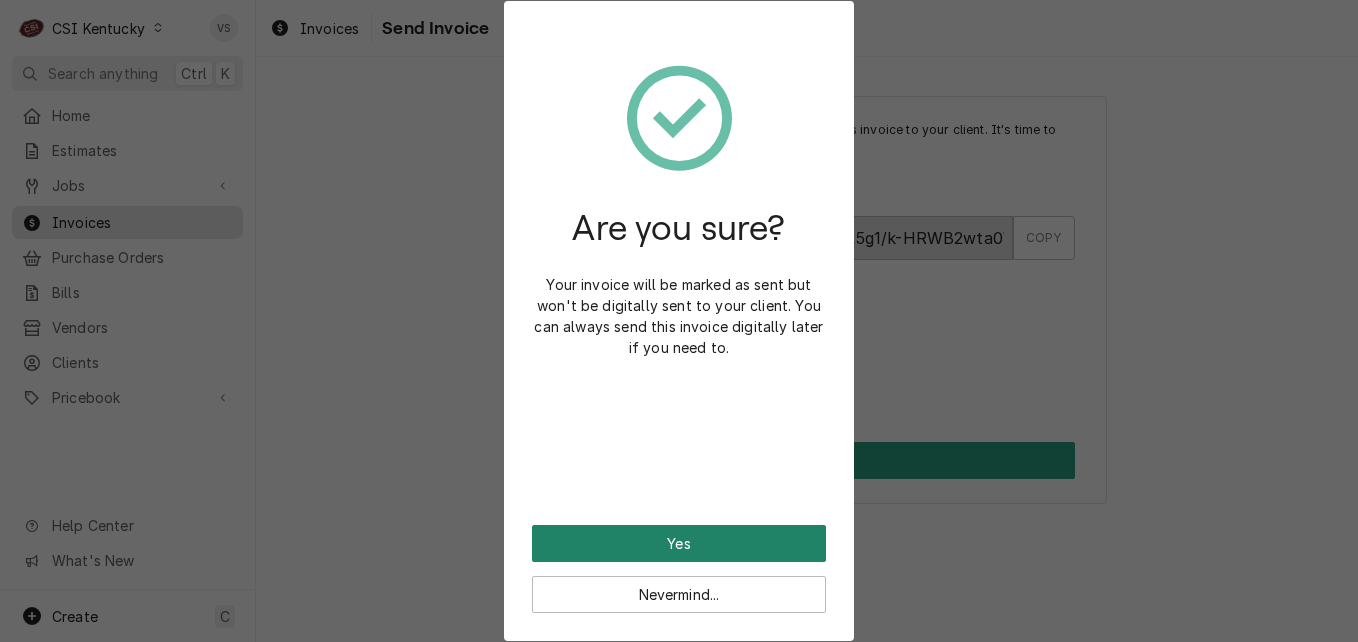 click on "Yes" at bounding box center [679, 543] 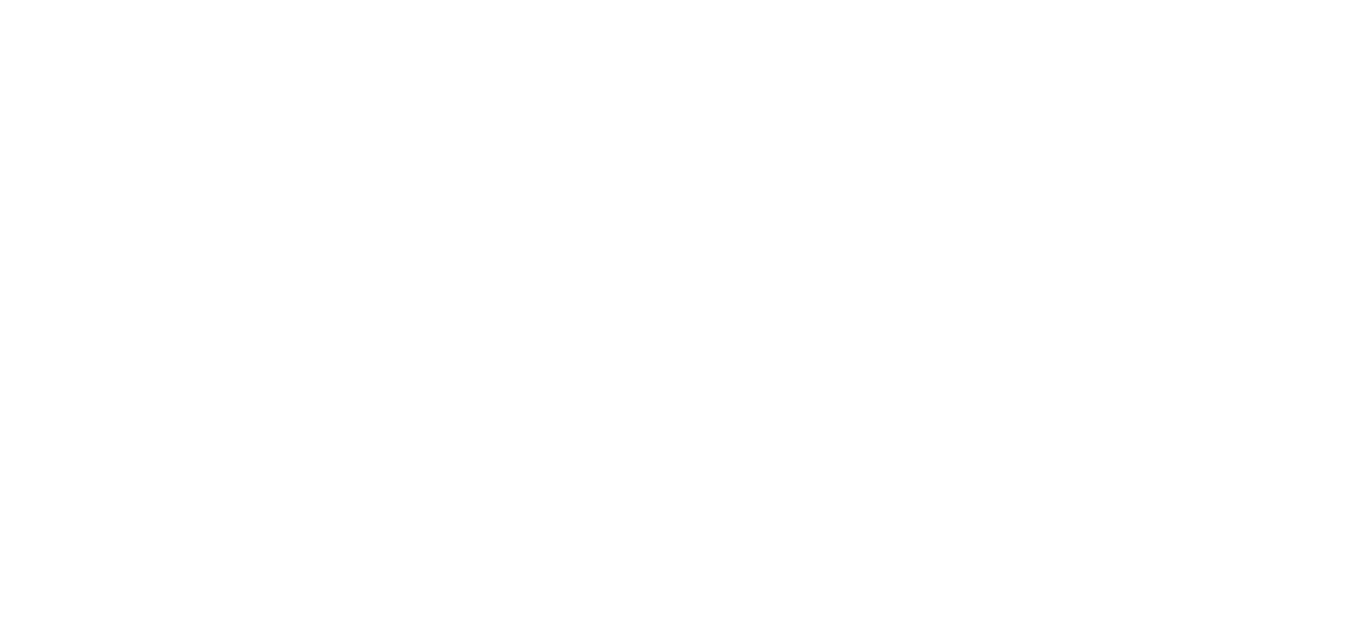 scroll, scrollTop: 0, scrollLeft: 0, axis: both 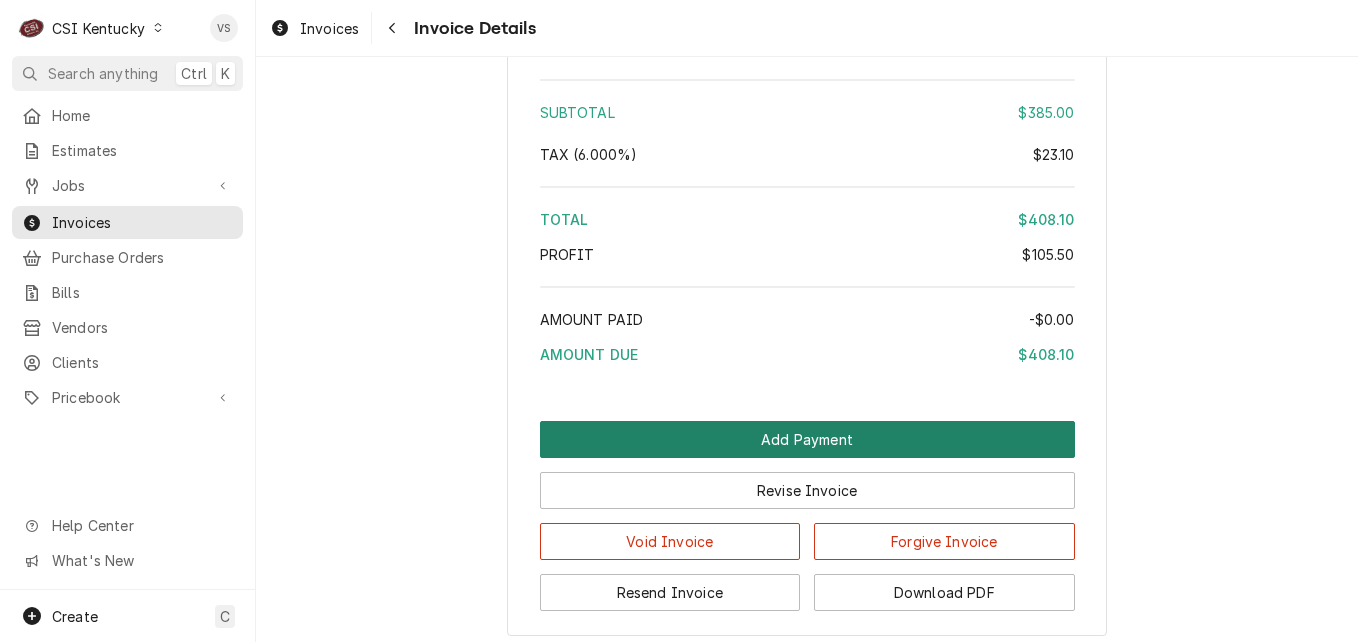 click on "Add Payment" at bounding box center (807, 439) 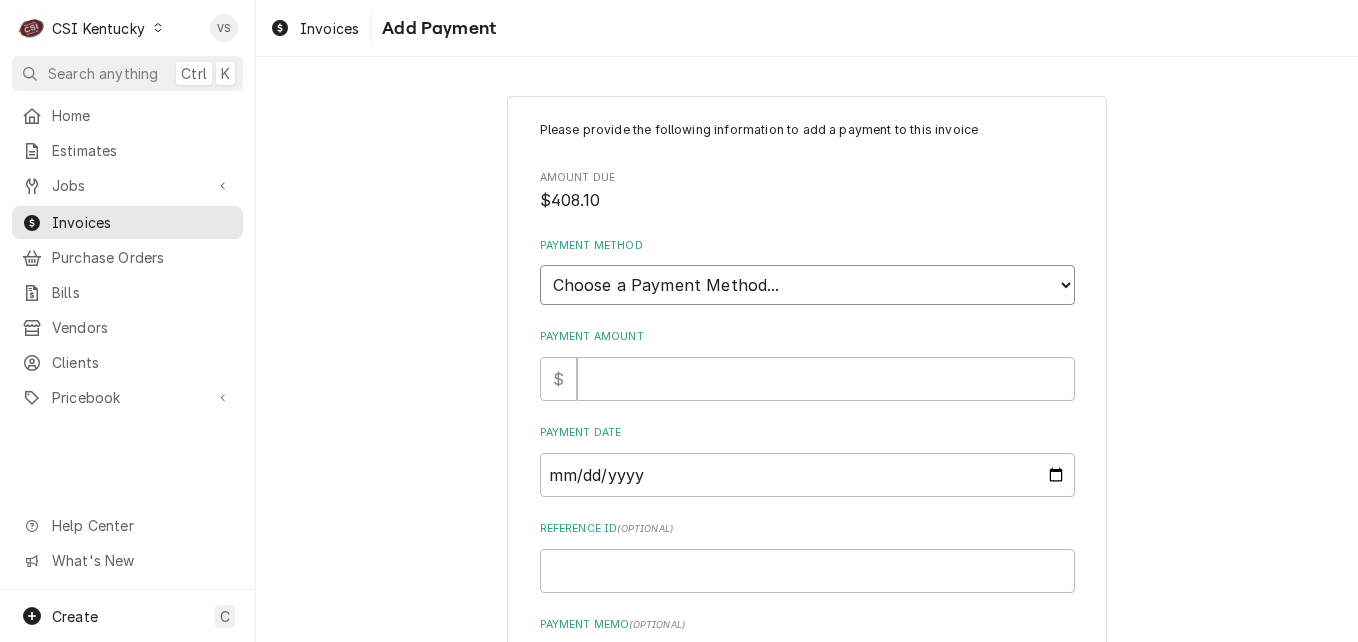 click on "Choose a Payment Method... Cash Check Credit/Debit Card ACH/eCheck Other" at bounding box center (807, 285) 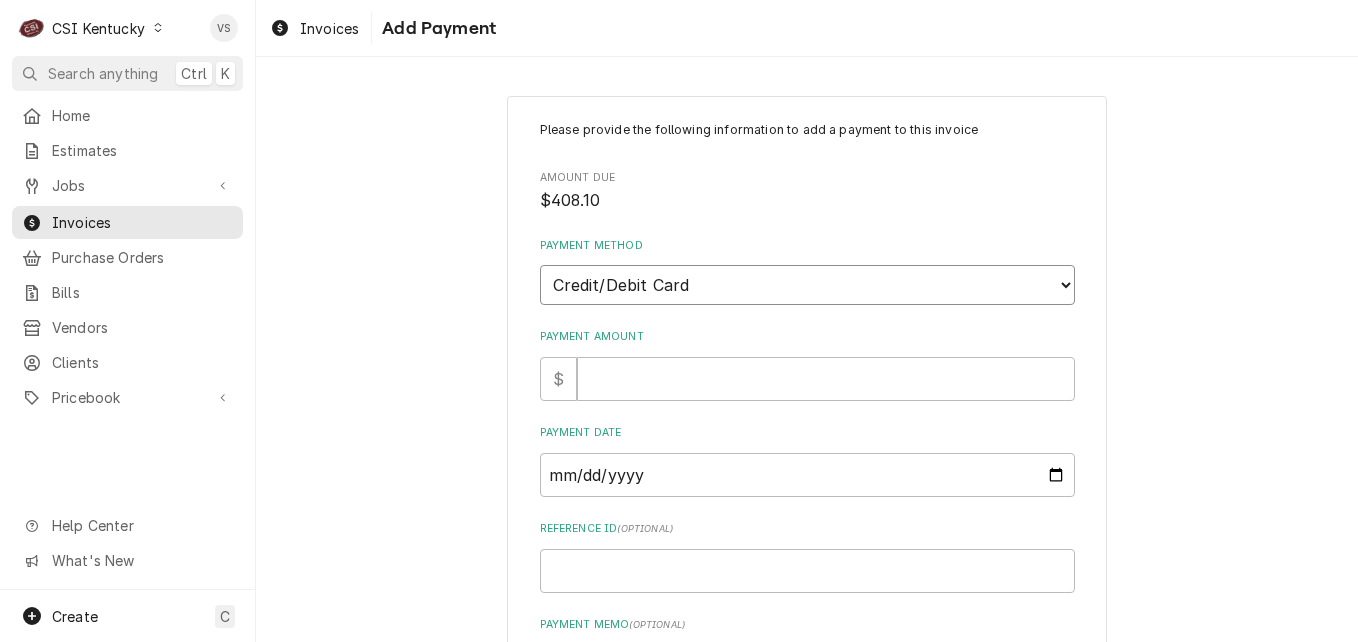 click on "Choose a Payment Method... Cash Check Credit/Debit Card ACH/eCheck Other" at bounding box center (807, 285) 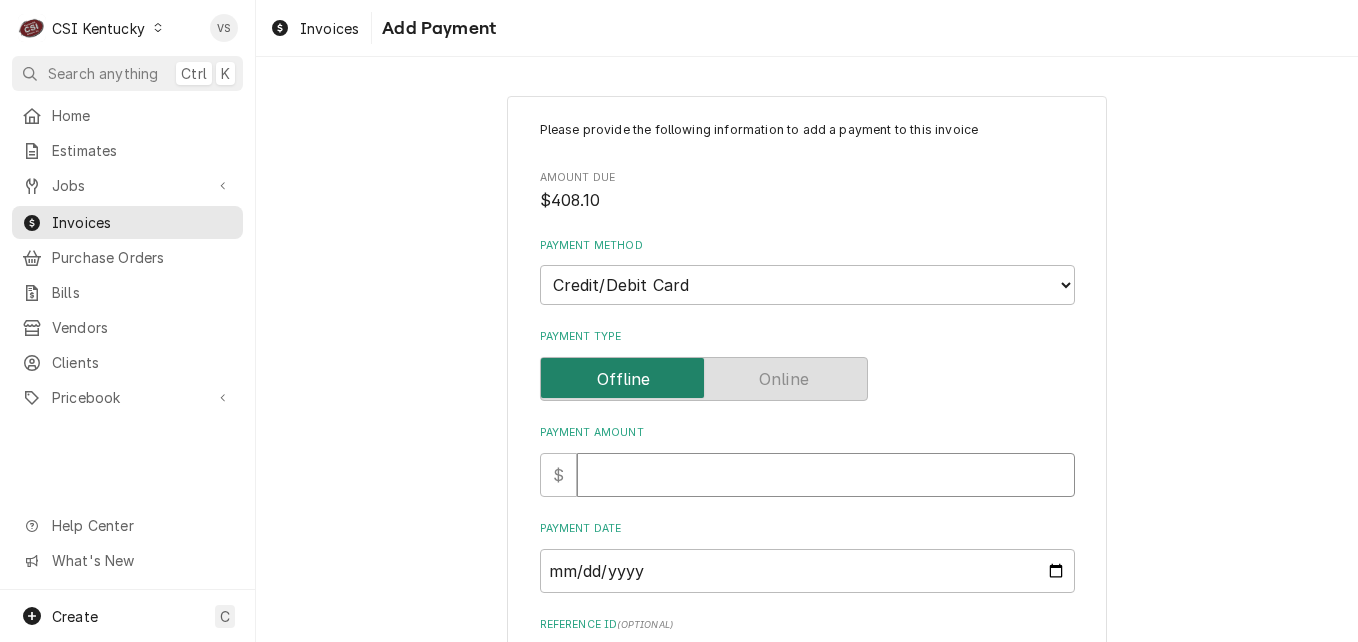 click on "Payment Amount" at bounding box center (826, 475) 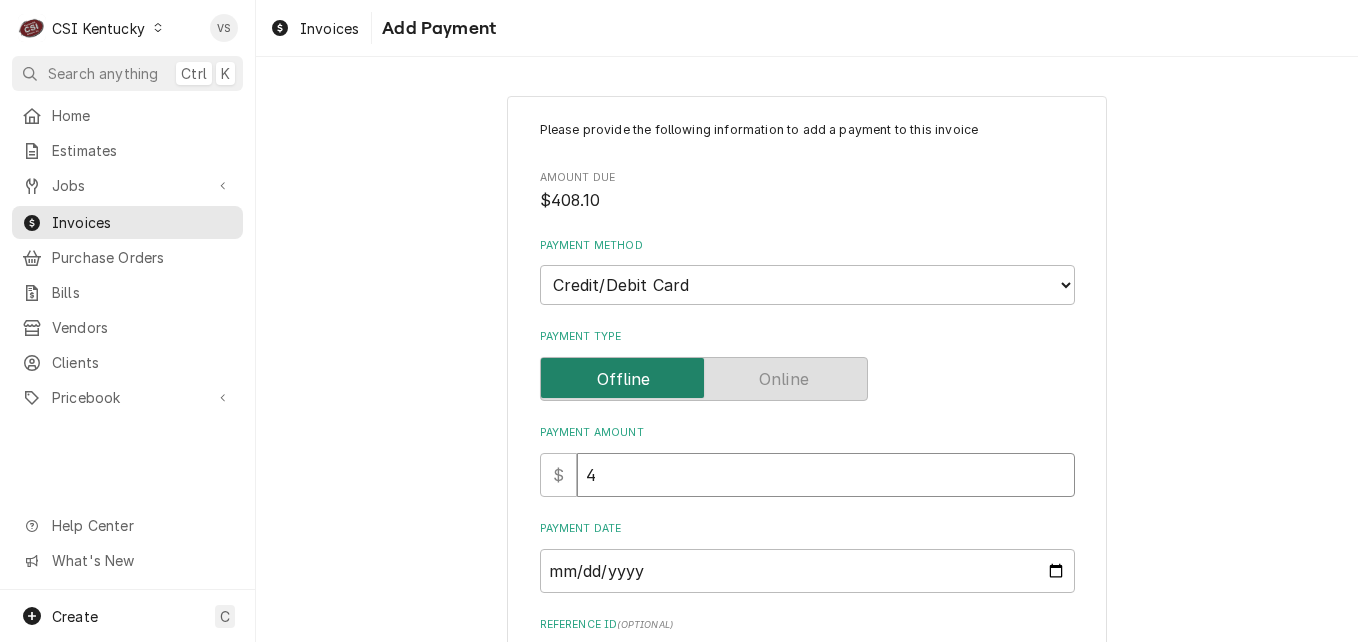 type on "x" 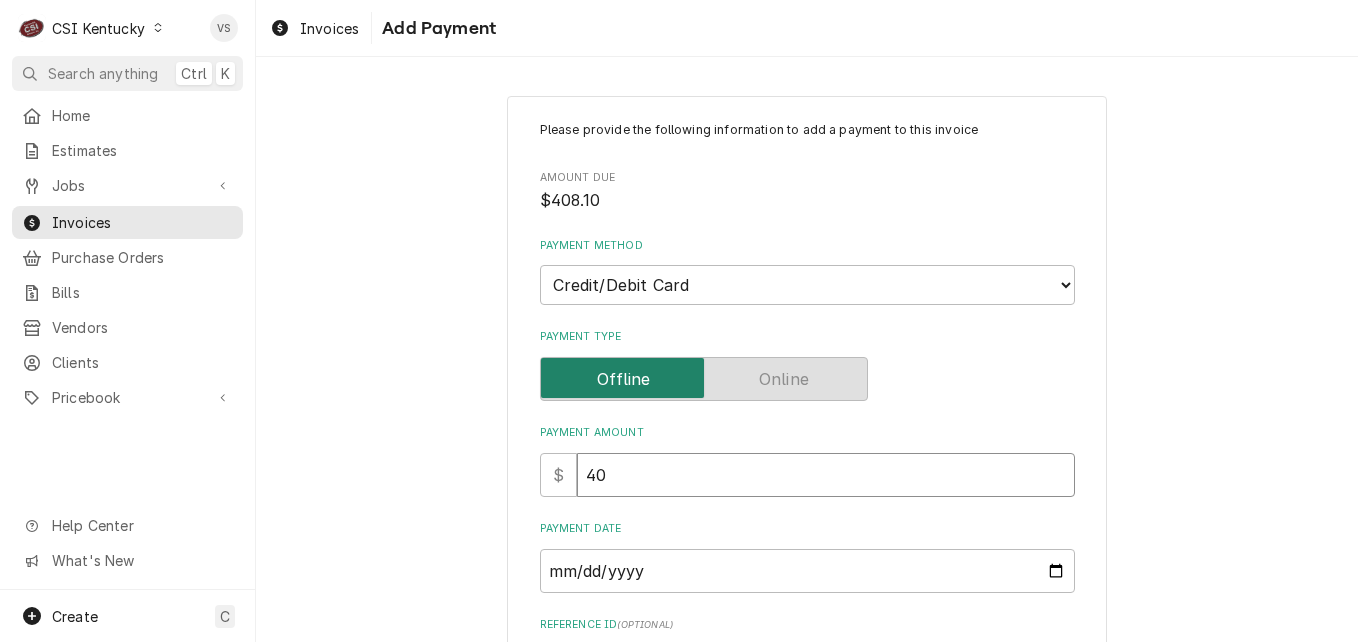 type on "x" 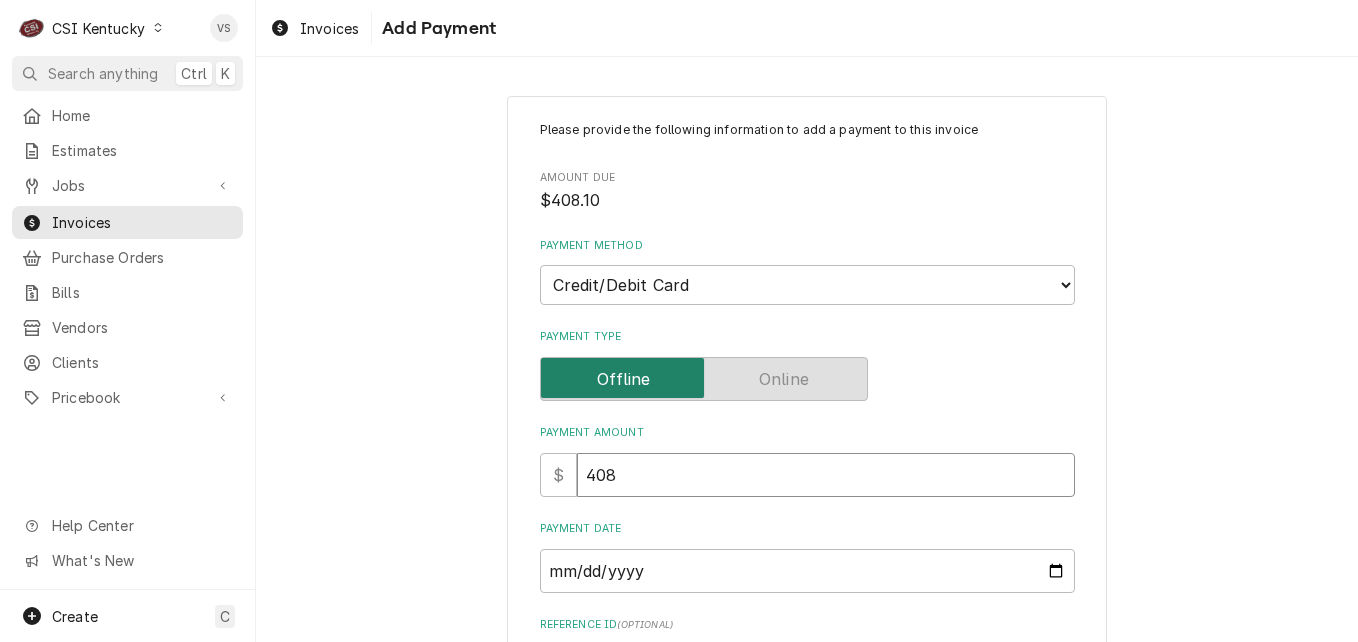 type on "x" 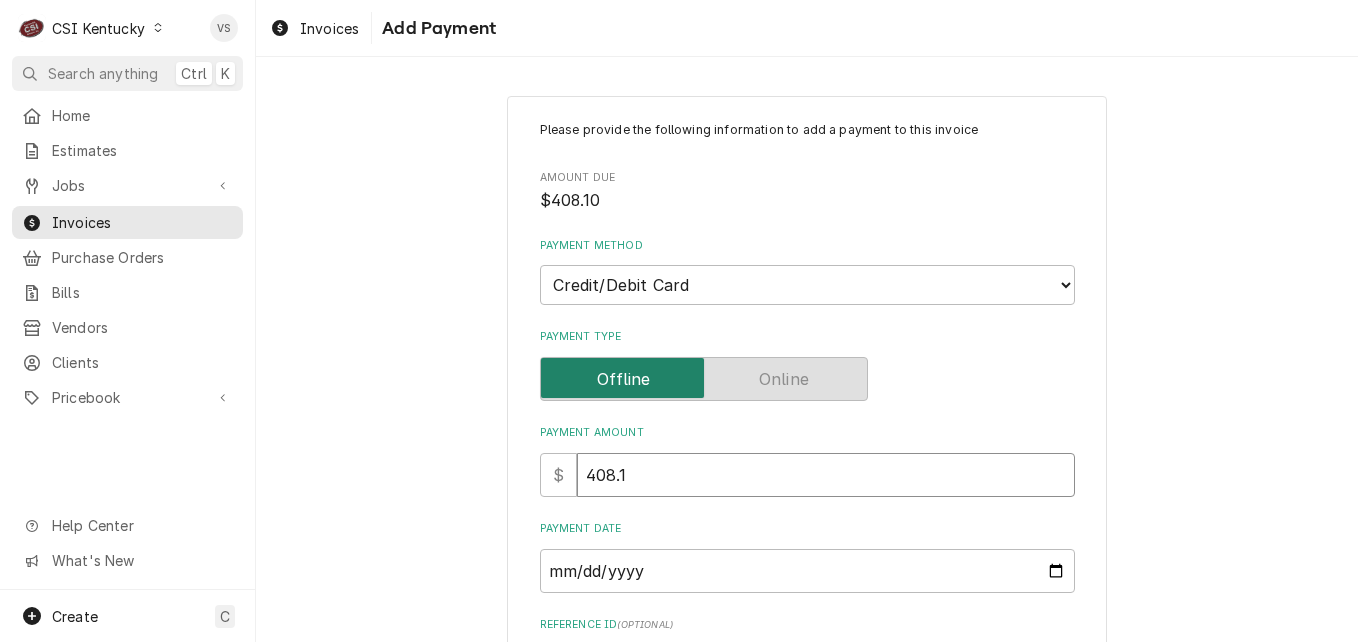 type on "x" 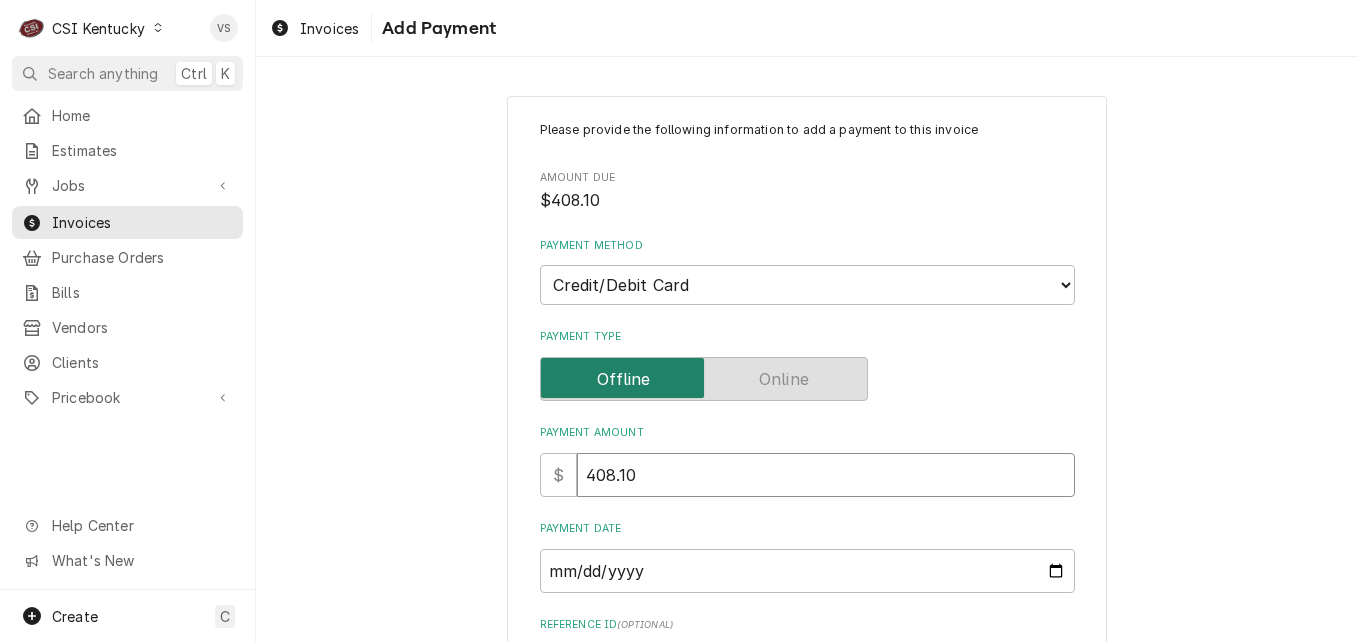 type on "408.10" 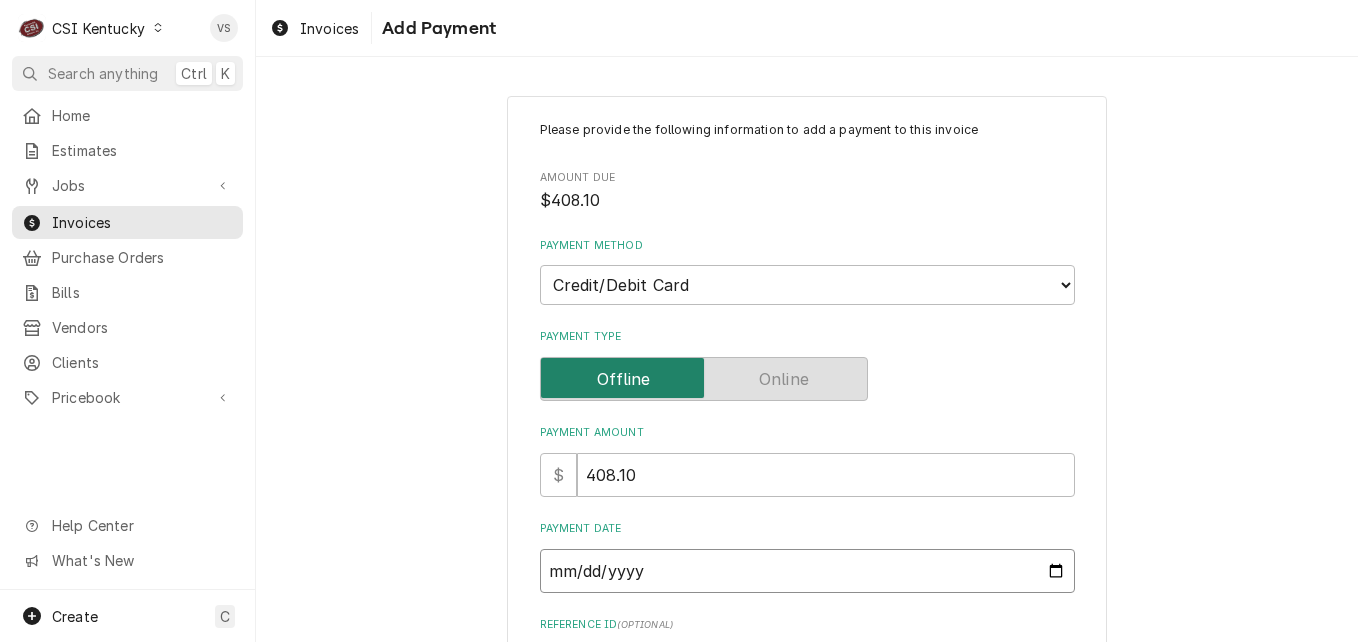 click on "Payment Date" at bounding box center [807, 571] 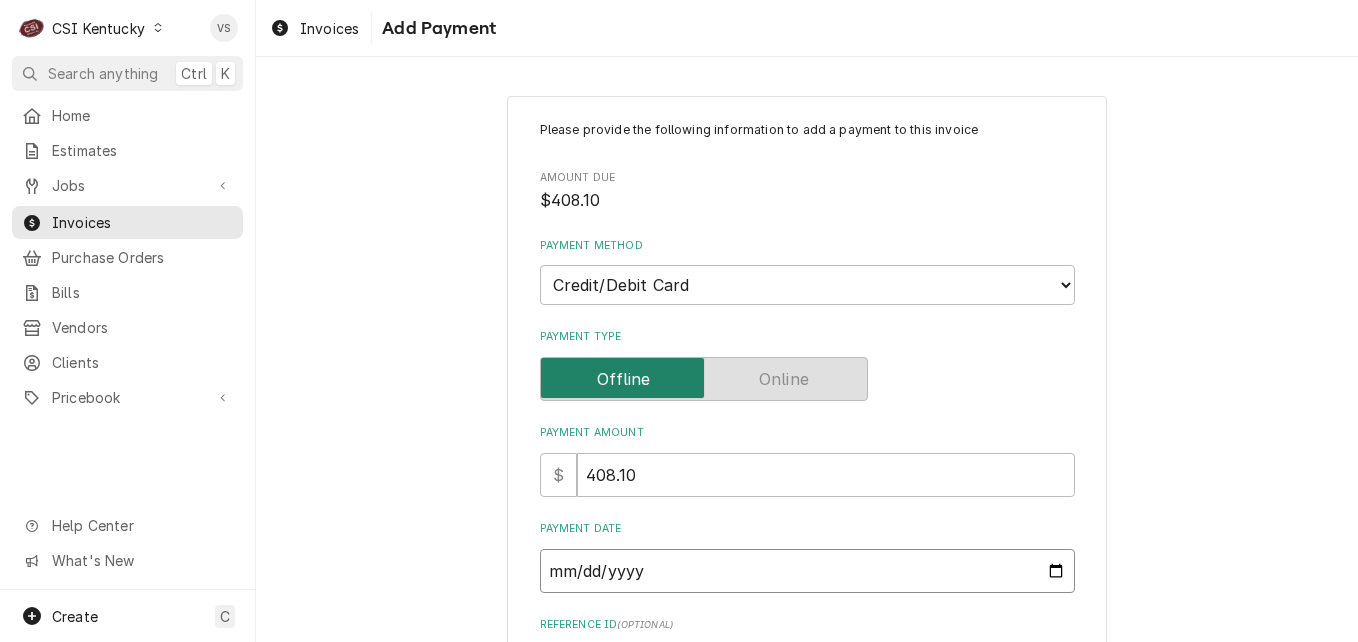 click on "Payment Date" at bounding box center [807, 571] 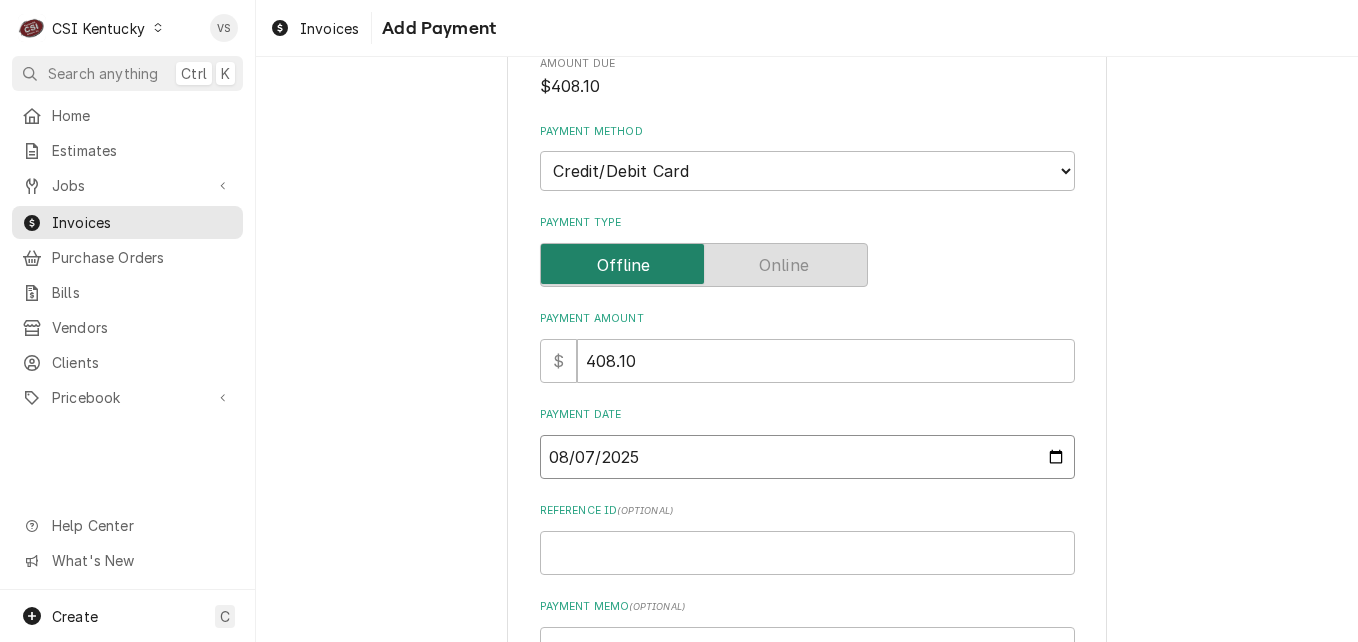 scroll, scrollTop: 311, scrollLeft: 0, axis: vertical 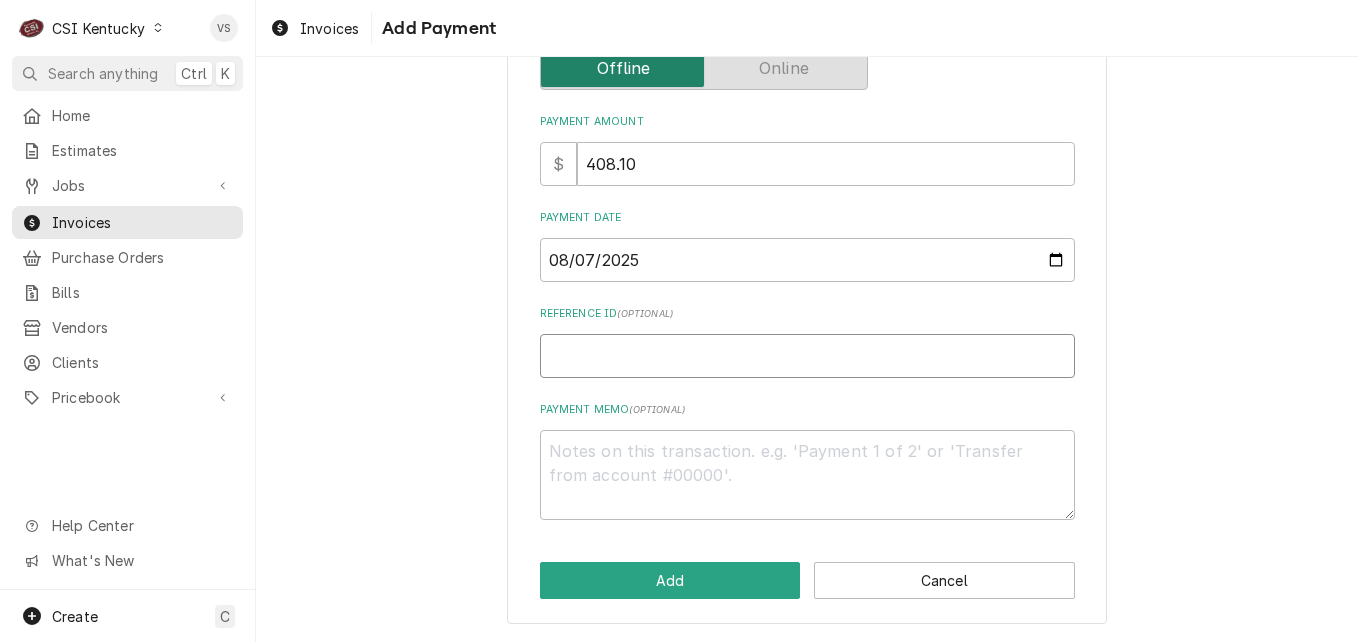 click on "Reference ID  ( optional )" at bounding box center (807, 356) 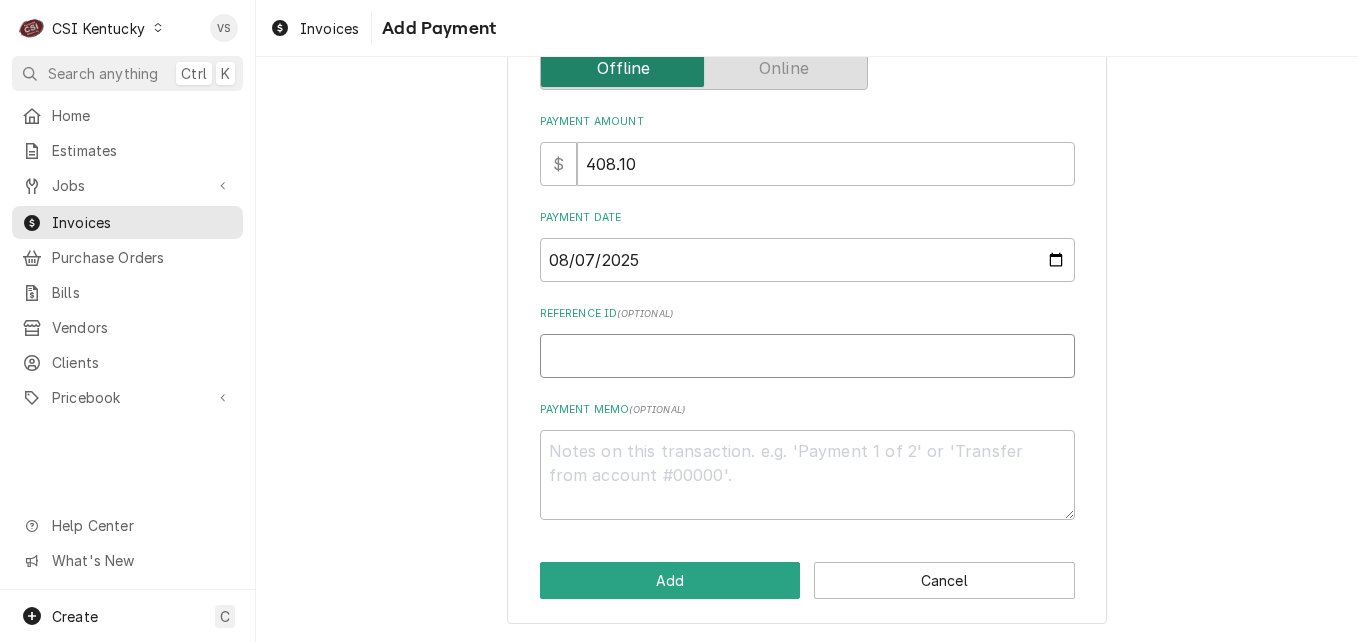 type on "x" 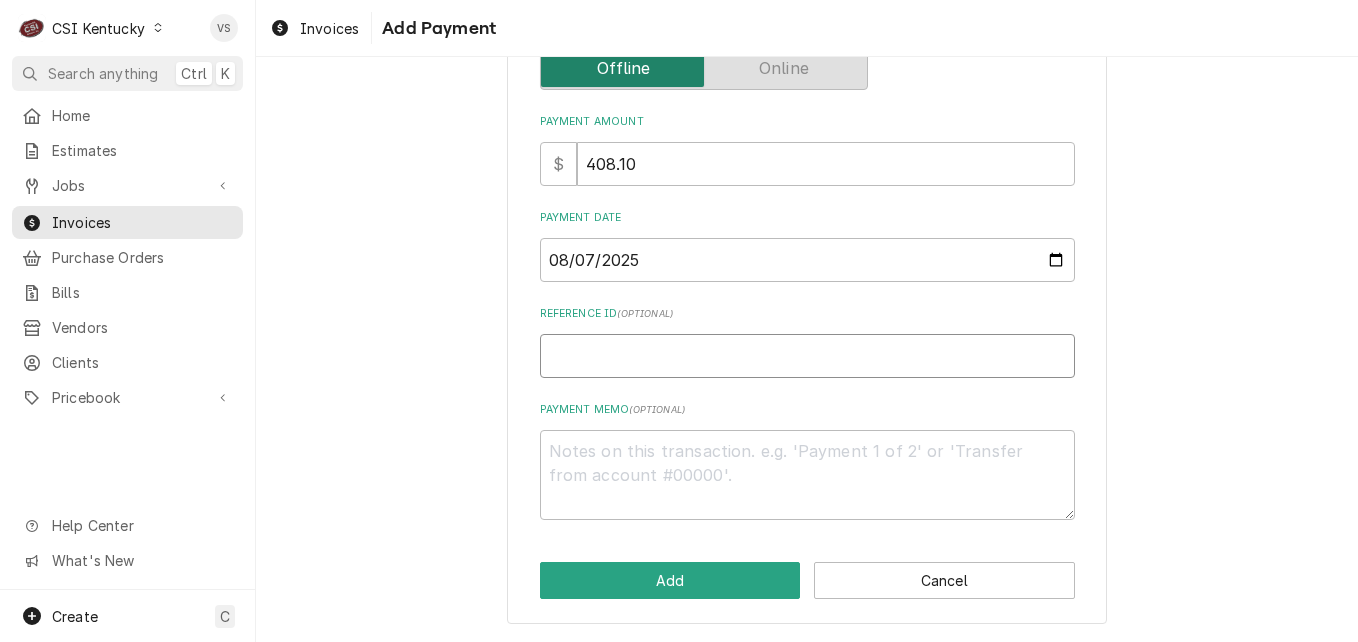 type on "0" 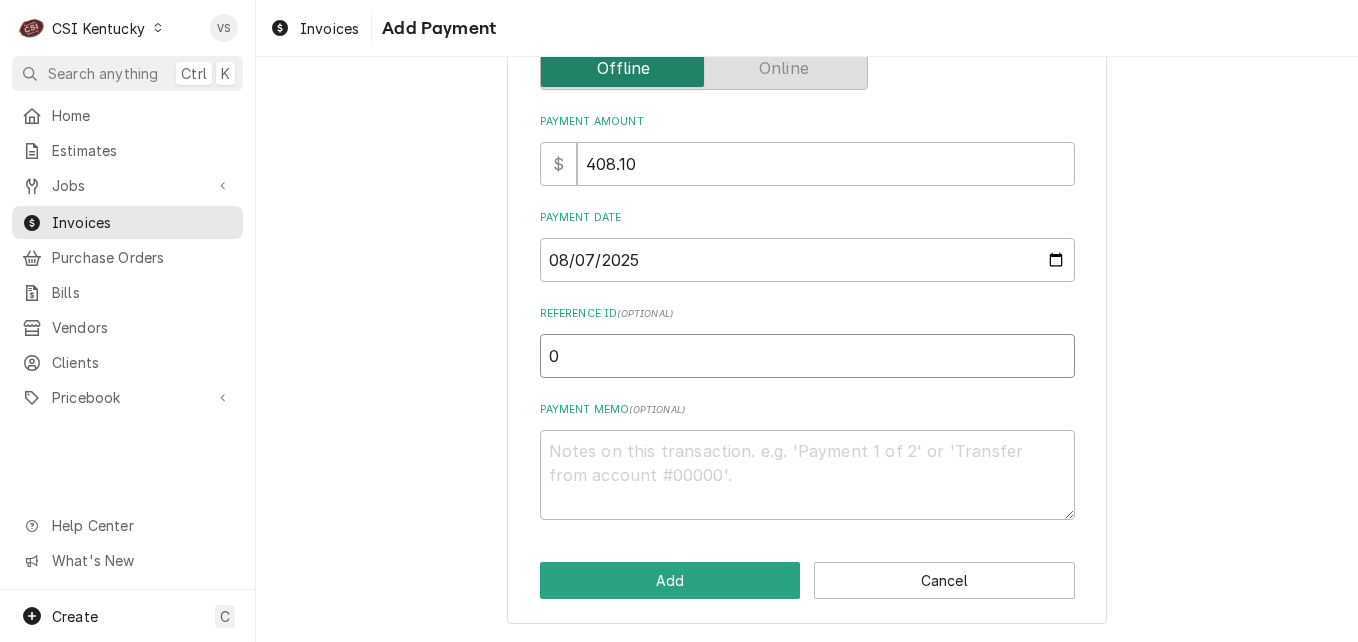 type on "x" 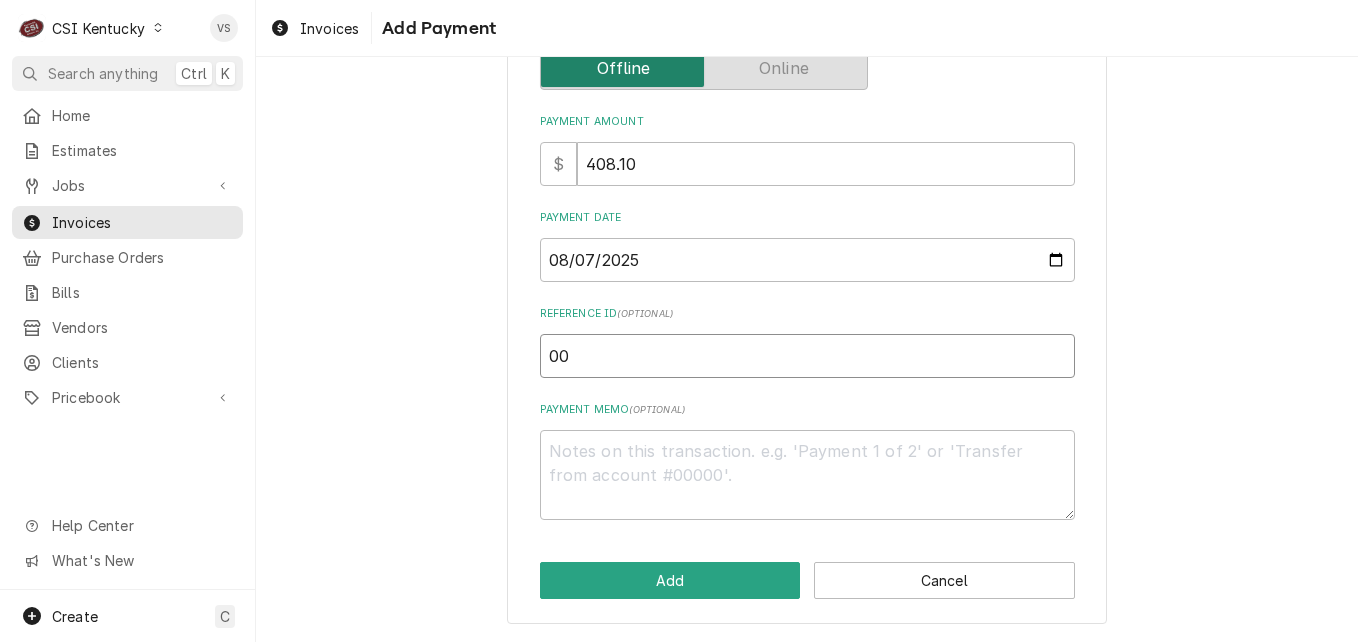 type on "x" 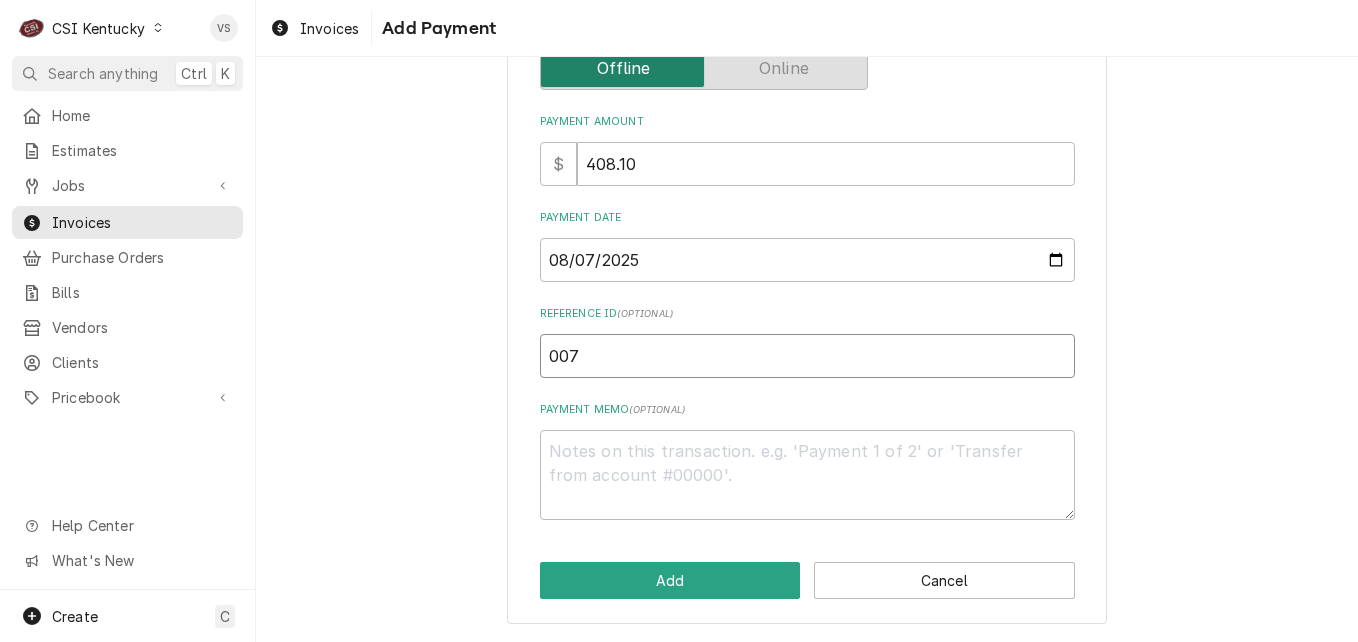 type on "x" 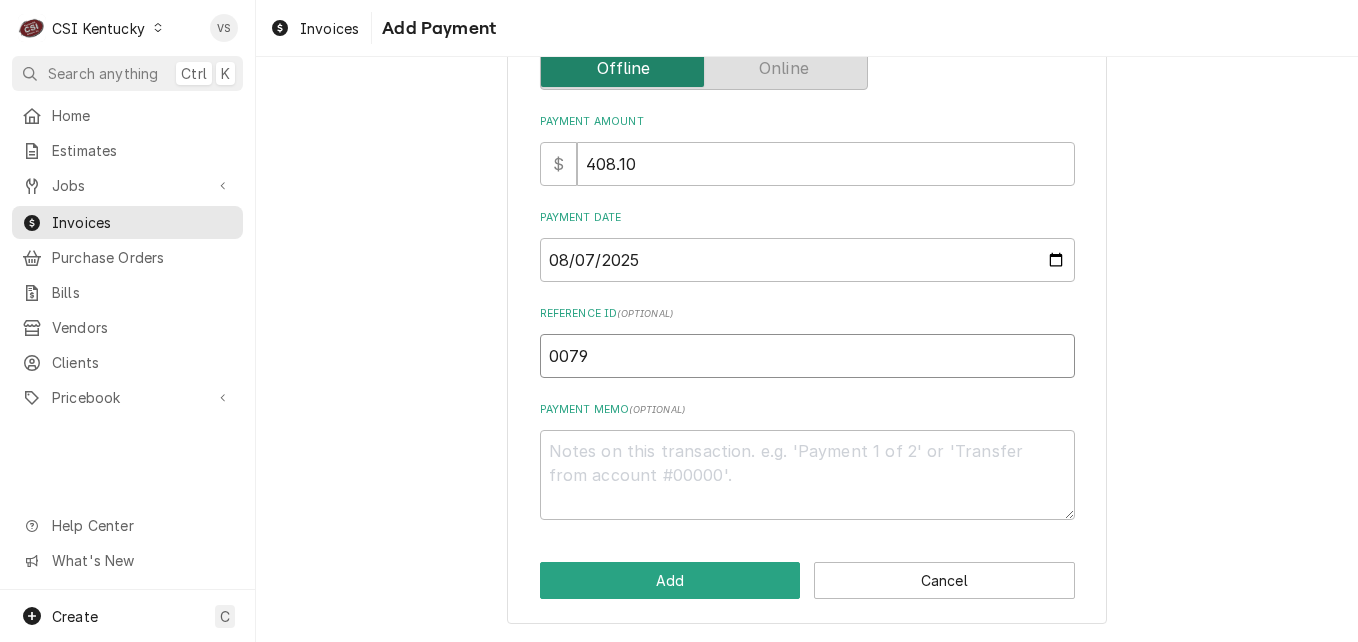 type on "x" 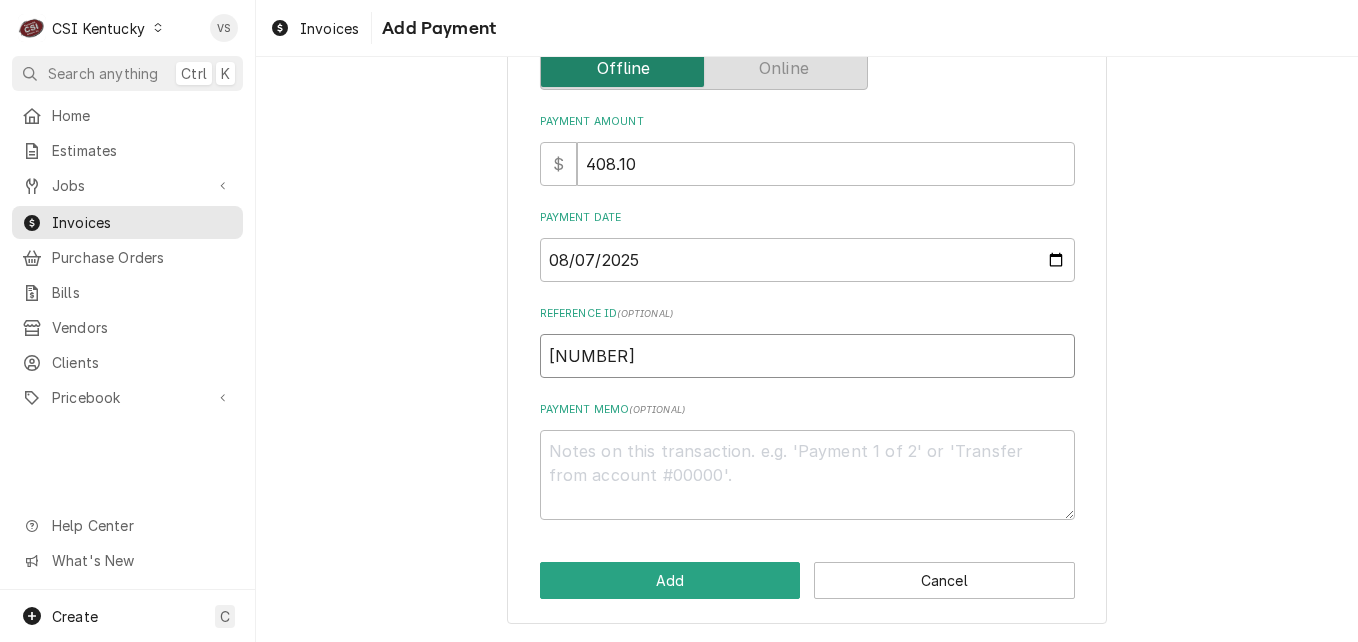 type on "x" 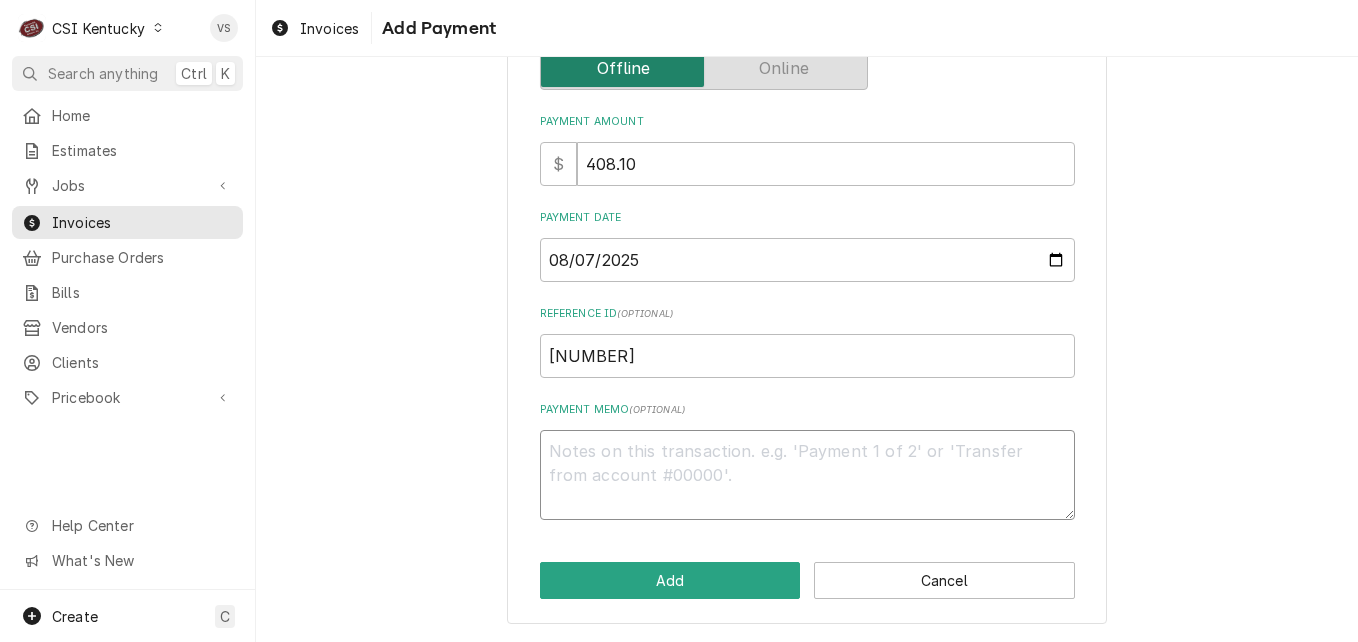 click on "Payment Memo  ( optional )" at bounding box center (807, 475) 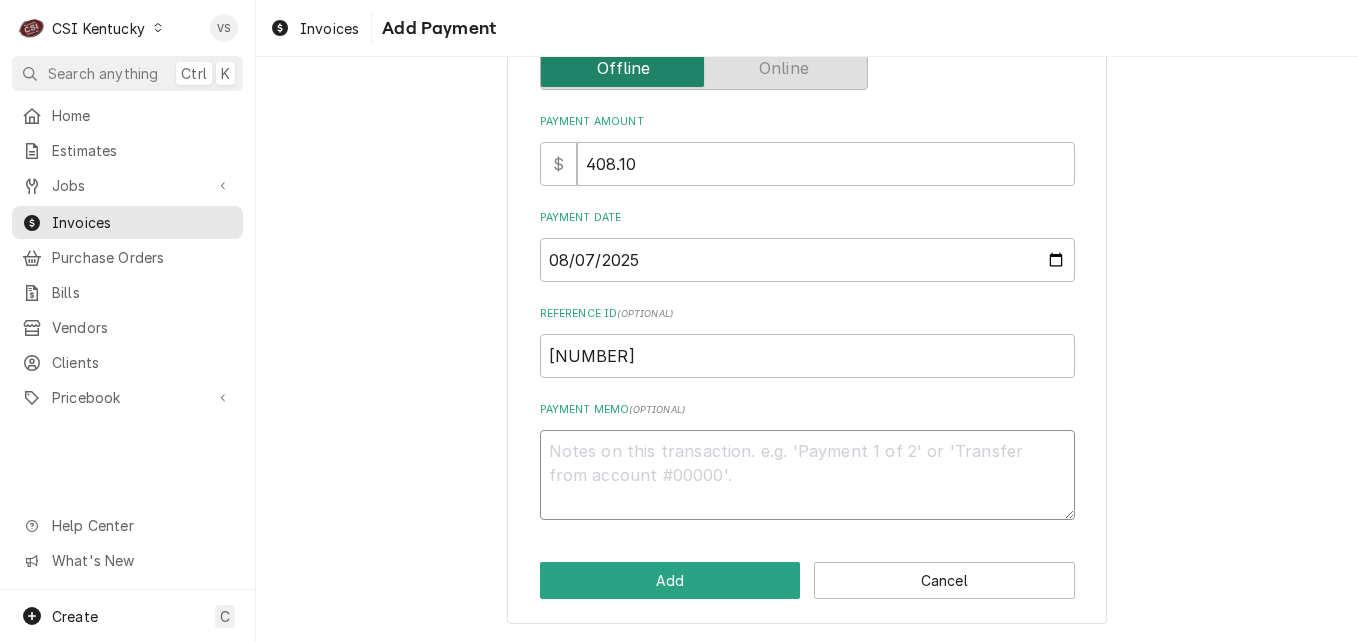 type on "x" 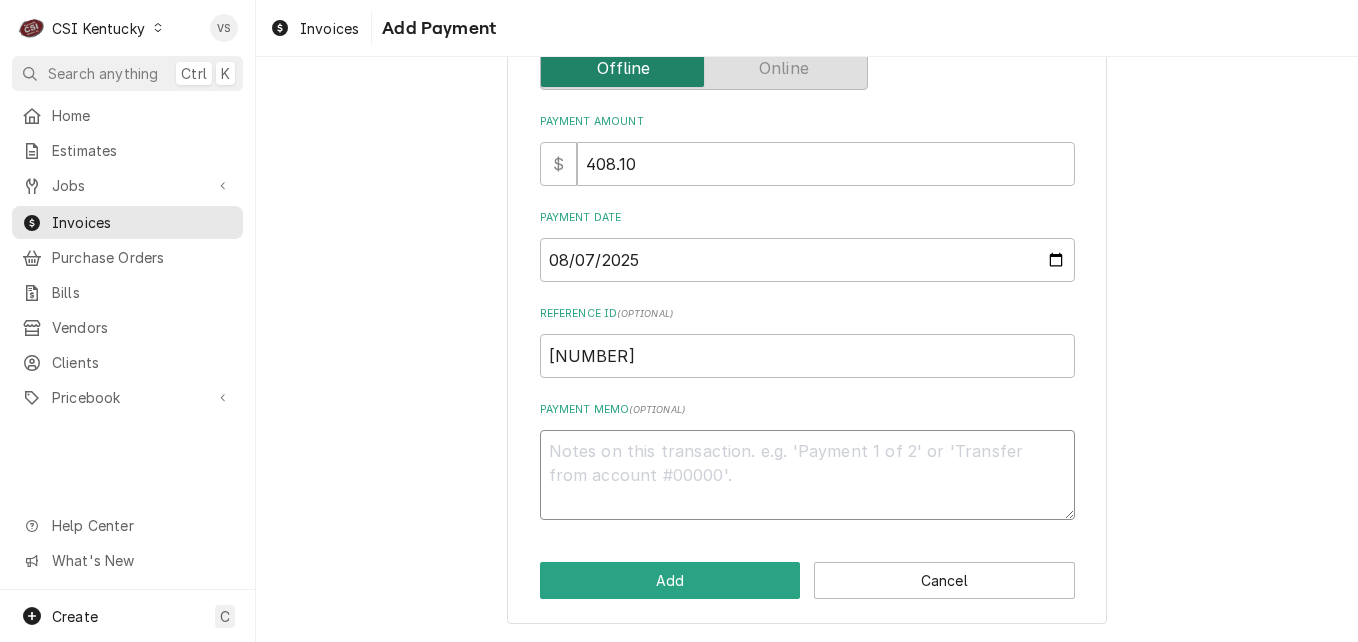 type on "v" 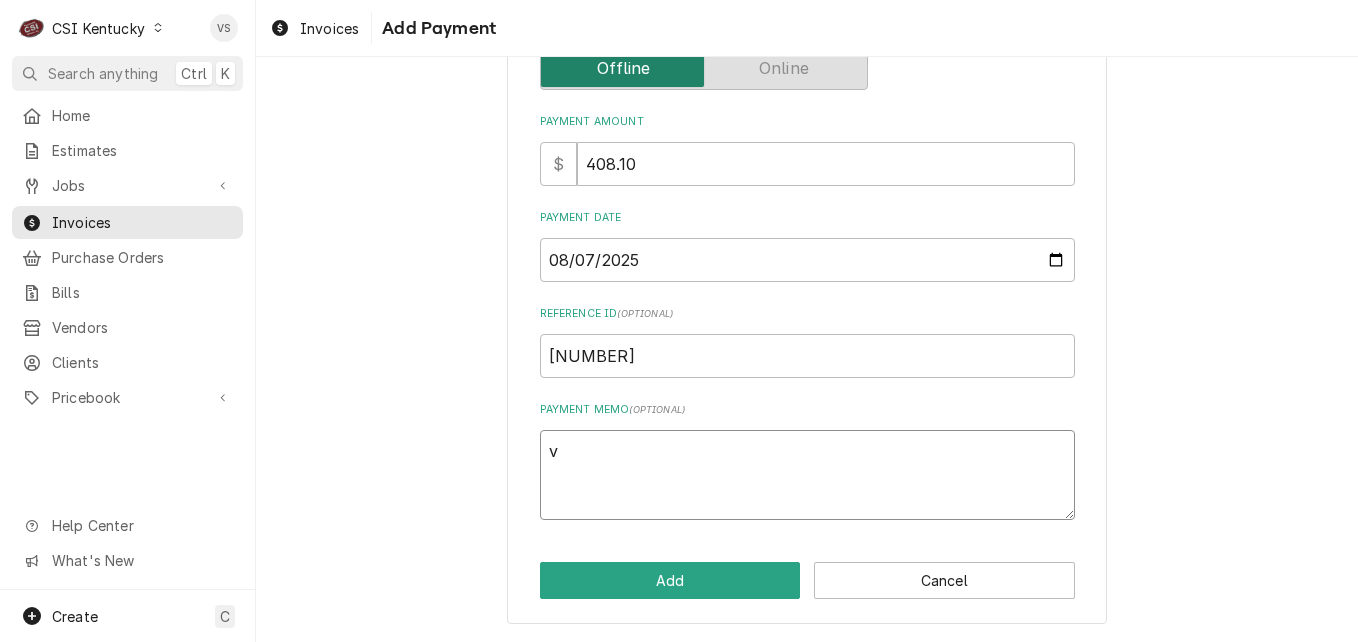 type on "x" 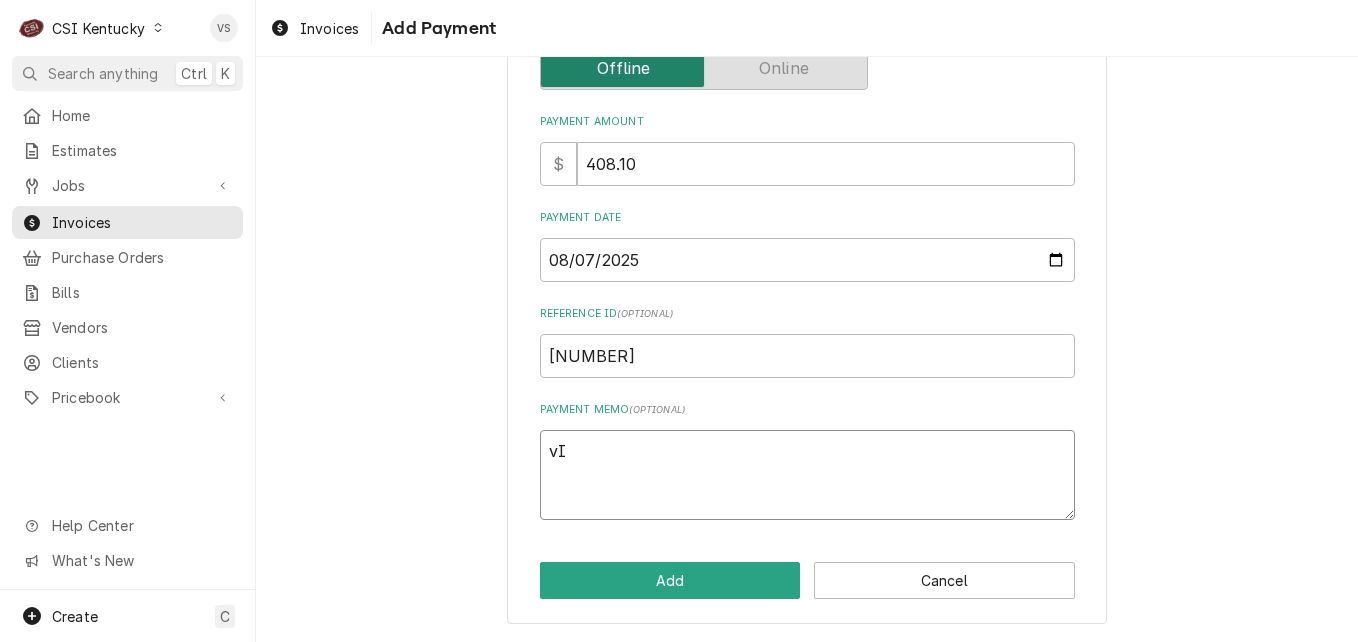 type on "x" 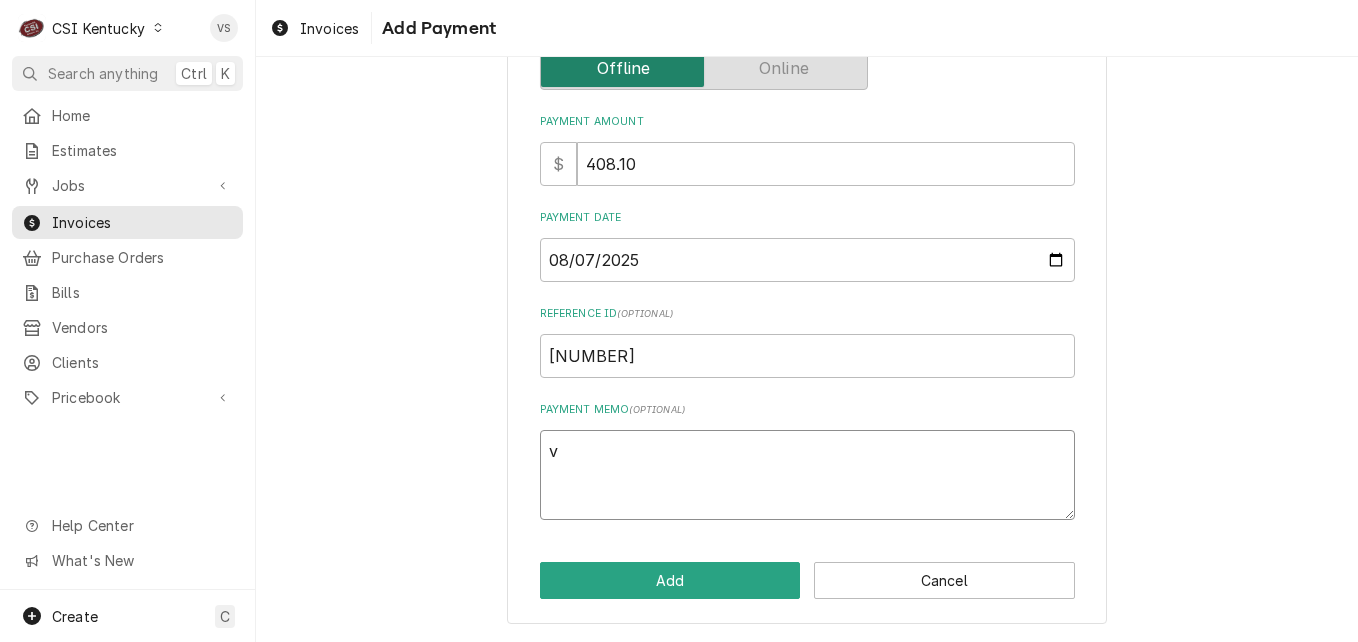 type on "x" 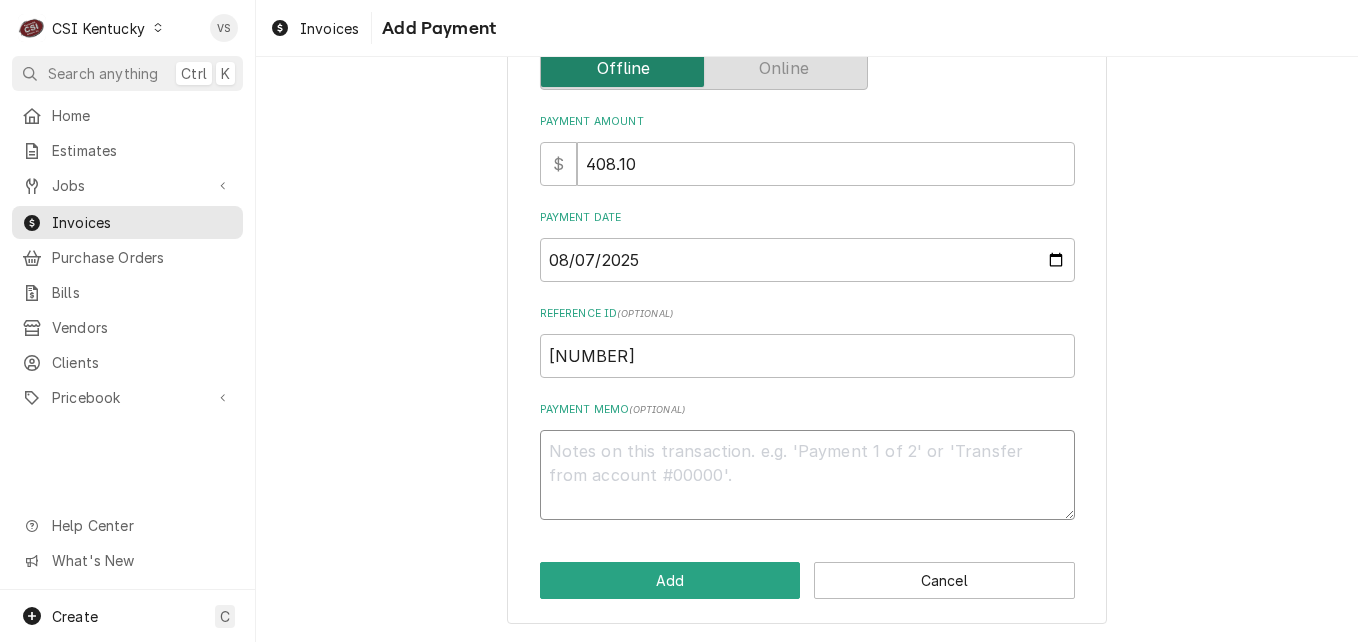 type on "x" 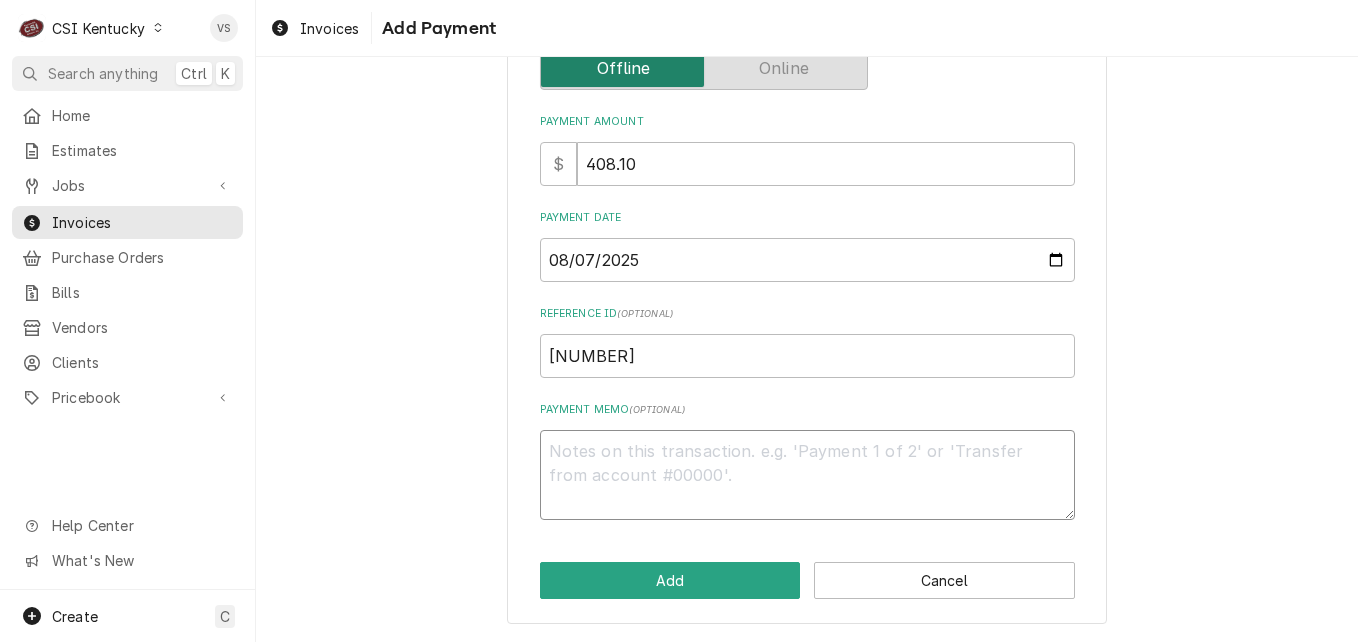 type on "V" 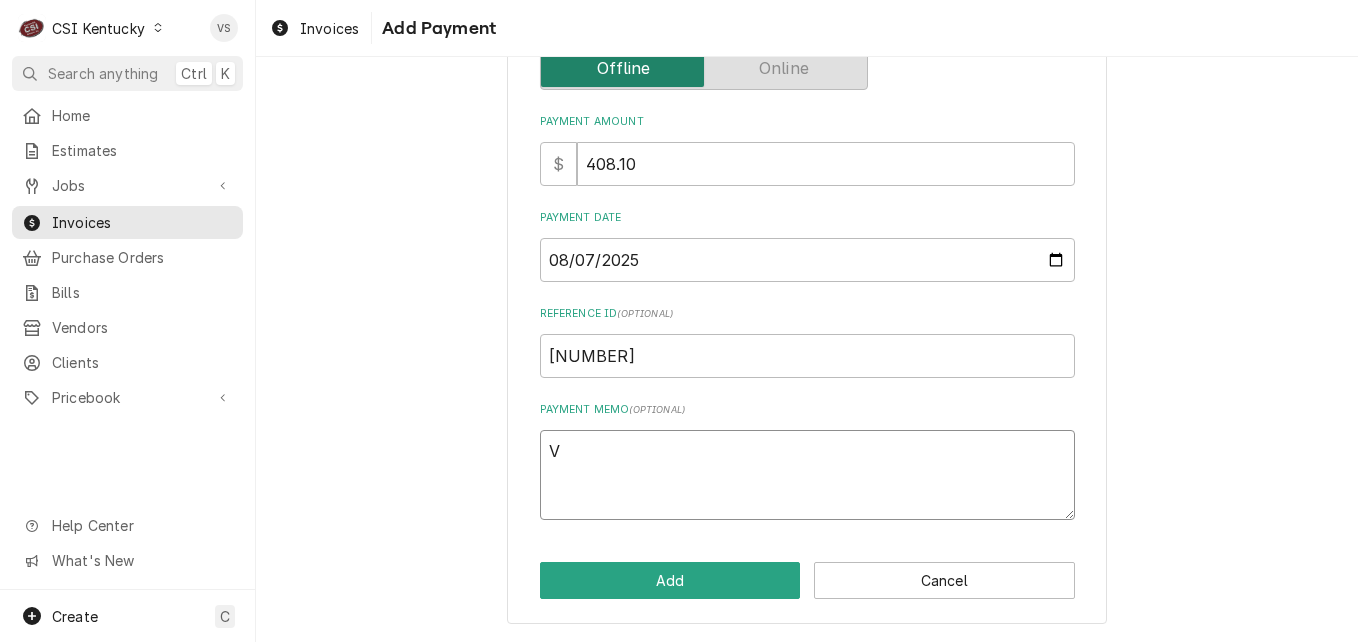 type on "x" 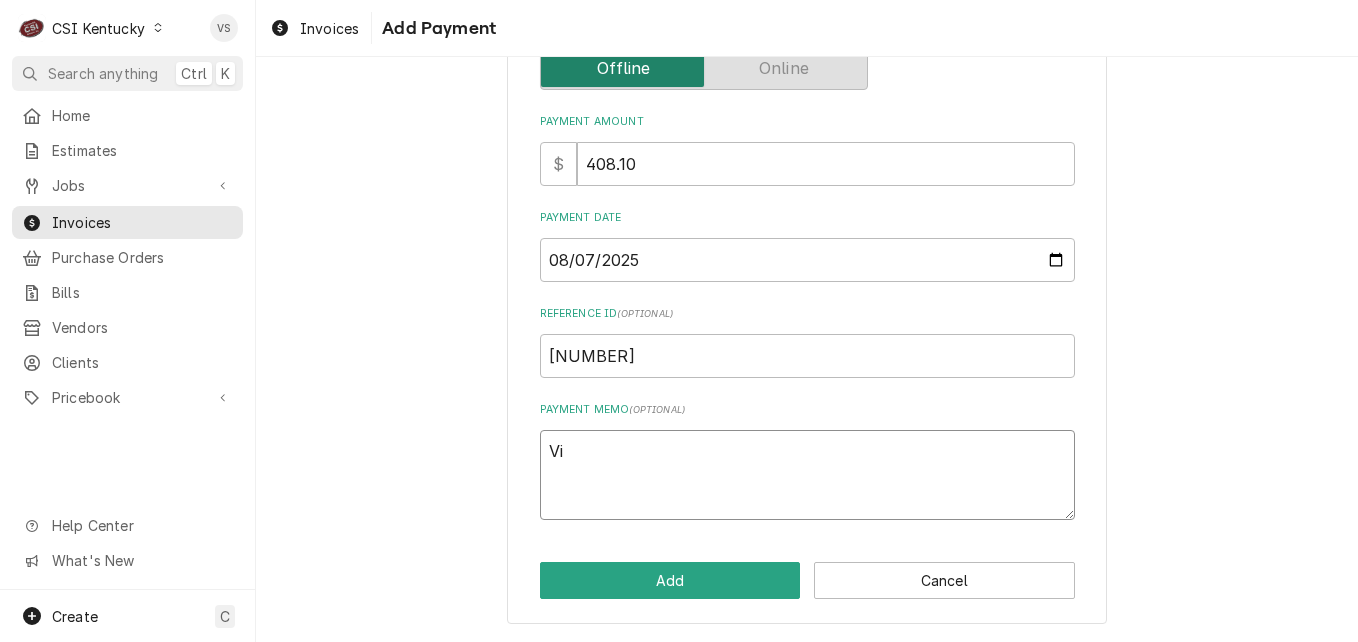 type on "x" 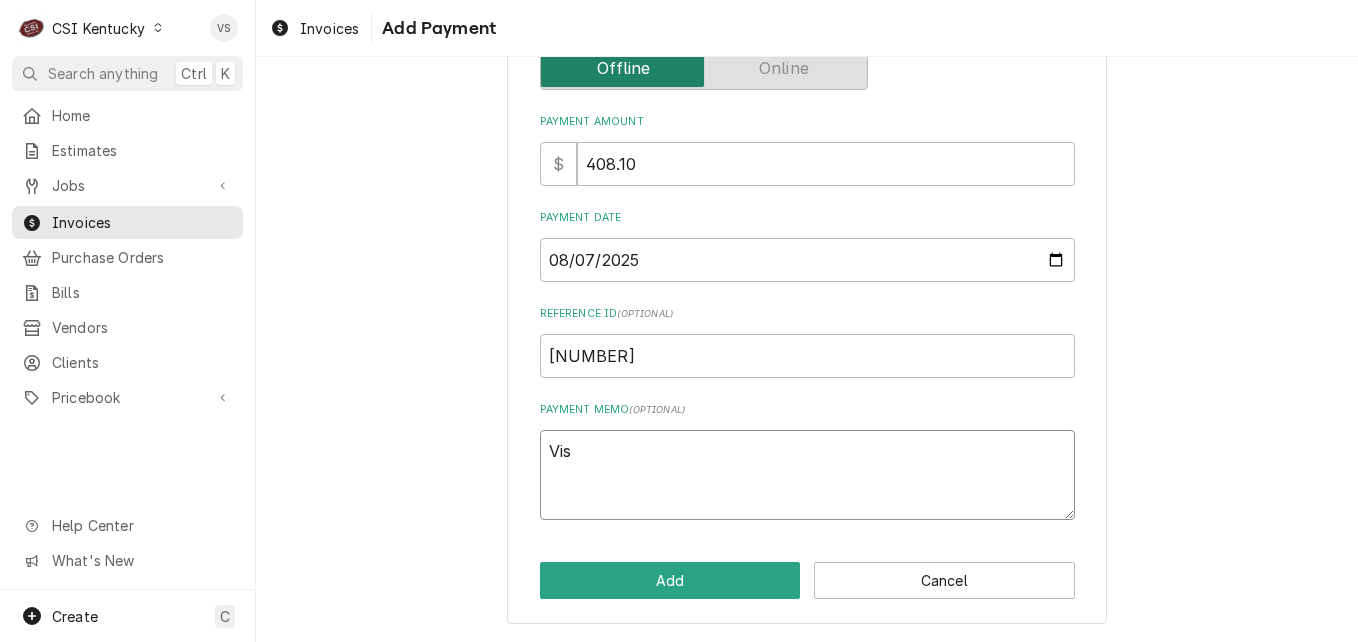 type on "x" 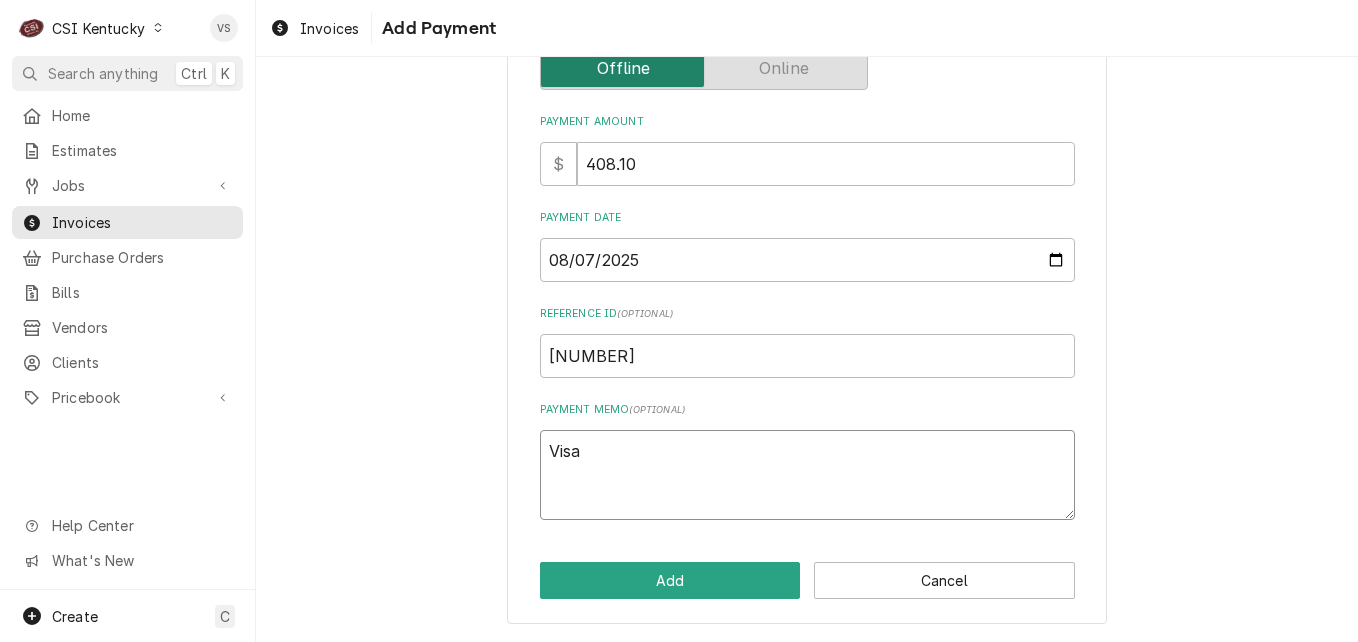 type on "x" 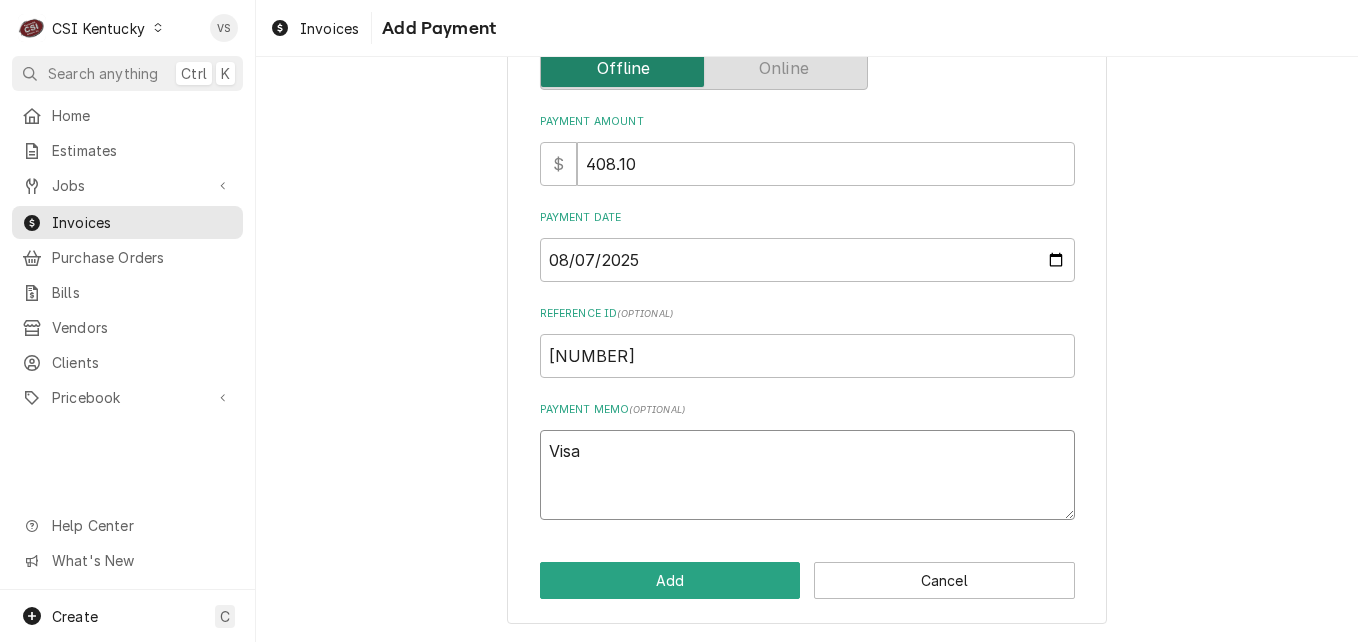 type on "x" 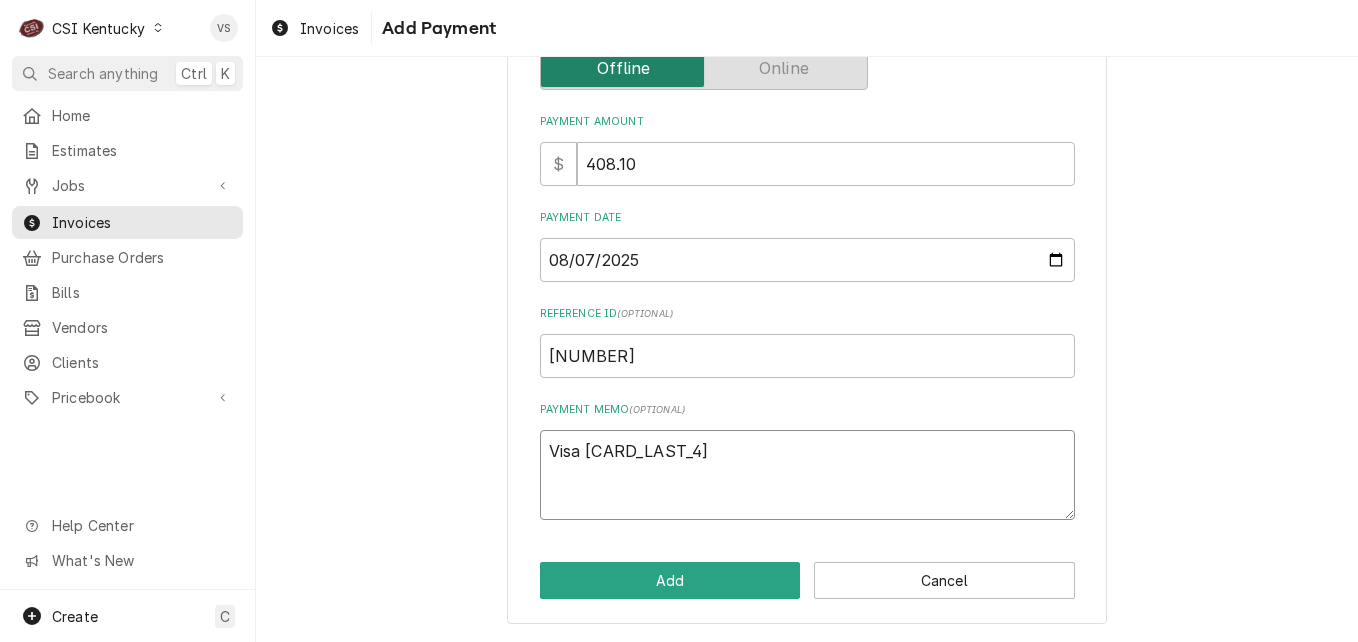 type on "x" 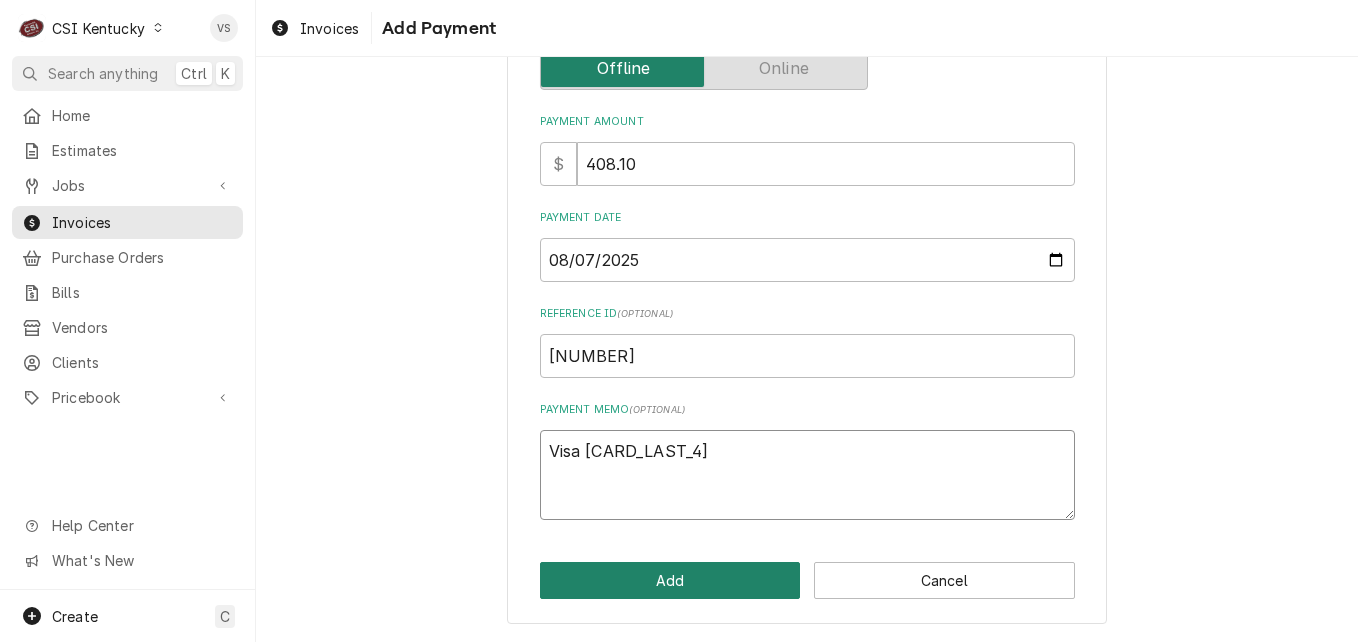 type on "Visa 4288" 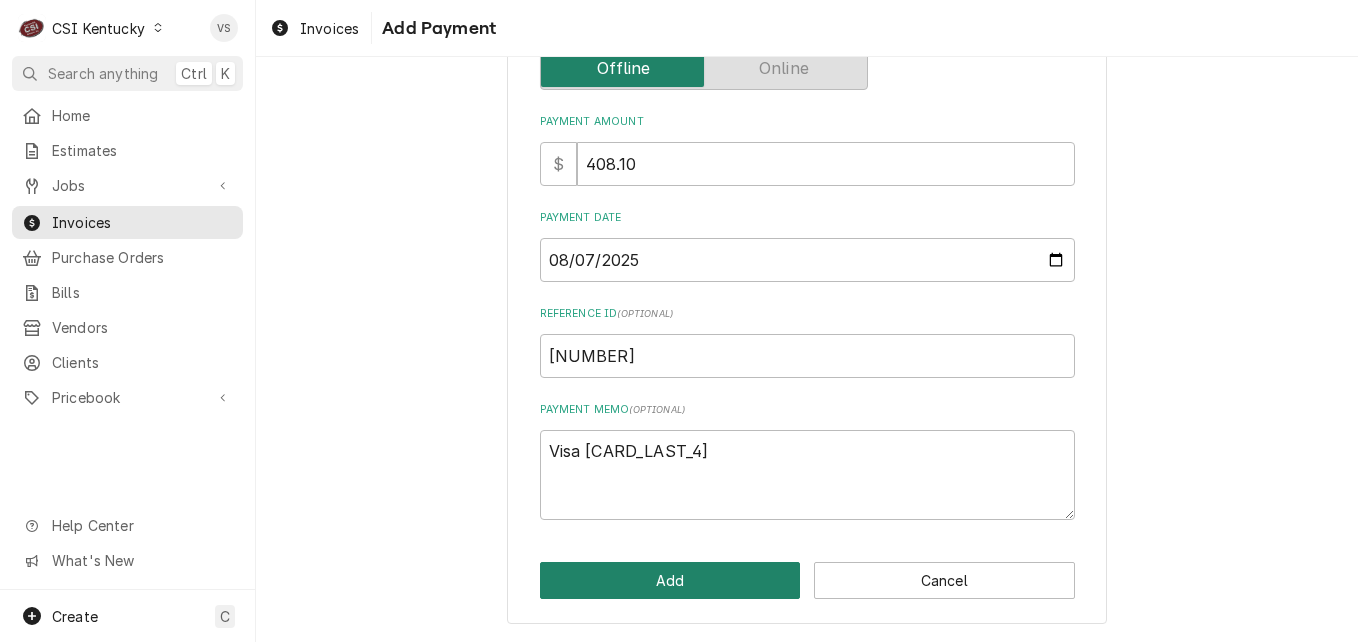 click on "Add" at bounding box center [670, 580] 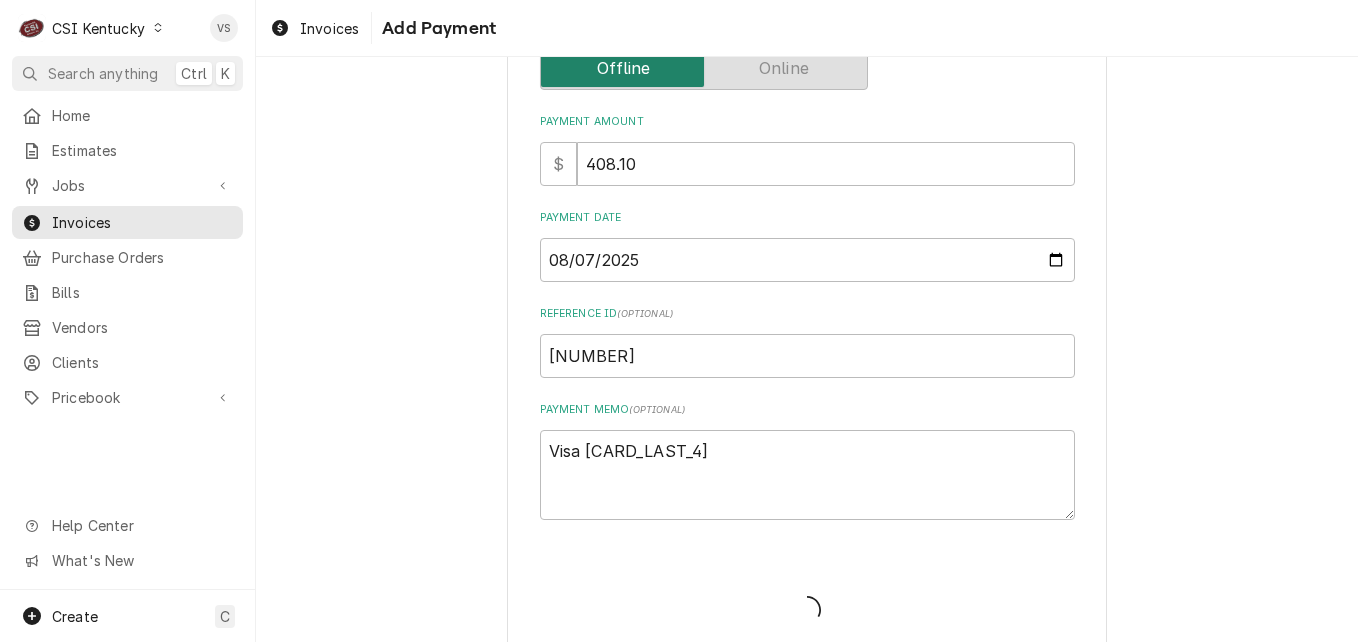 type on "x" 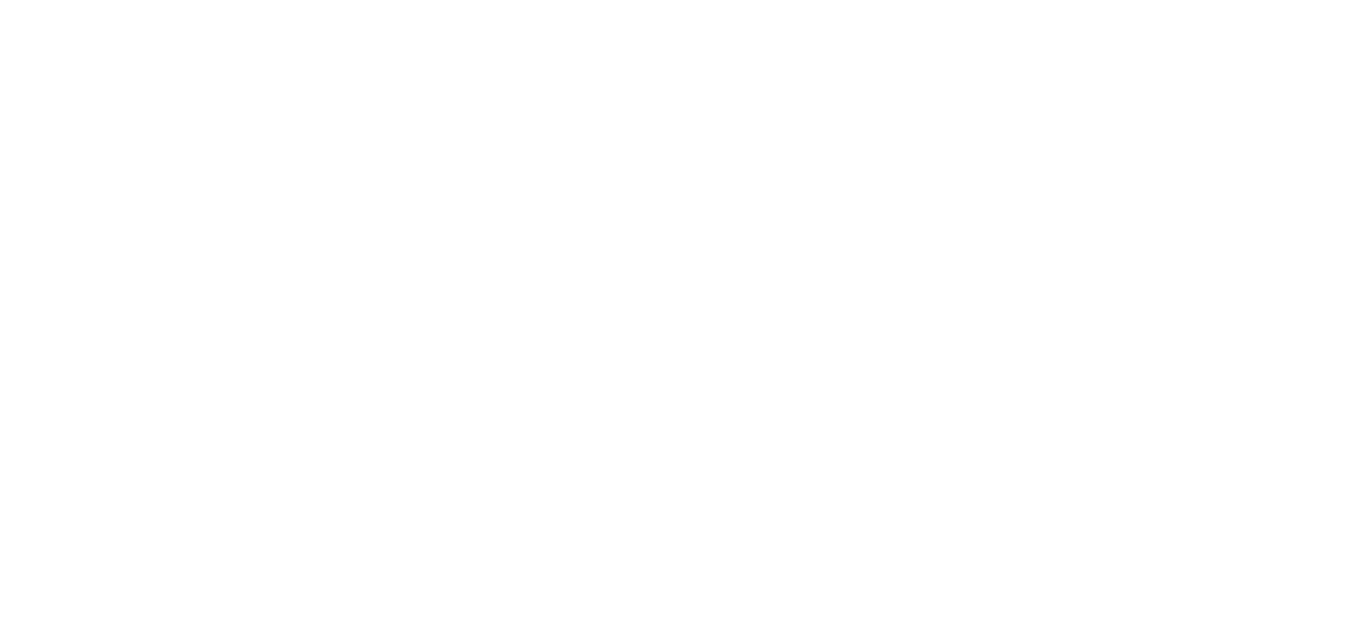 scroll, scrollTop: 0, scrollLeft: 0, axis: both 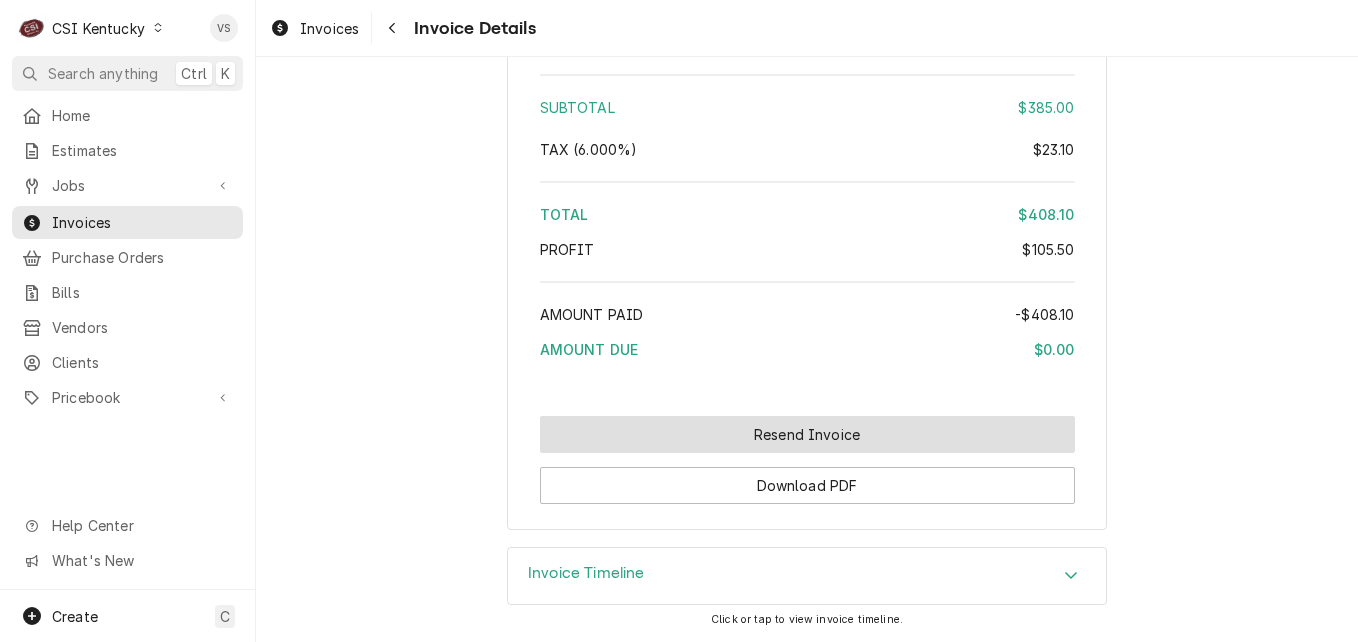 click on "Resend Invoice" at bounding box center (807, 434) 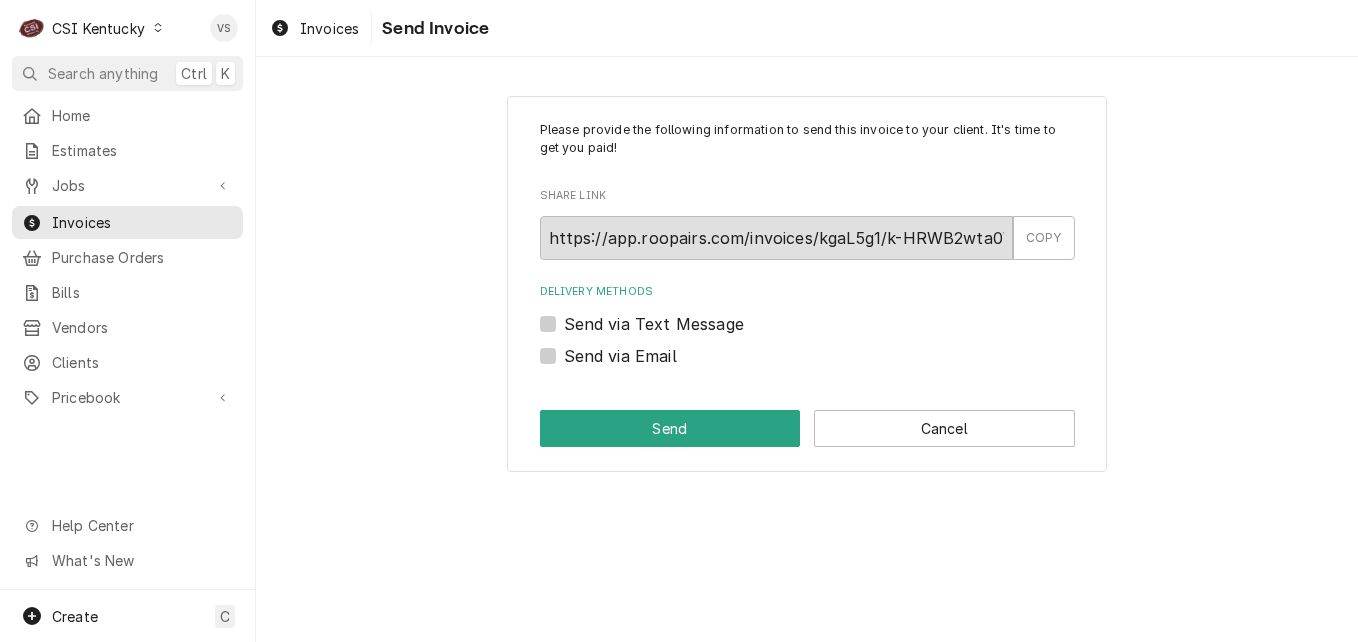 click on "Send via Email" at bounding box center [620, 356] 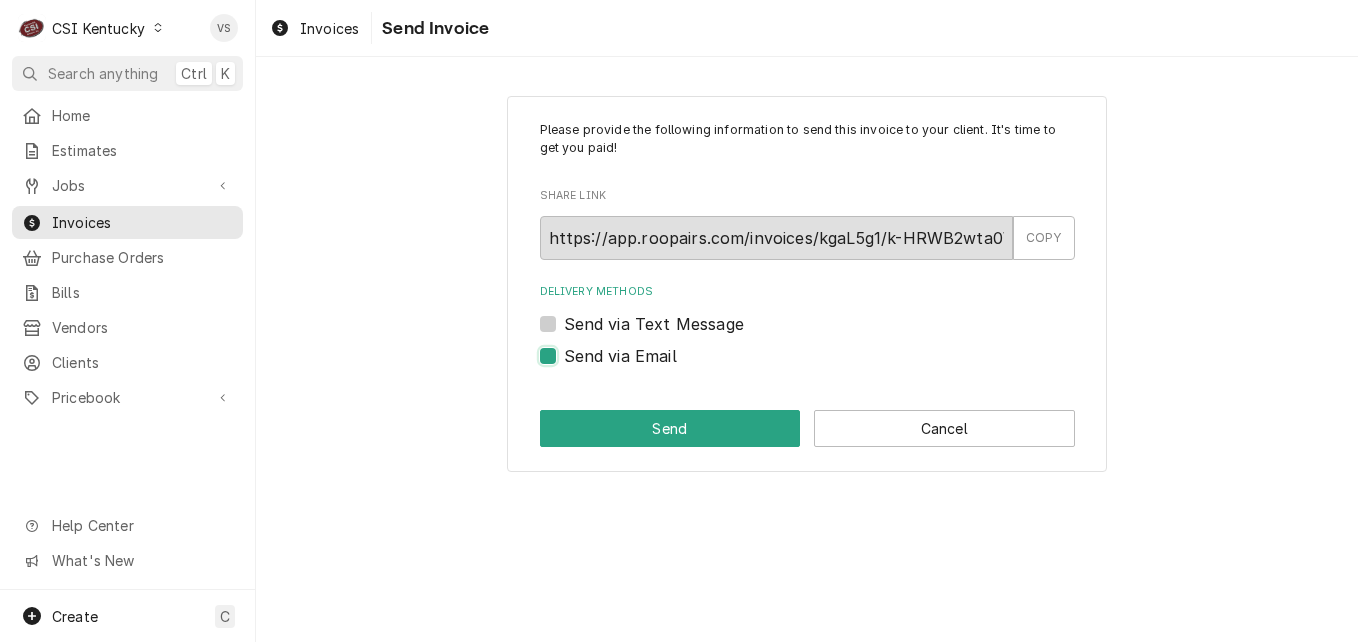 checkbox on "true" 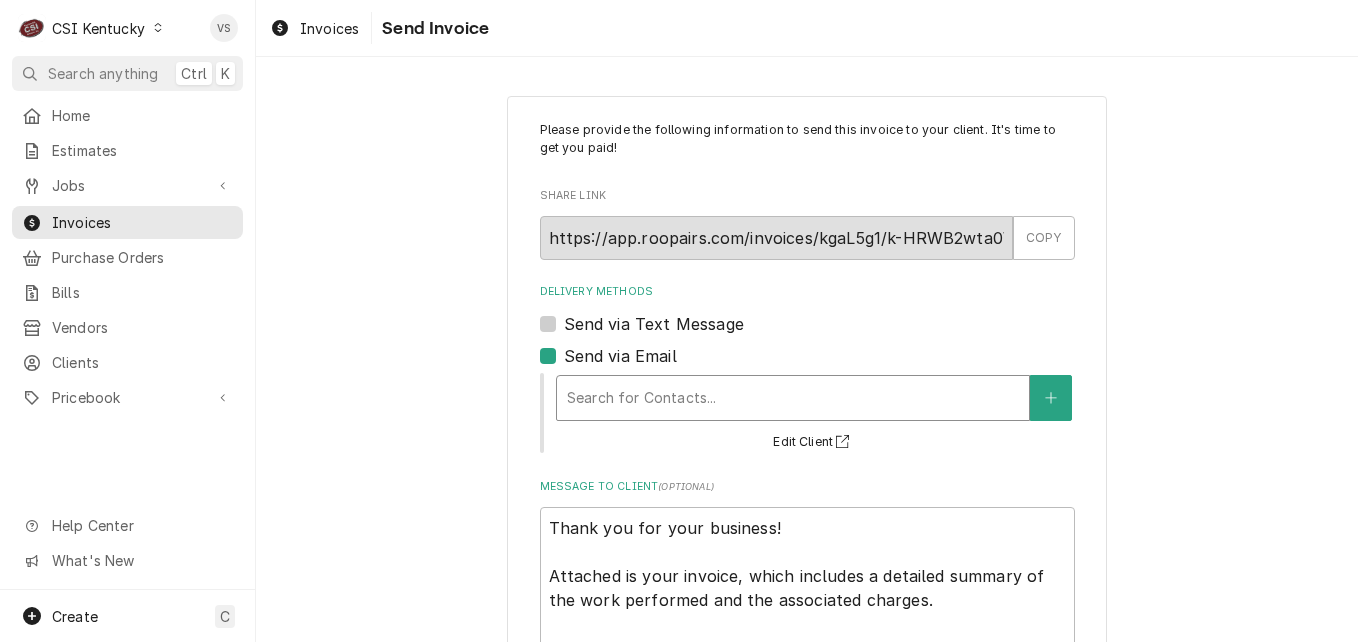 click at bounding box center [793, 398] 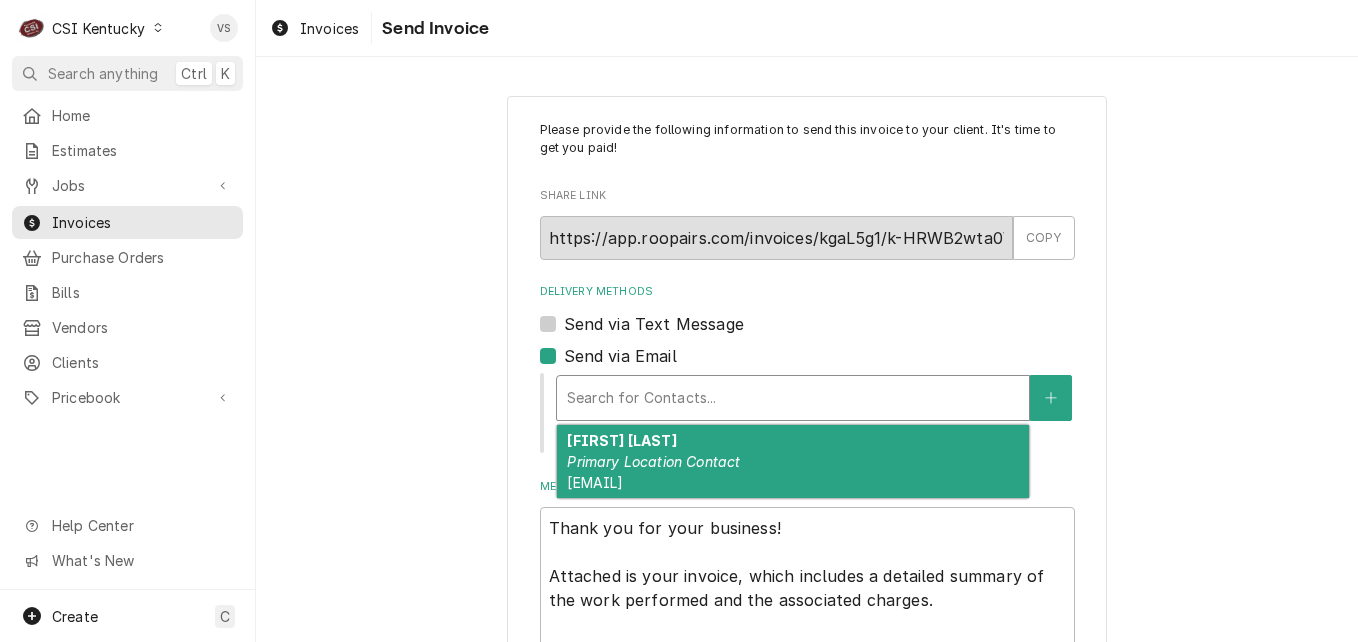 click on "Matt Ledington Primary Location Contact mattledington@earthlink.net" at bounding box center [793, 461] 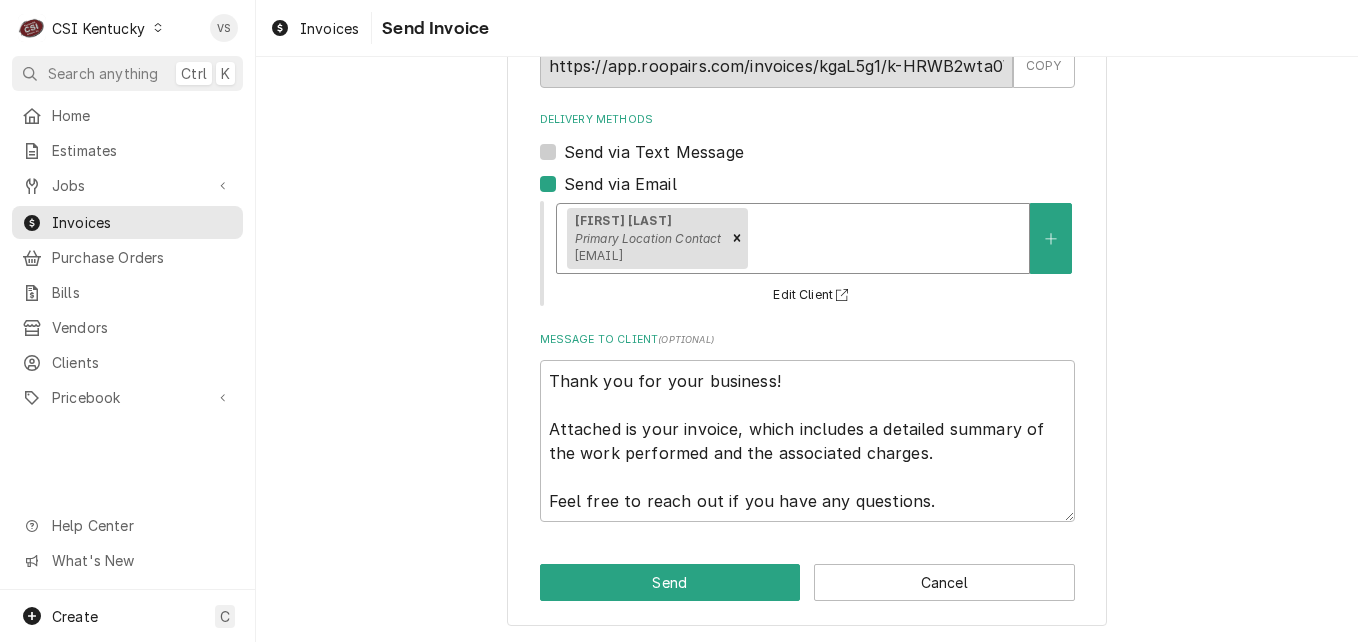 scroll, scrollTop: 174, scrollLeft: 0, axis: vertical 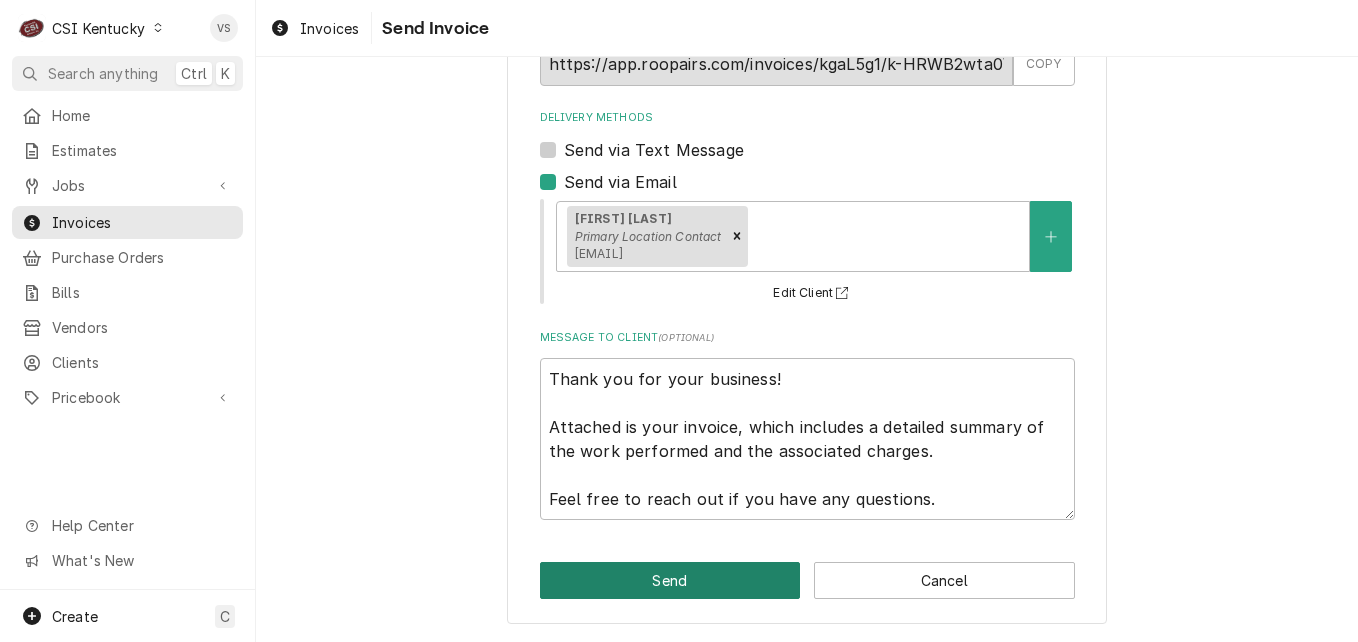 click on "Send" at bounding box center (670, 580) 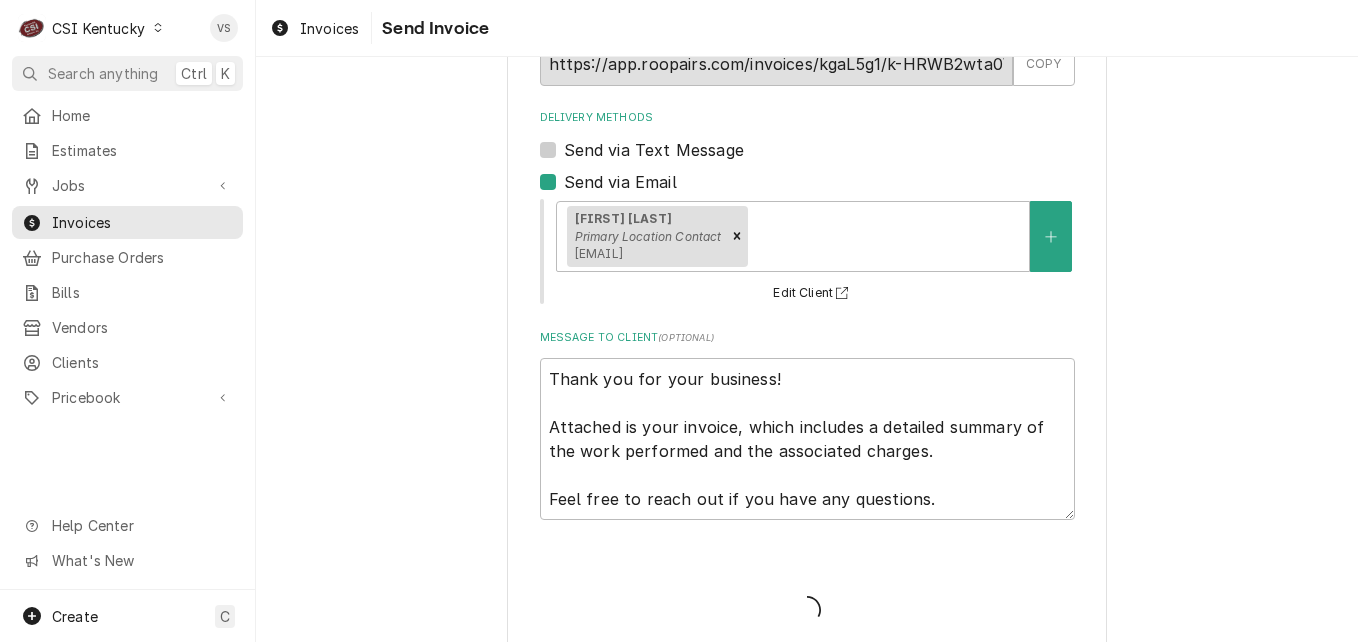 type on "x" 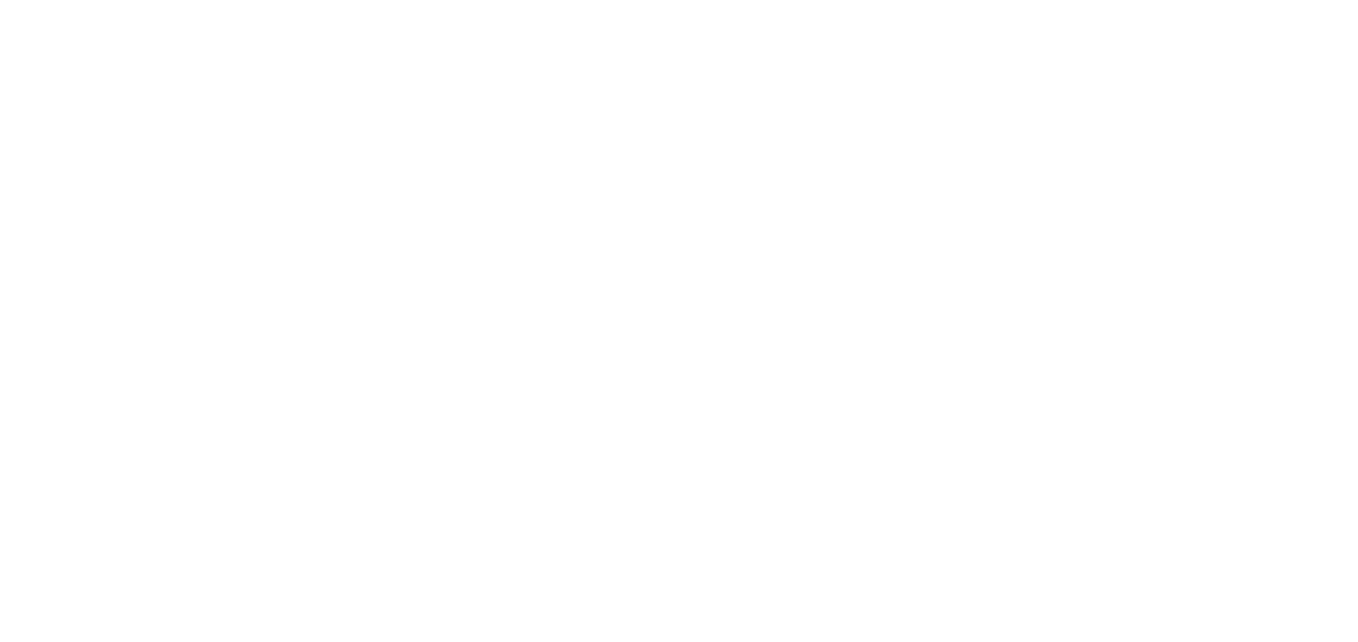scroll, scrollTop: 0, scrollLeft: 0, axis: both 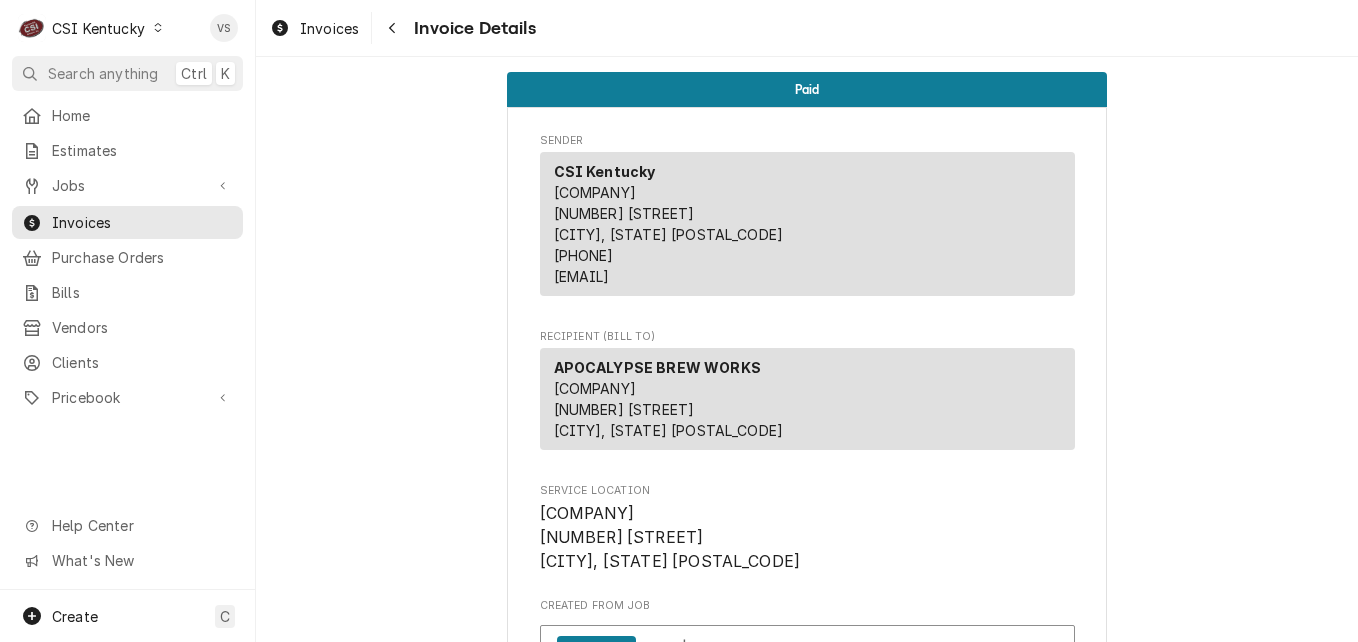 click 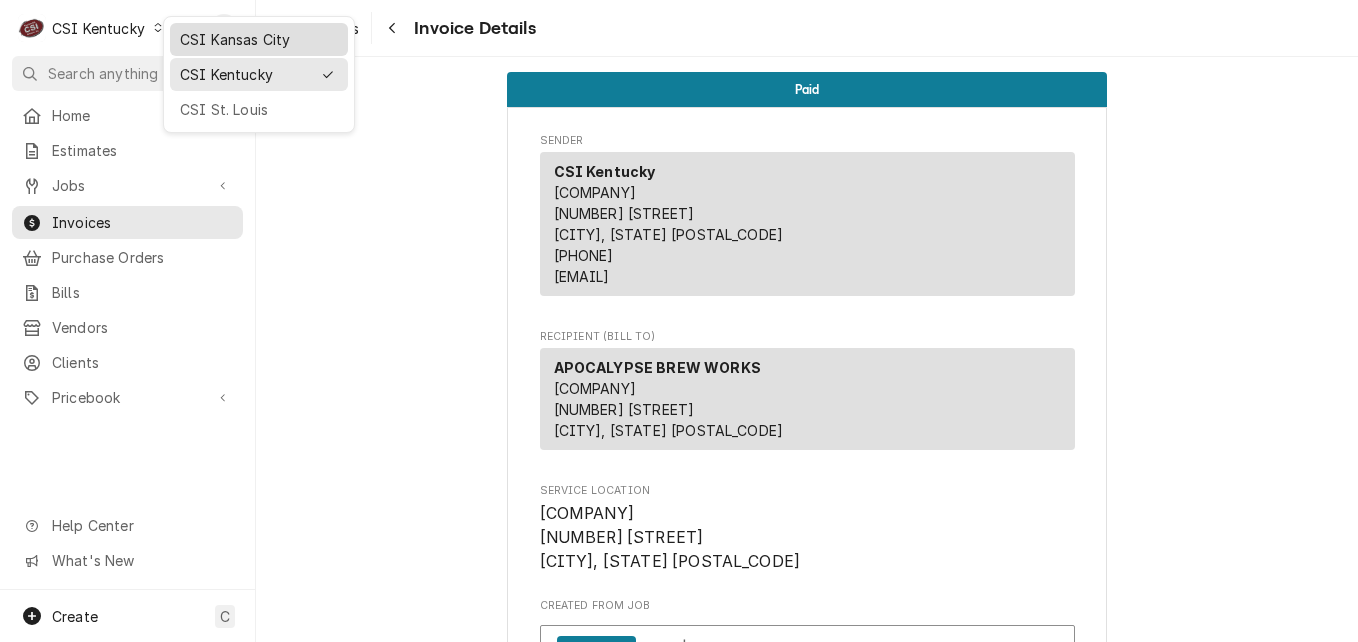 click on "CSI Kansas City" at bounding box center [259, 39] 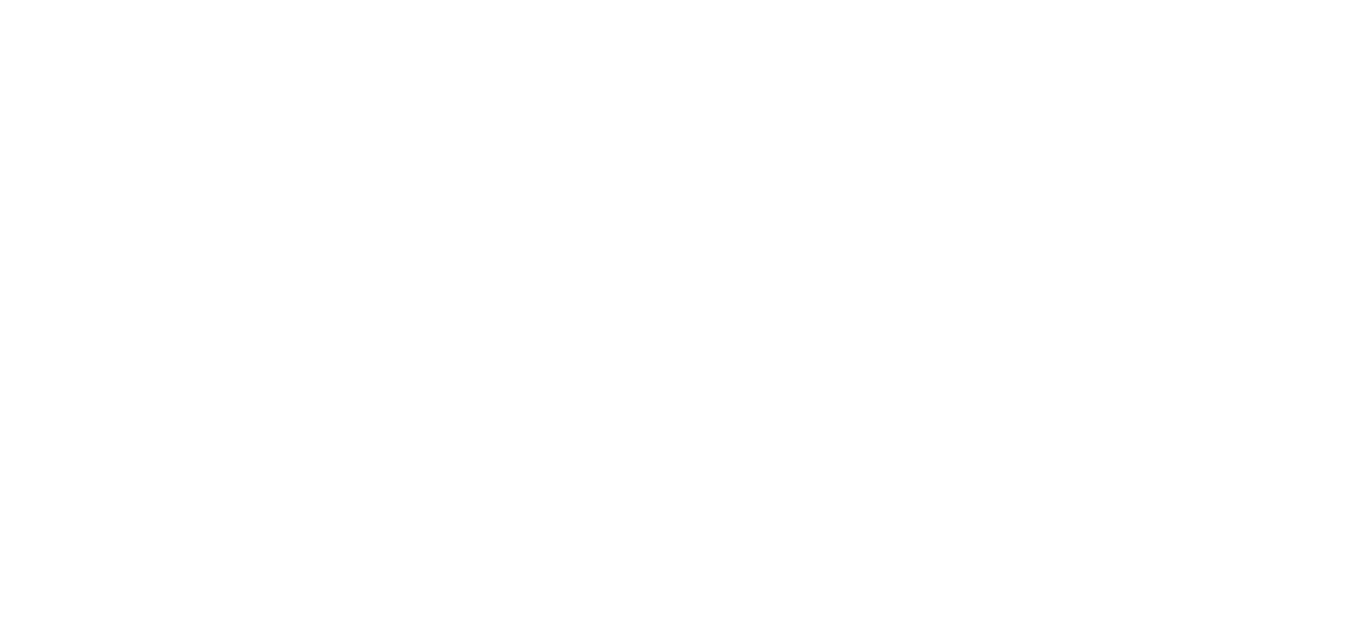 scroll, scrollTop: 0, scrollLeft: 0, axis: both 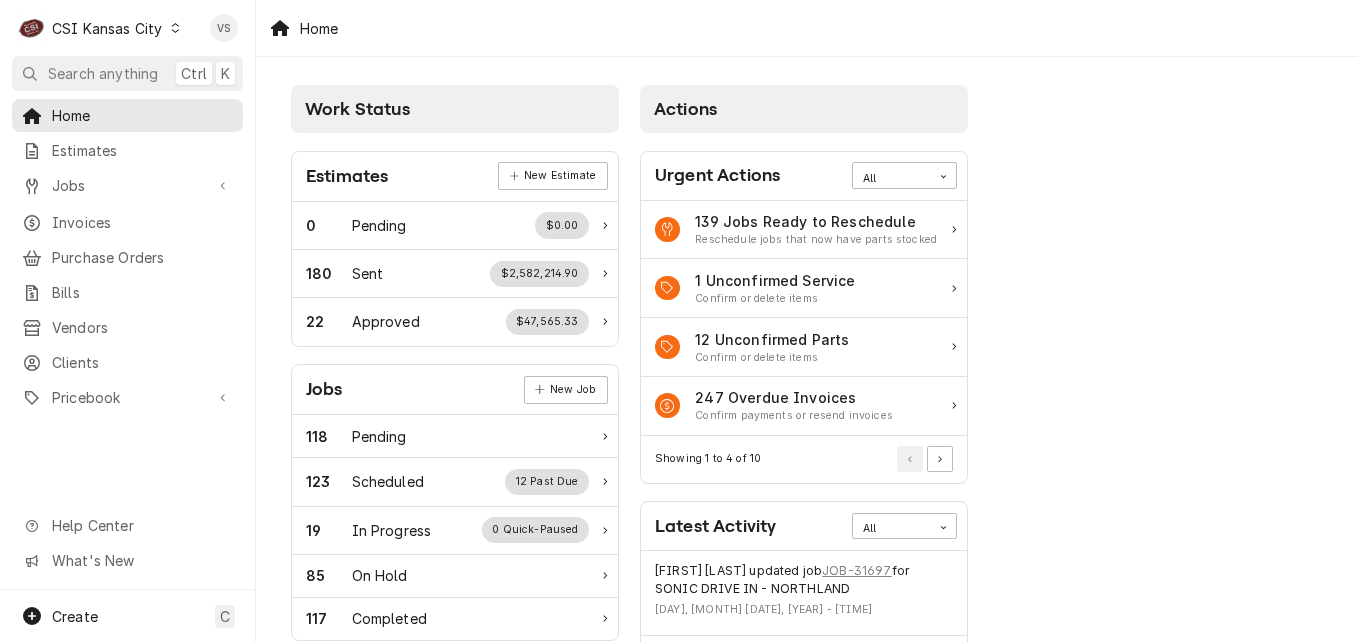 click on "Invoices" at bounding box center [142, 222] 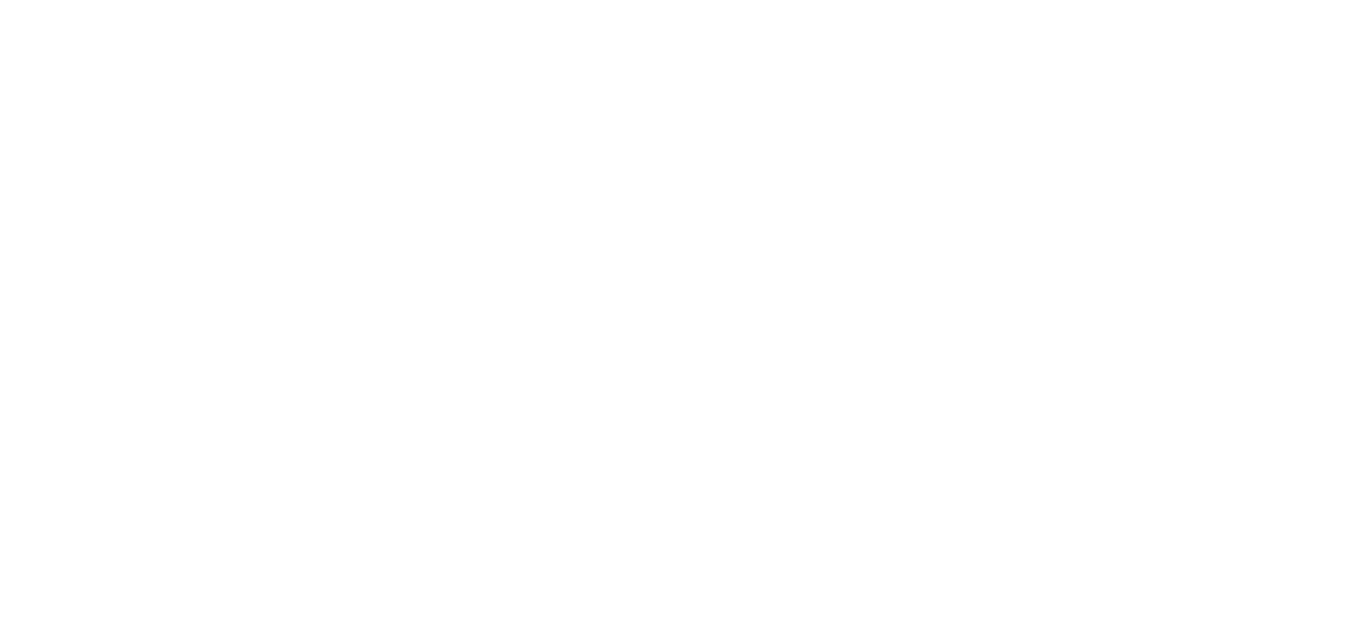 scroll, scrollTop: 0, scrollLeft: 0, axis: both 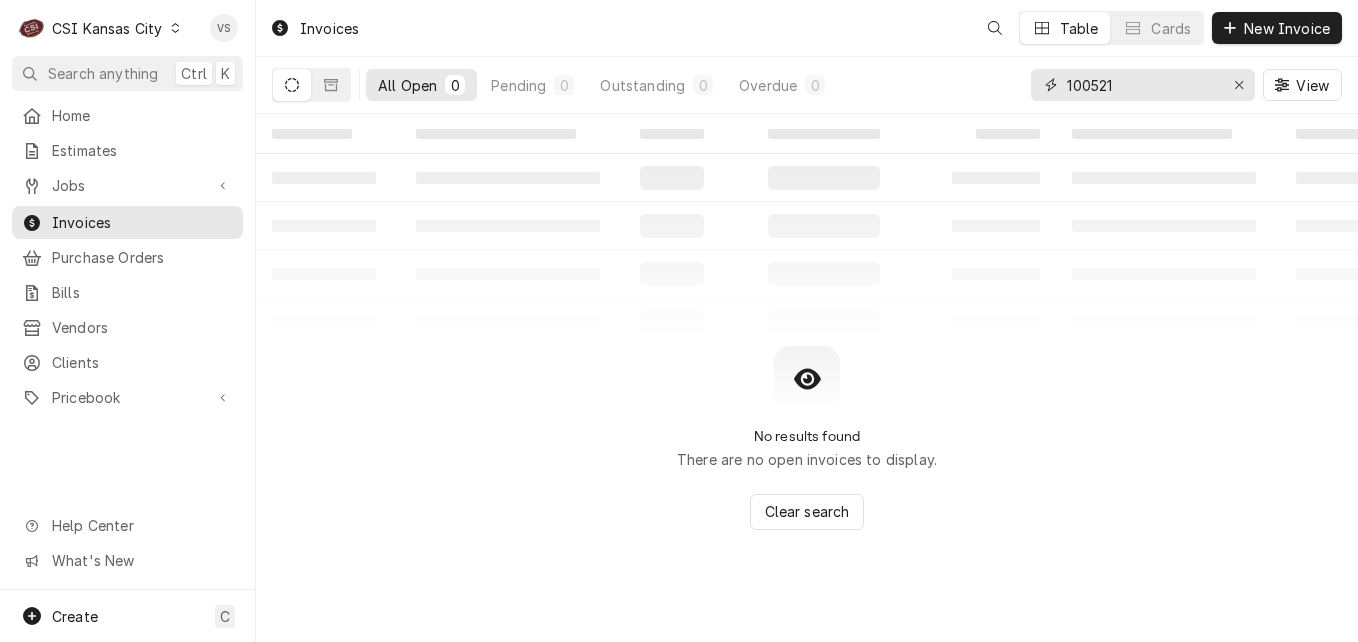 click on "100521" at bounding box center (1143, 85) 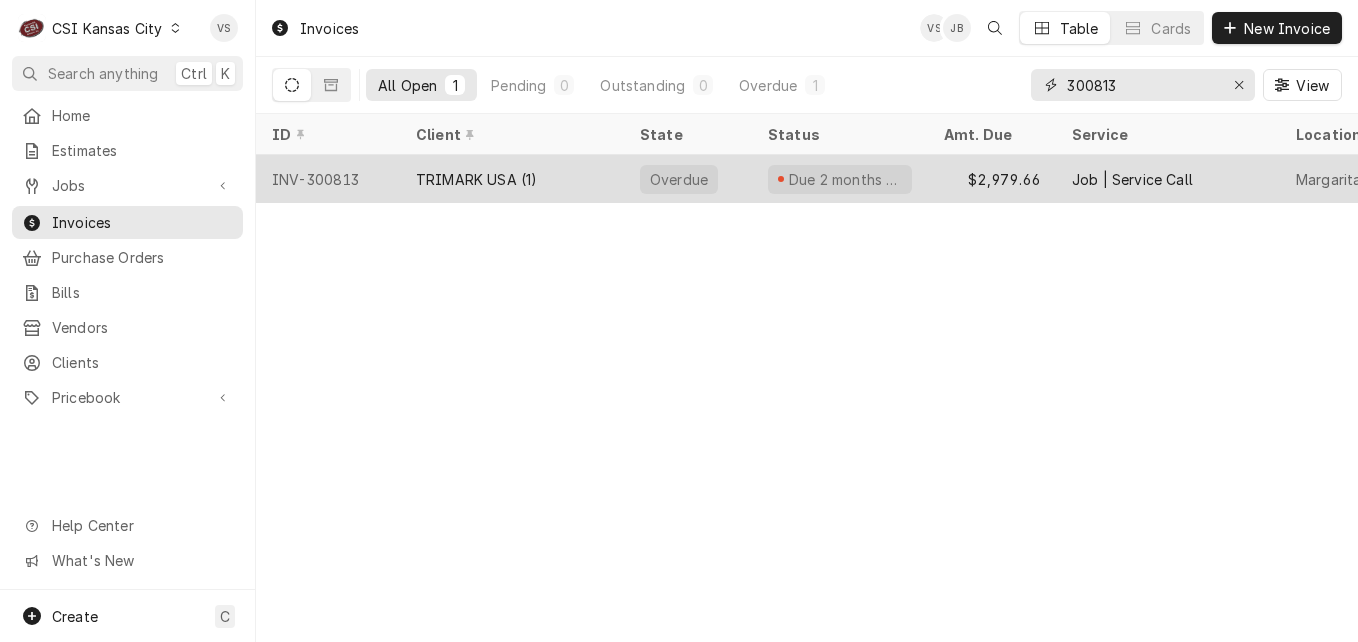 type on "300813" 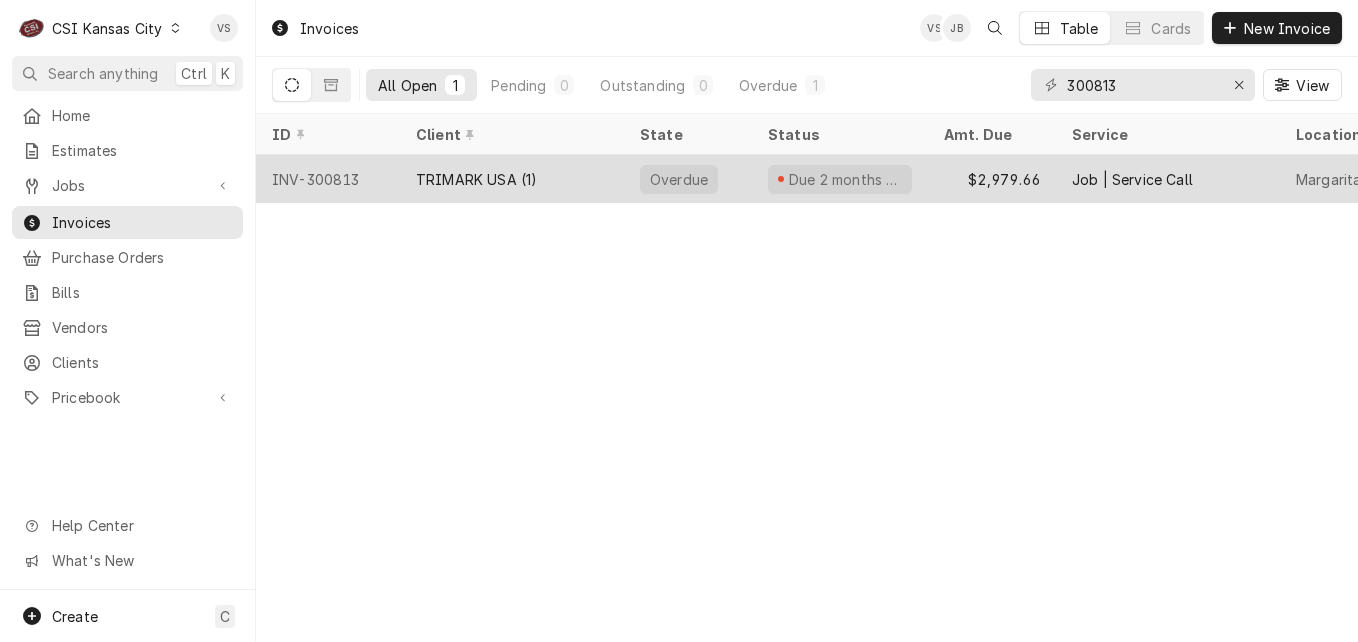 click on "TRIMARK USA (1)" at bounding box center (512, 179) 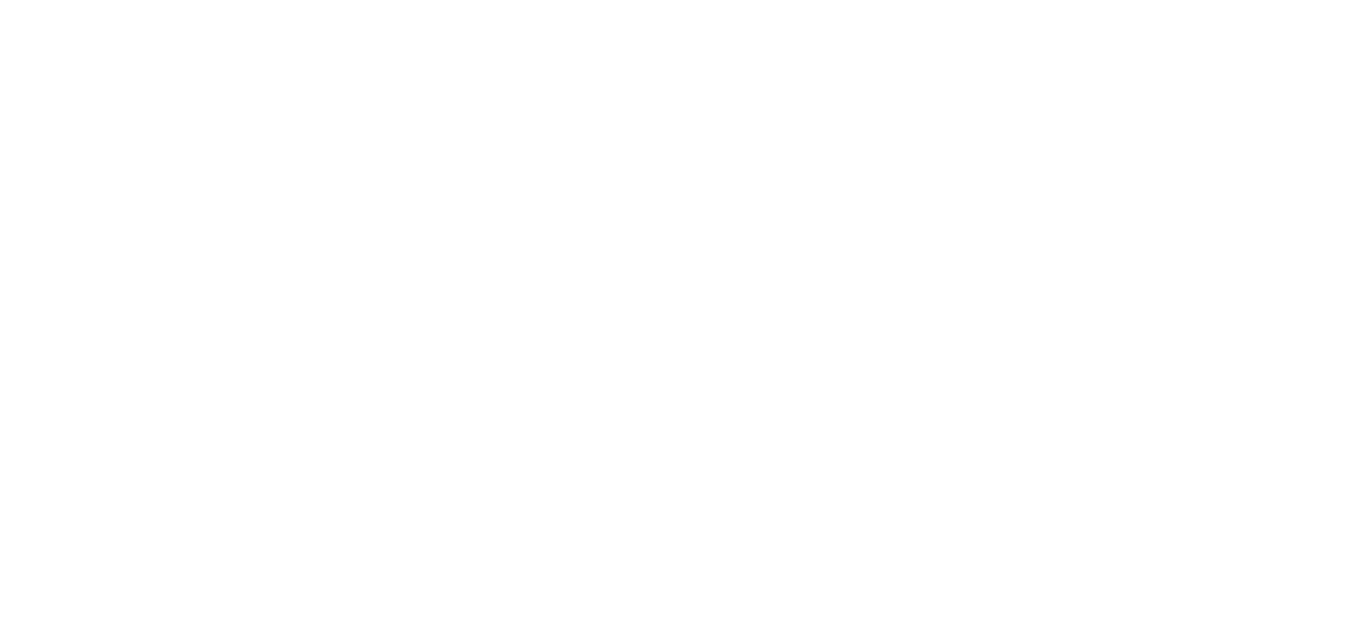 scroll, scrollTop: 0, scrollLeft: 0, axis: both 